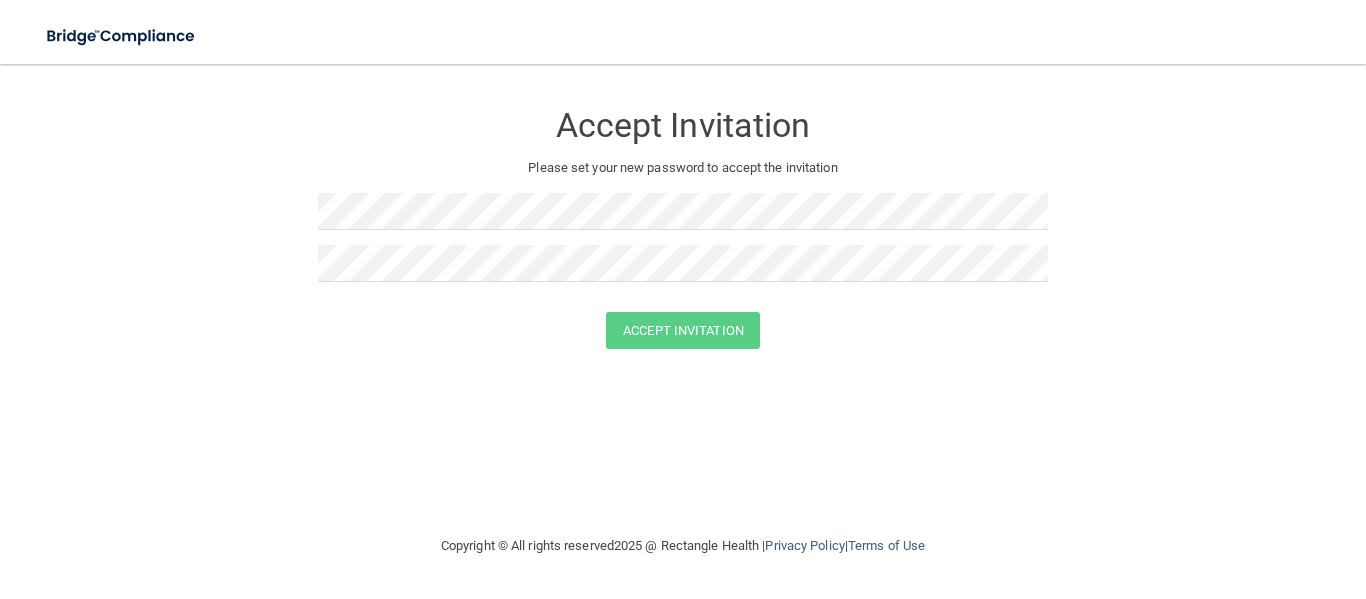 scroll, scrollTop: 0, scrollLeft: 0, axis: both 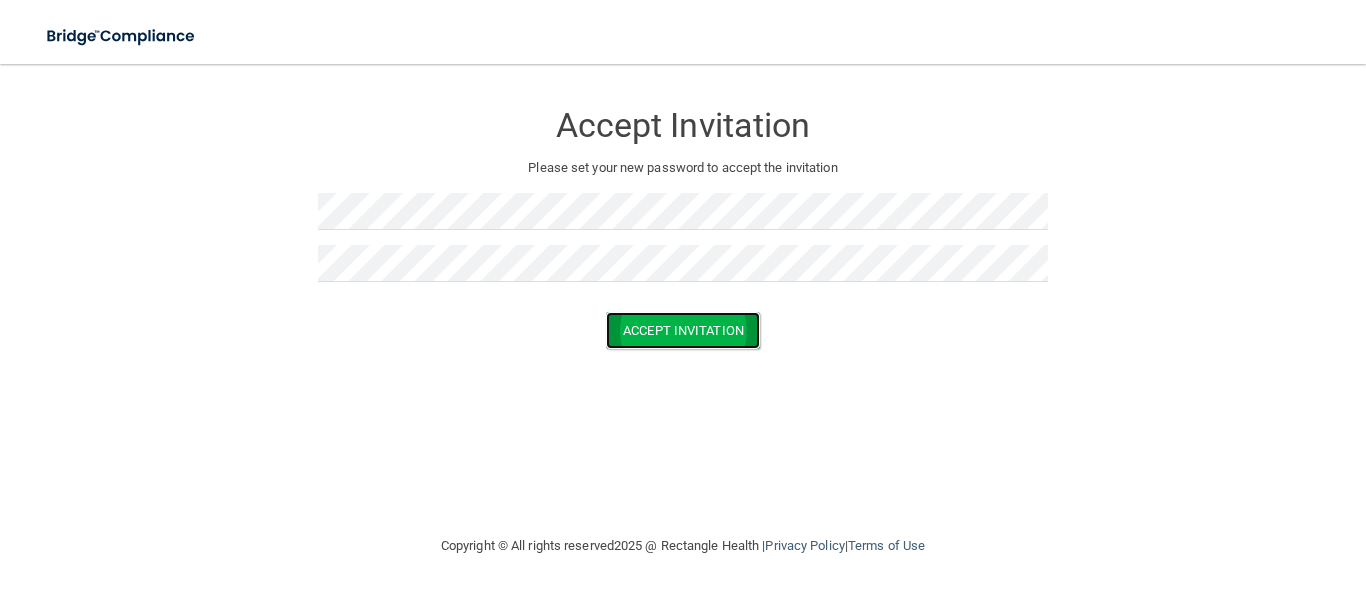 click on "Accept Invitation" at bounding box center [683, 330] 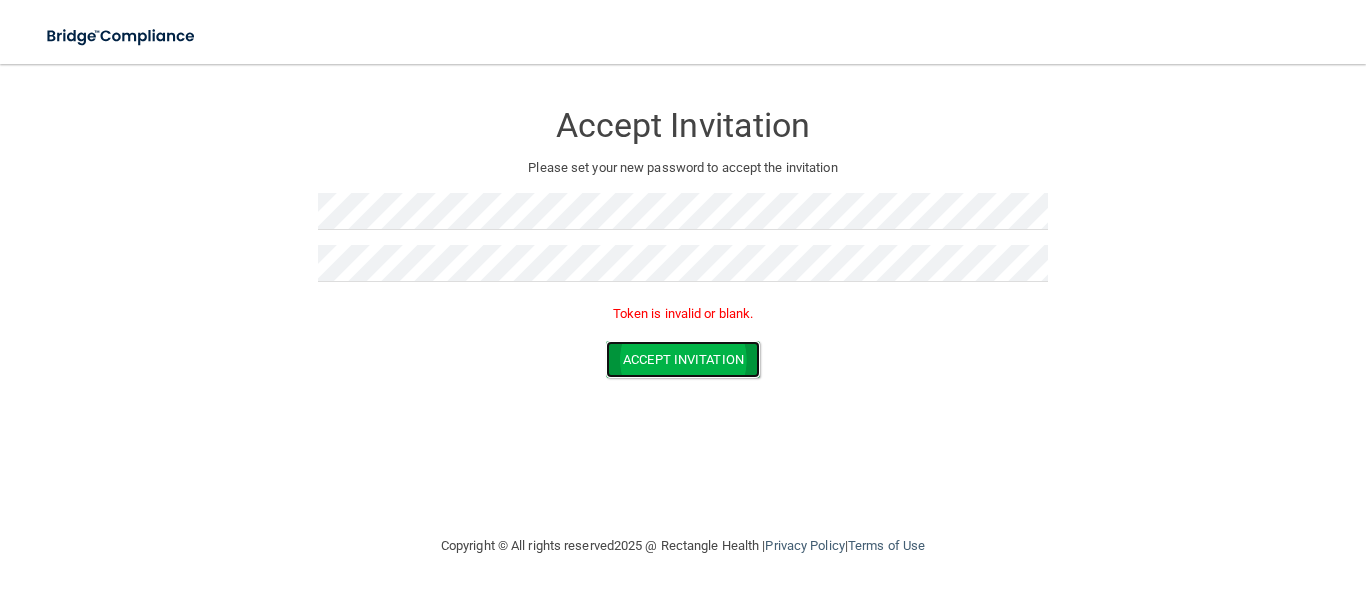 click on "Accept Invitation" at bounding box center (683, 359) 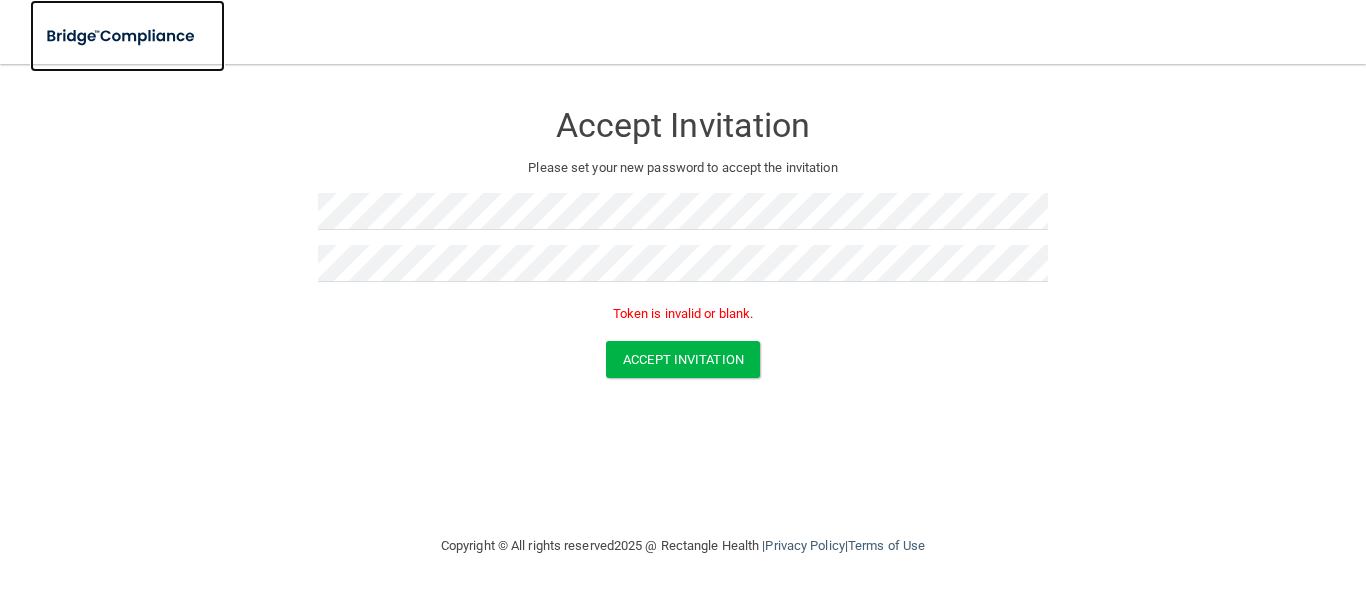 click at bounding box center (122, 36) 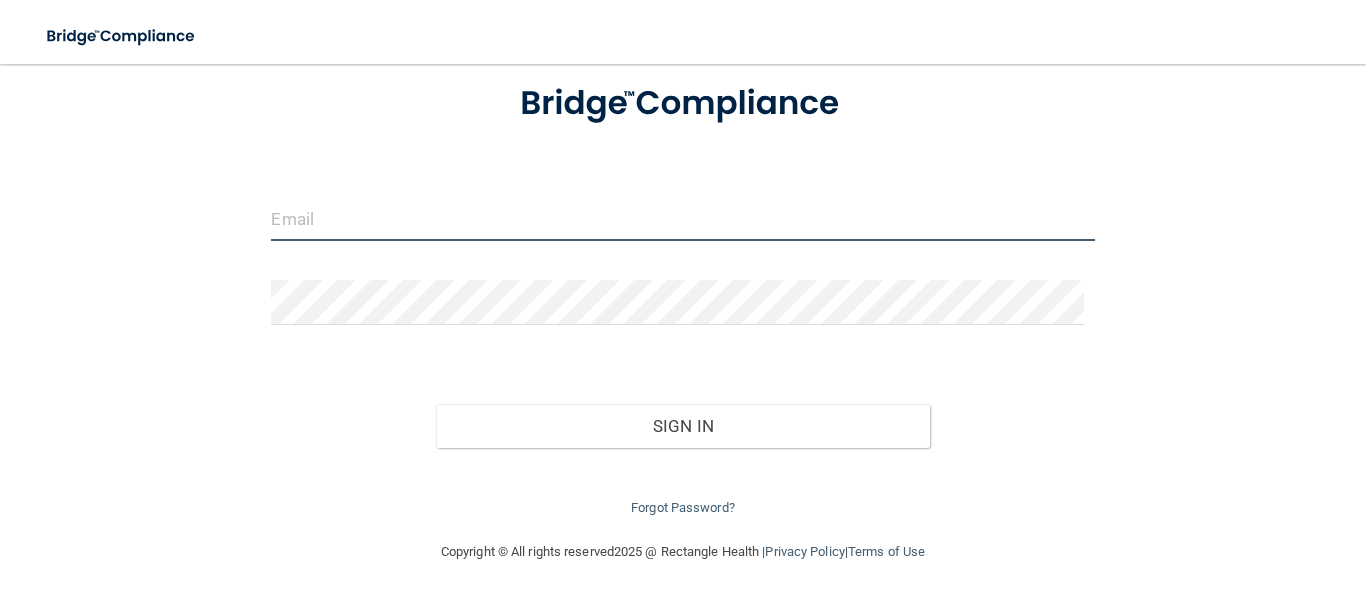 click at bounding box center (682, 218) 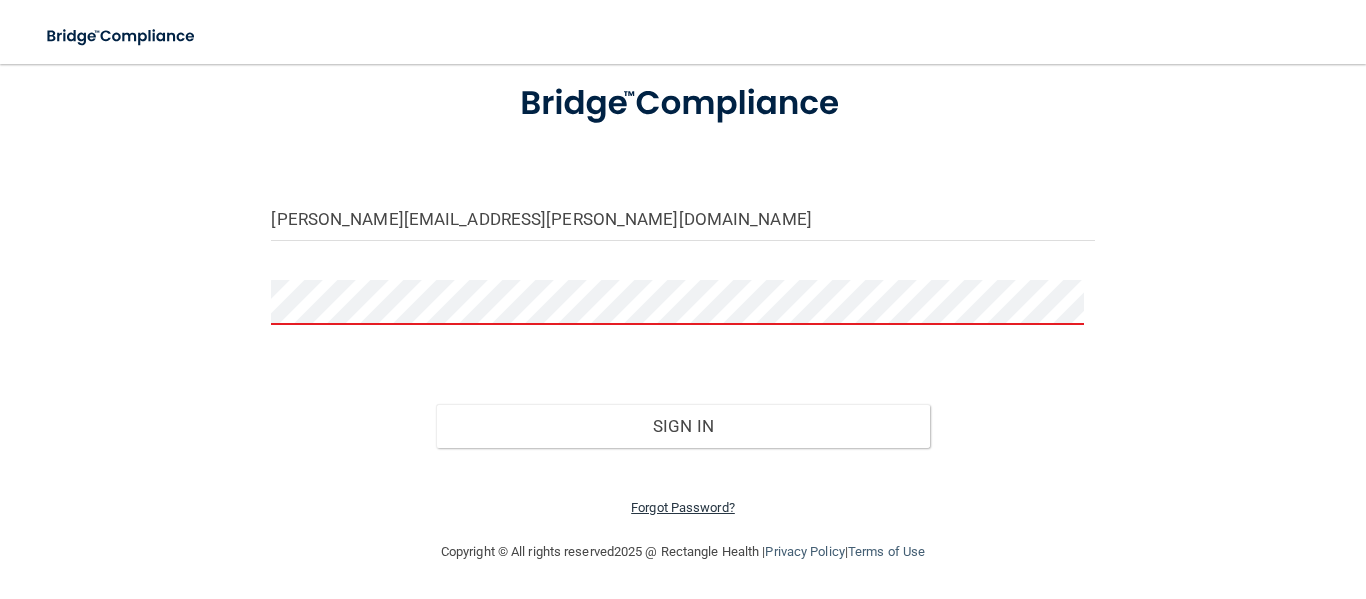 click on "Forgot Password?" at bounding box center [683, 507] 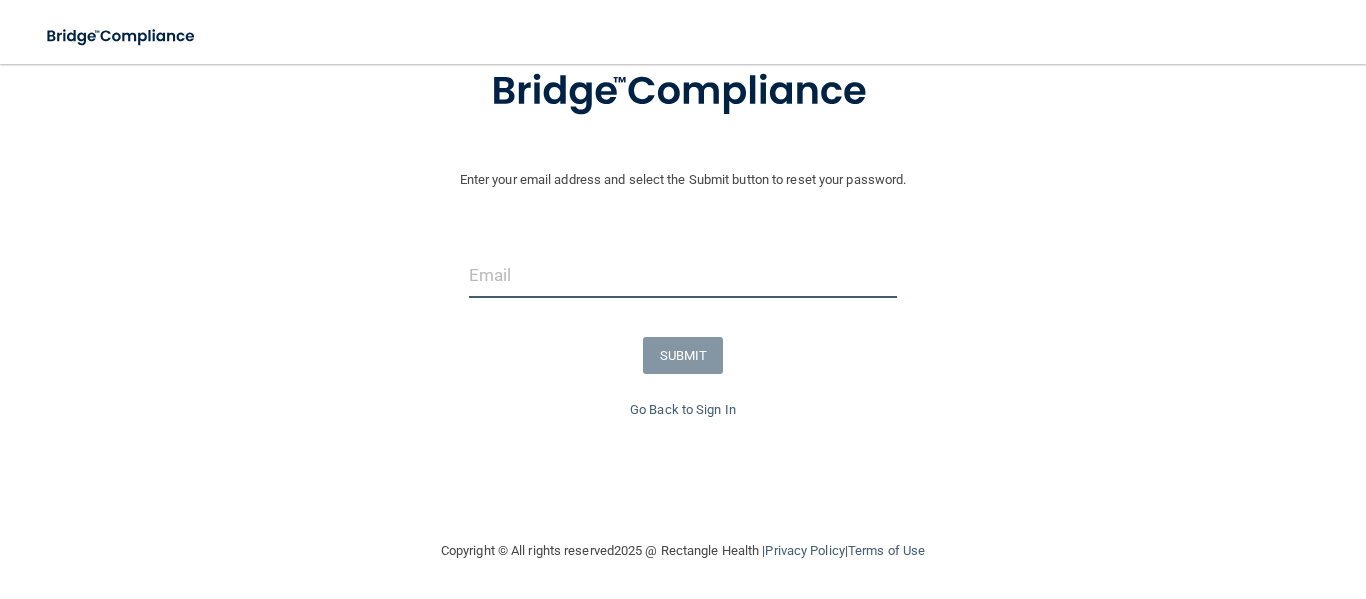 click at bounding box center [683, 275] 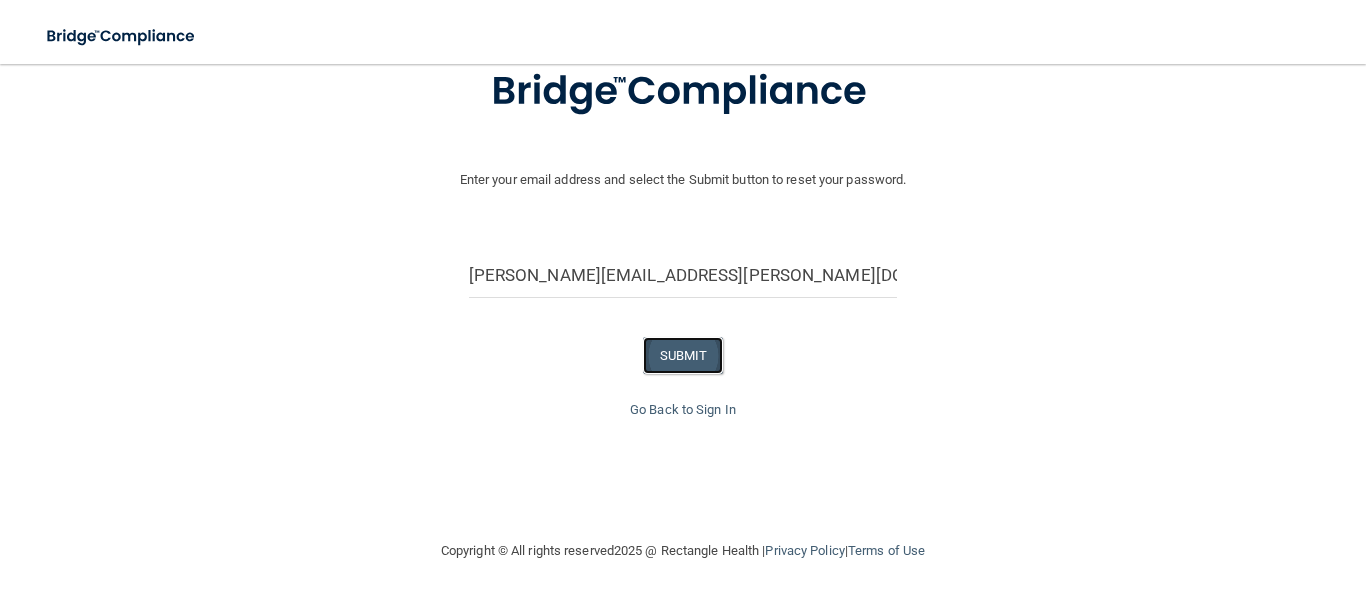 click on "SUBMIT" at bounding box center [683, 355] 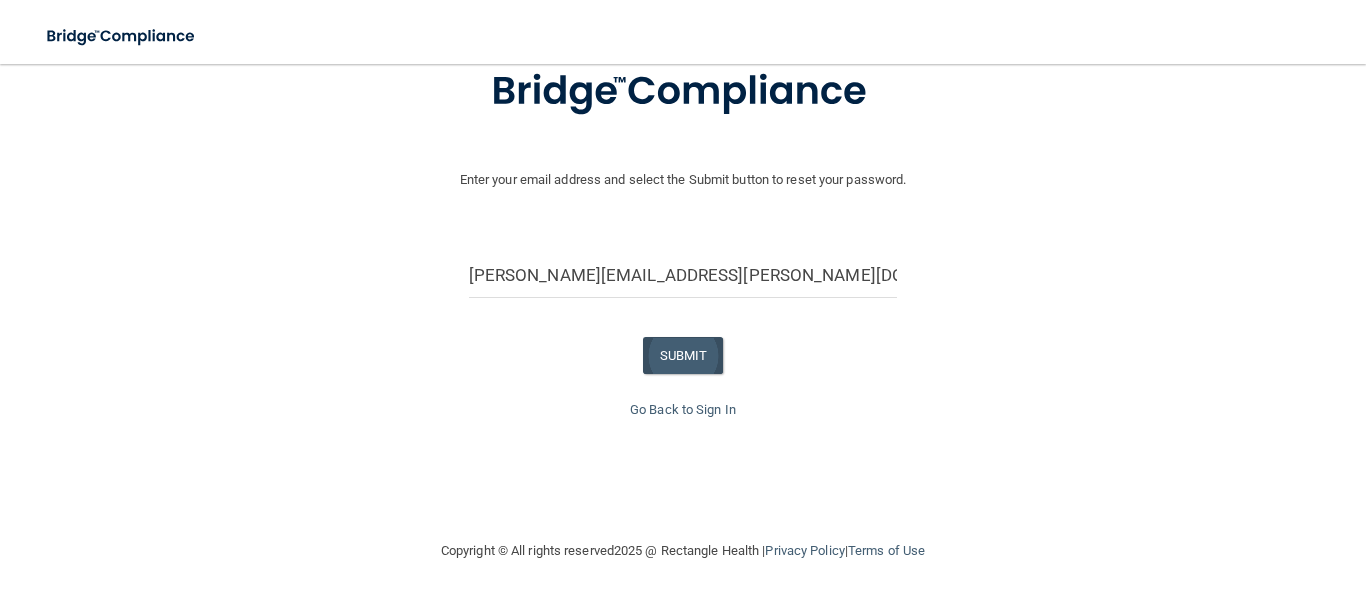 scroll, scrollTop: 7, scrollLeft: 0, axis: vertical 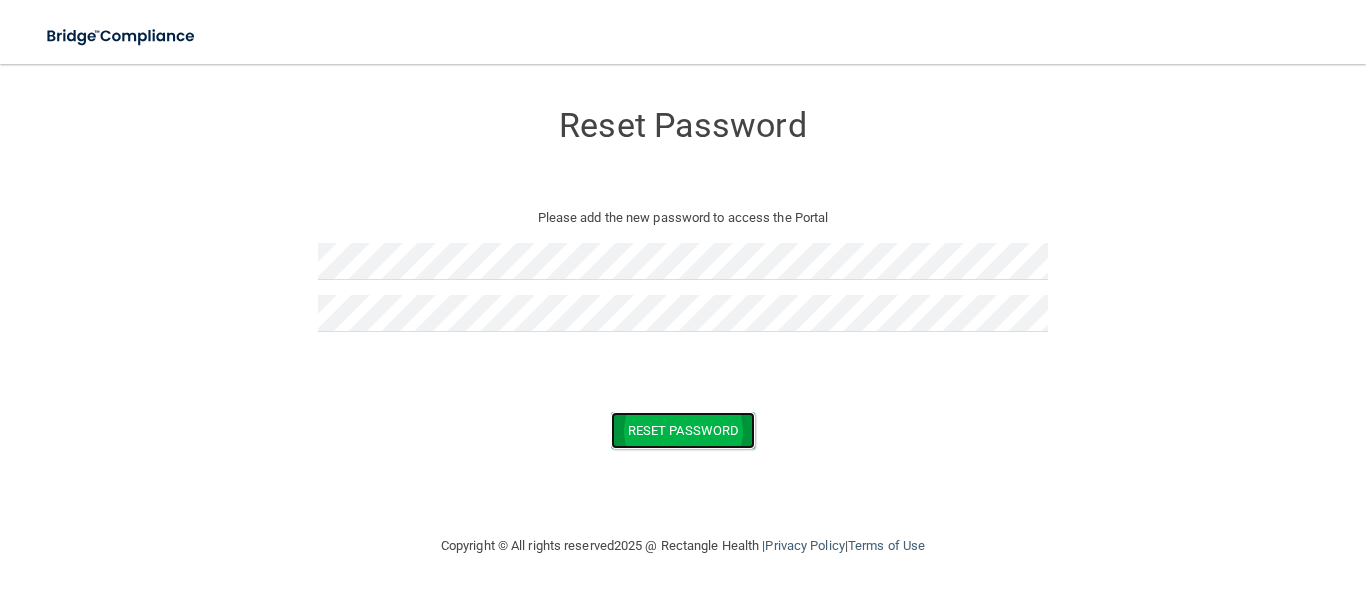 click on "Reset Password" at bounding box center [683, 430] 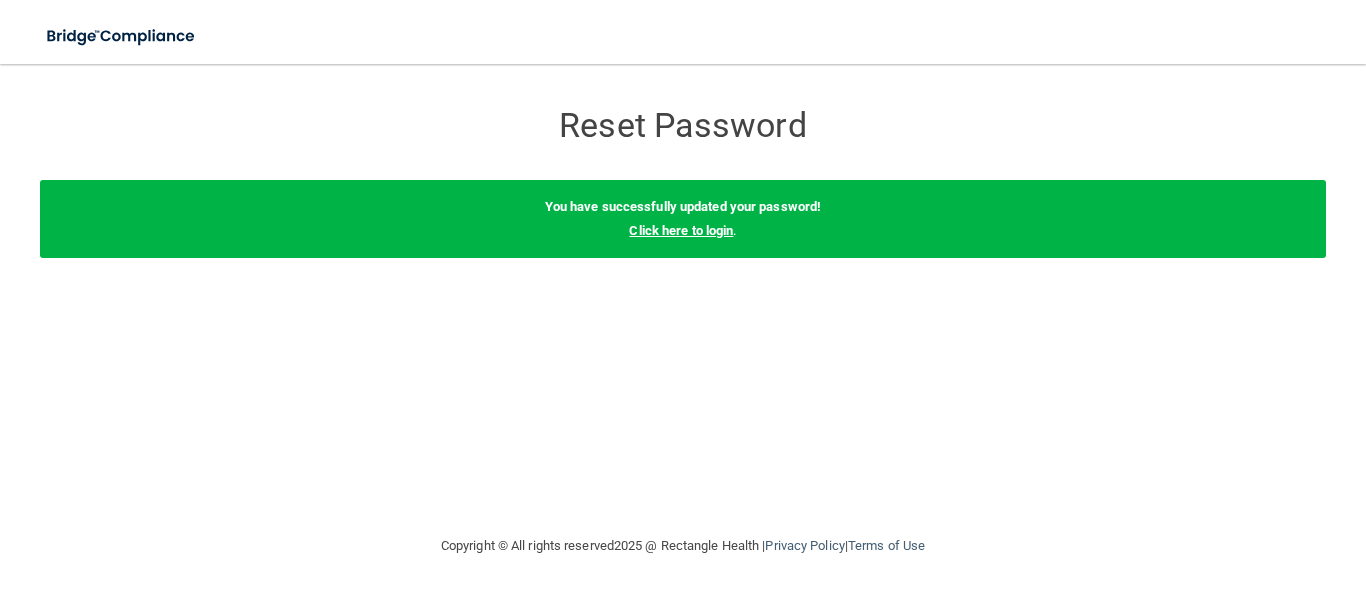 click on "Click here to login" at bounding box center (681, 230) 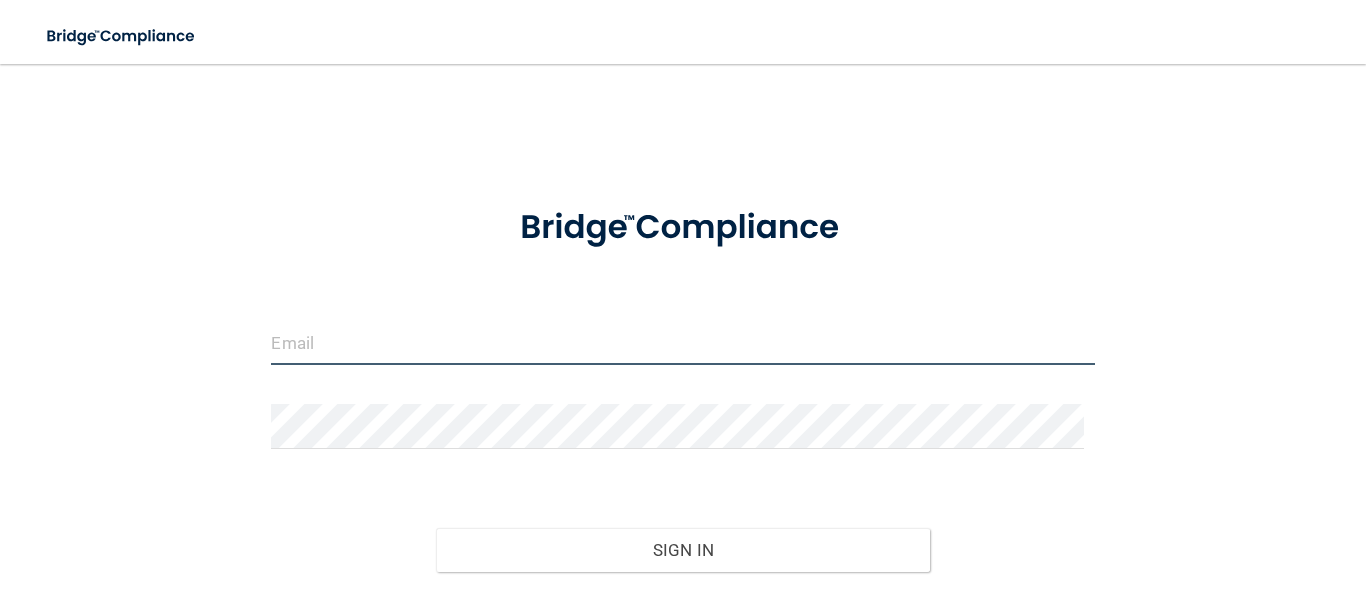 type on "[PERSON_NAME][EMAIL_ADDRESS][PERSON_NAME][DOMAIN_NAME]" 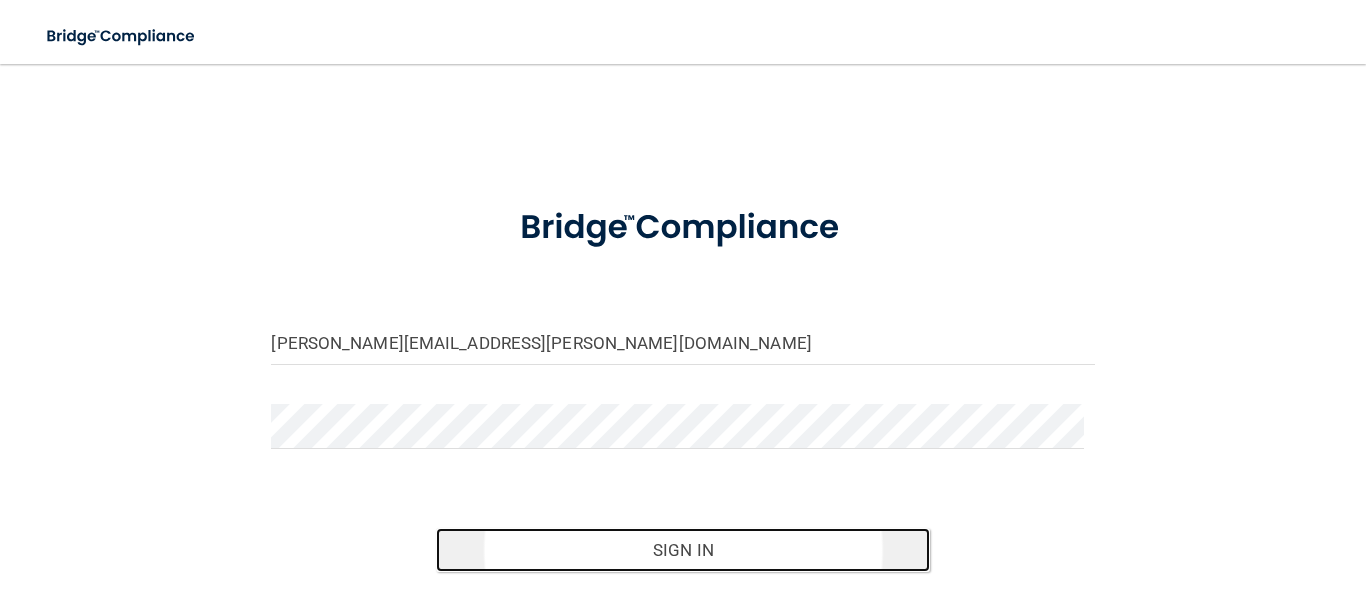 click on "Sign In" at bounding box center (683, 550) 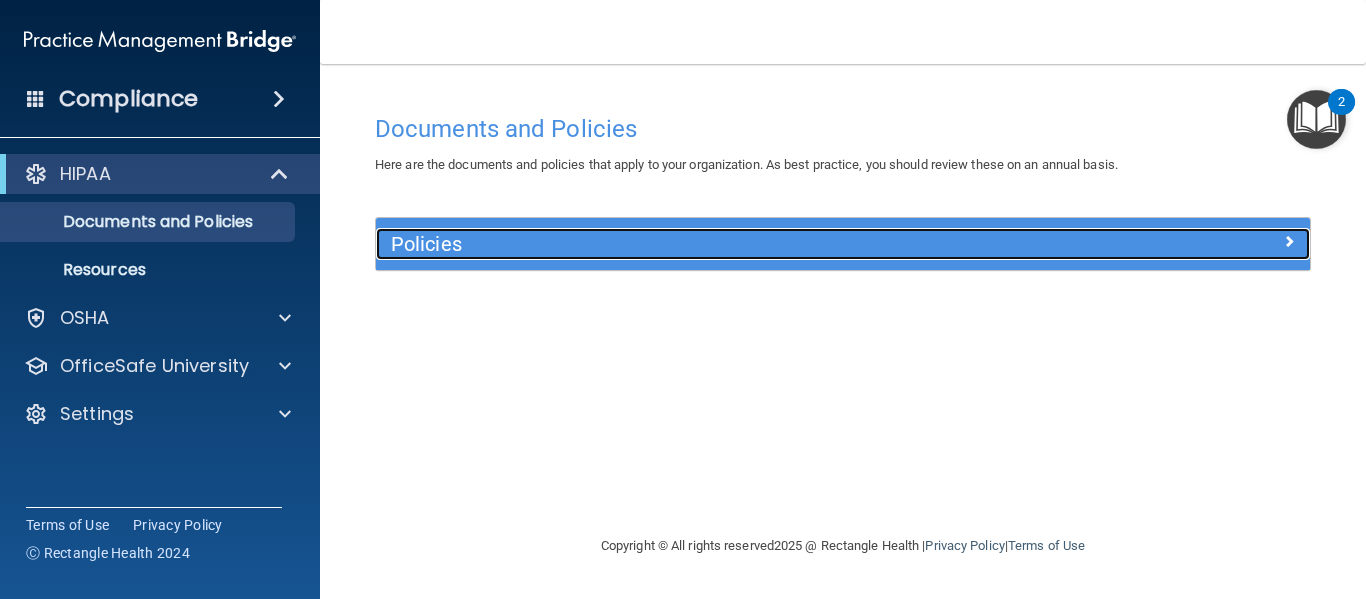 click on "Policies" at bounding box center [726, 244] 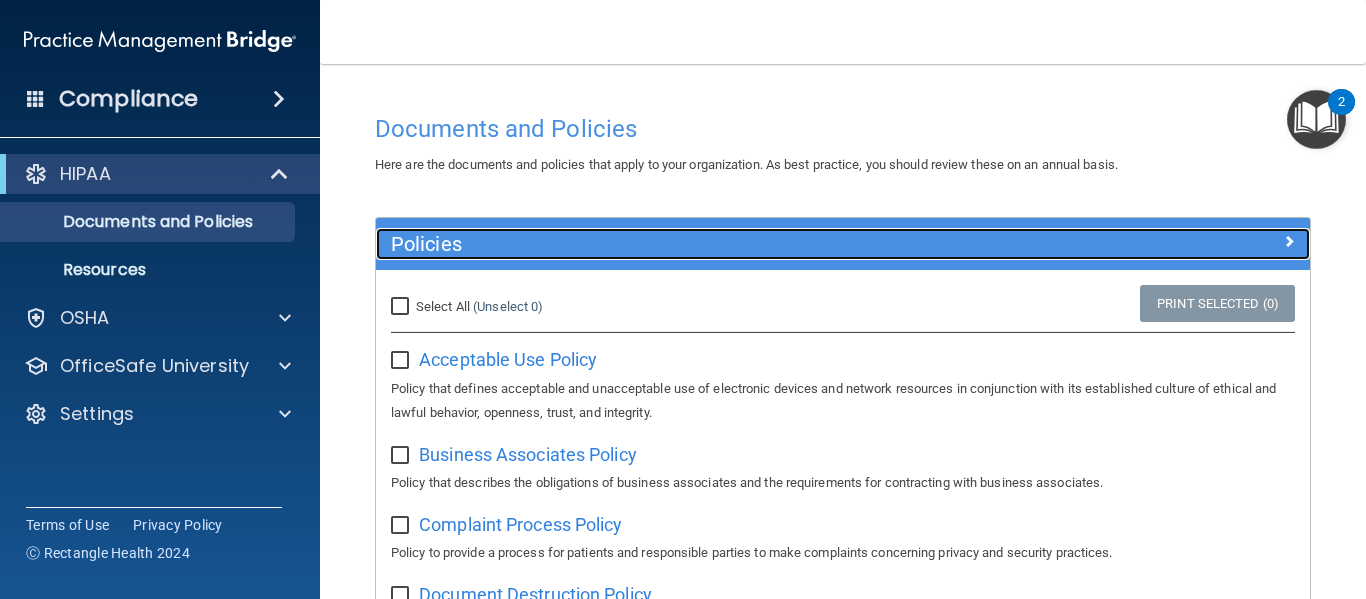 scroll, scrollTop: 62, scrollLeft: 0, axis: vertical 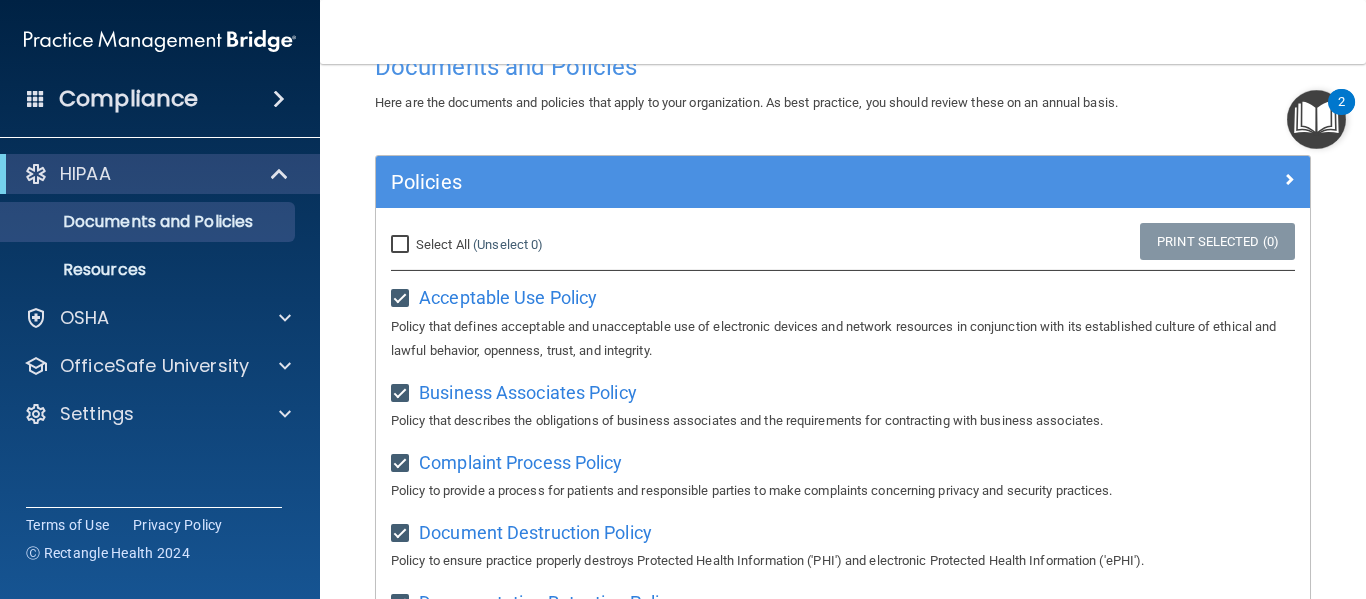 checkbox on "true" 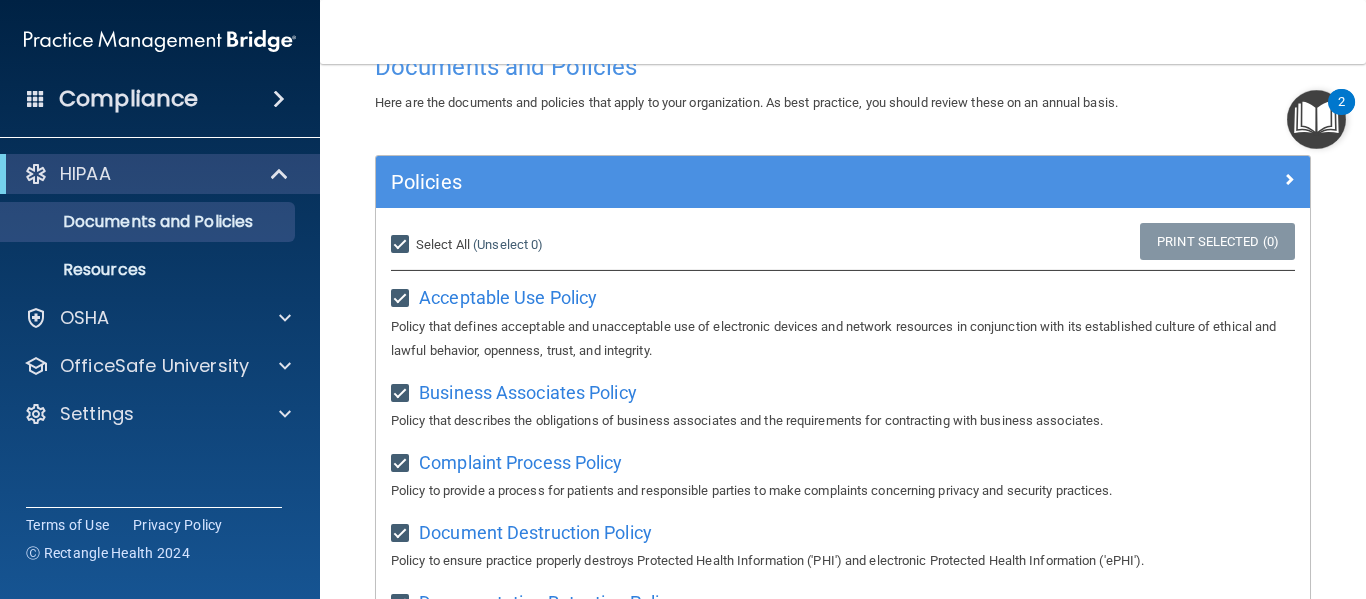 checkbox on "true" 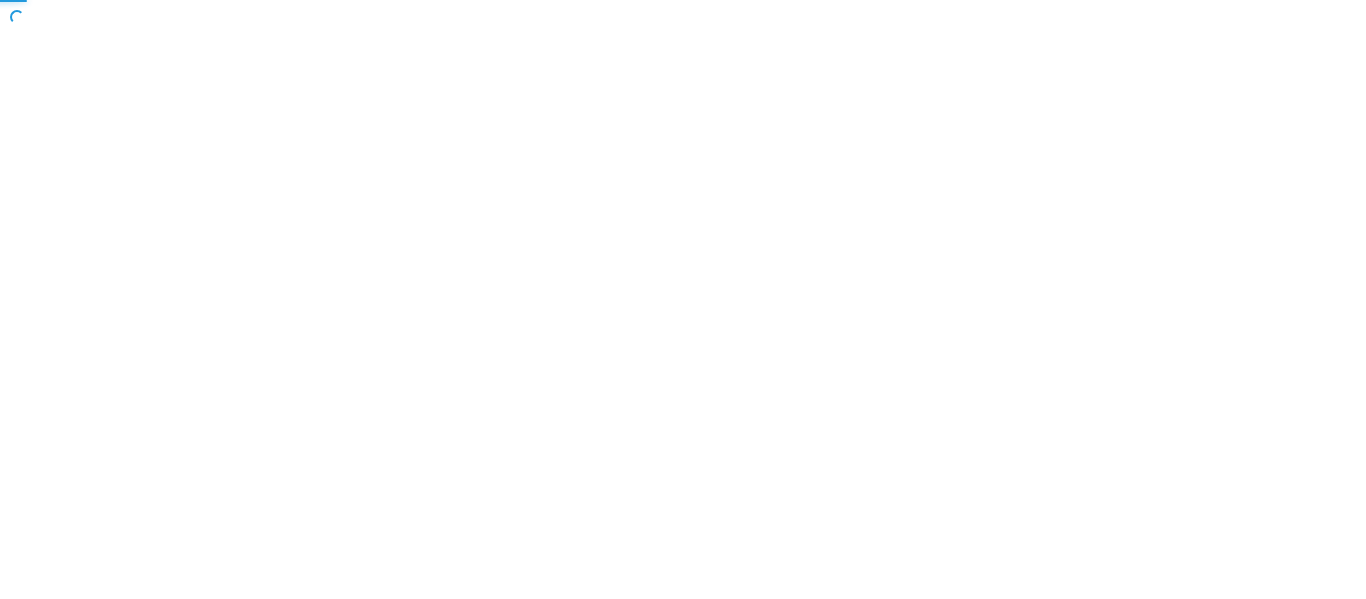 scroll, scrollTop: 0, scrollLeft: 0, axis: both 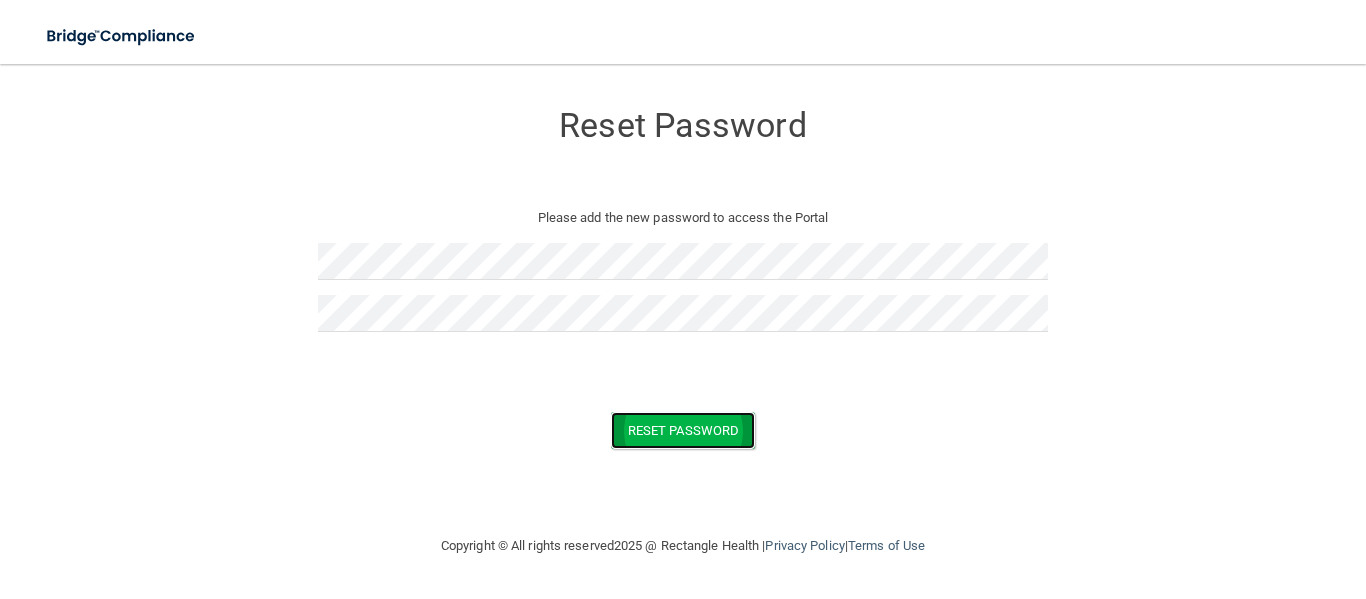 click on "Reset Password" at bounding box center [683, 430] 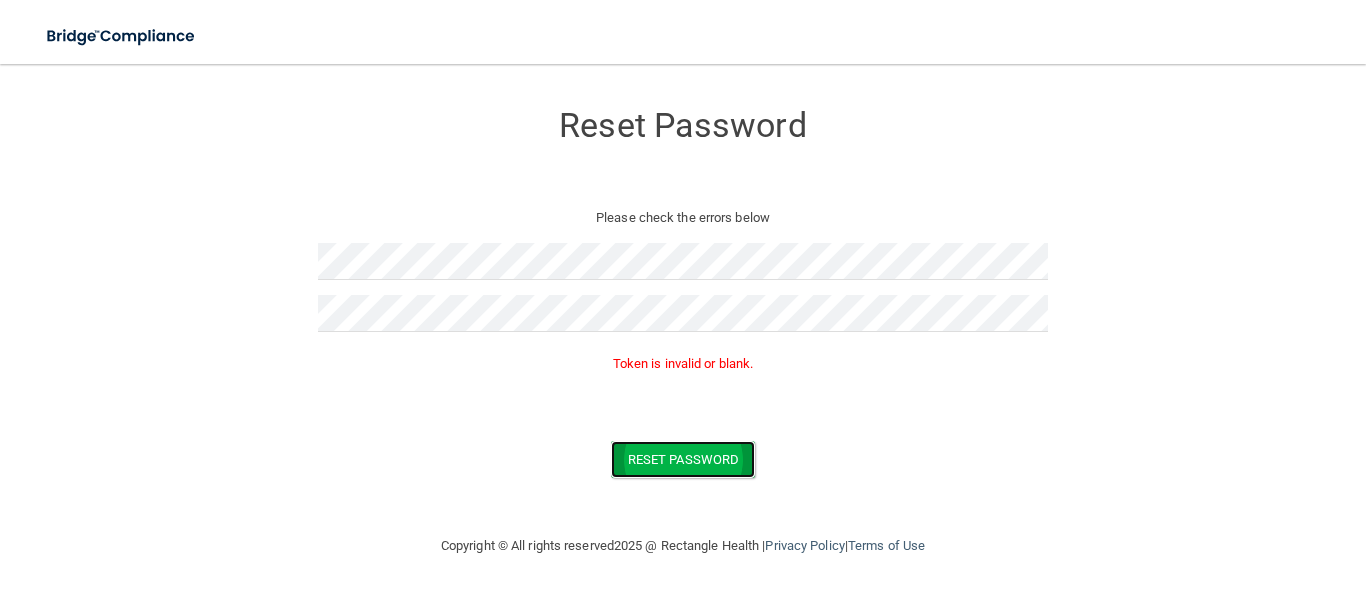 click on "Reset Password" at bounding box center (683, 459) 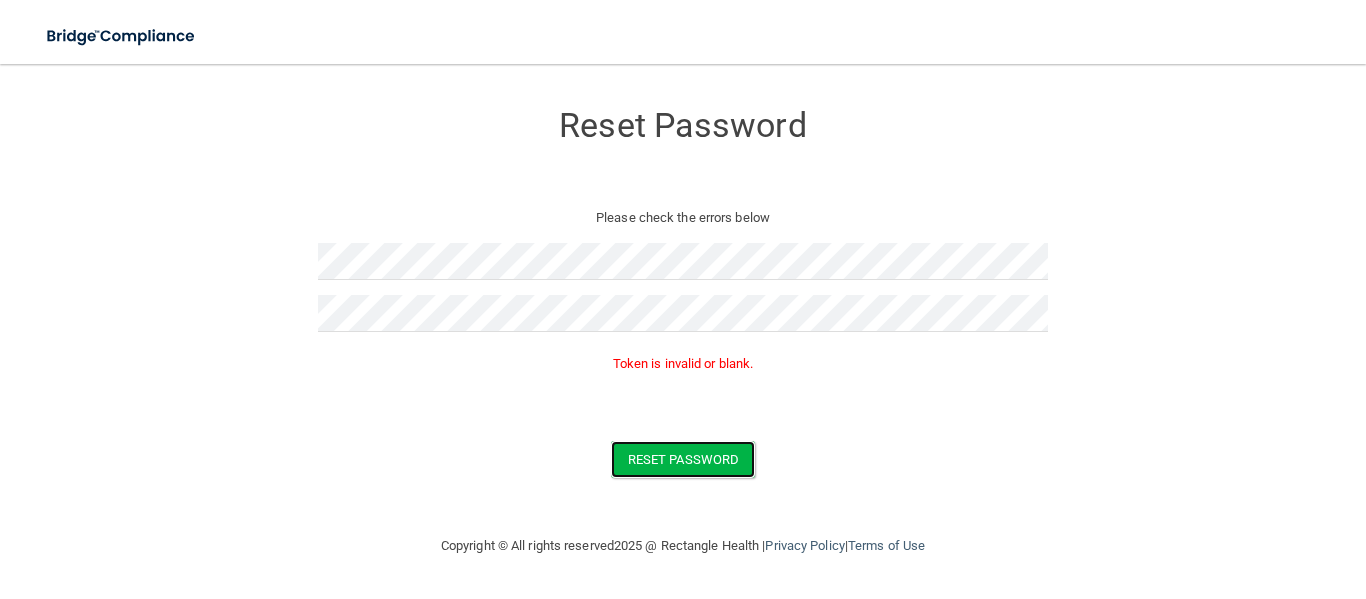 type 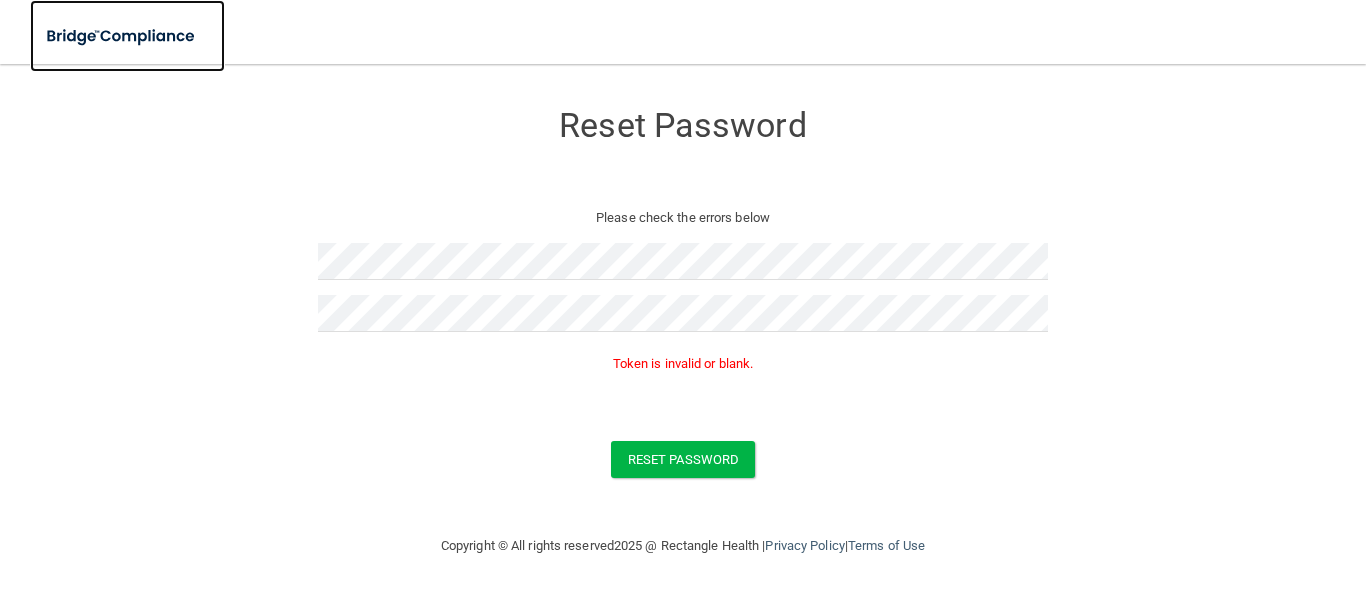 click at bounding box center (122, 36) 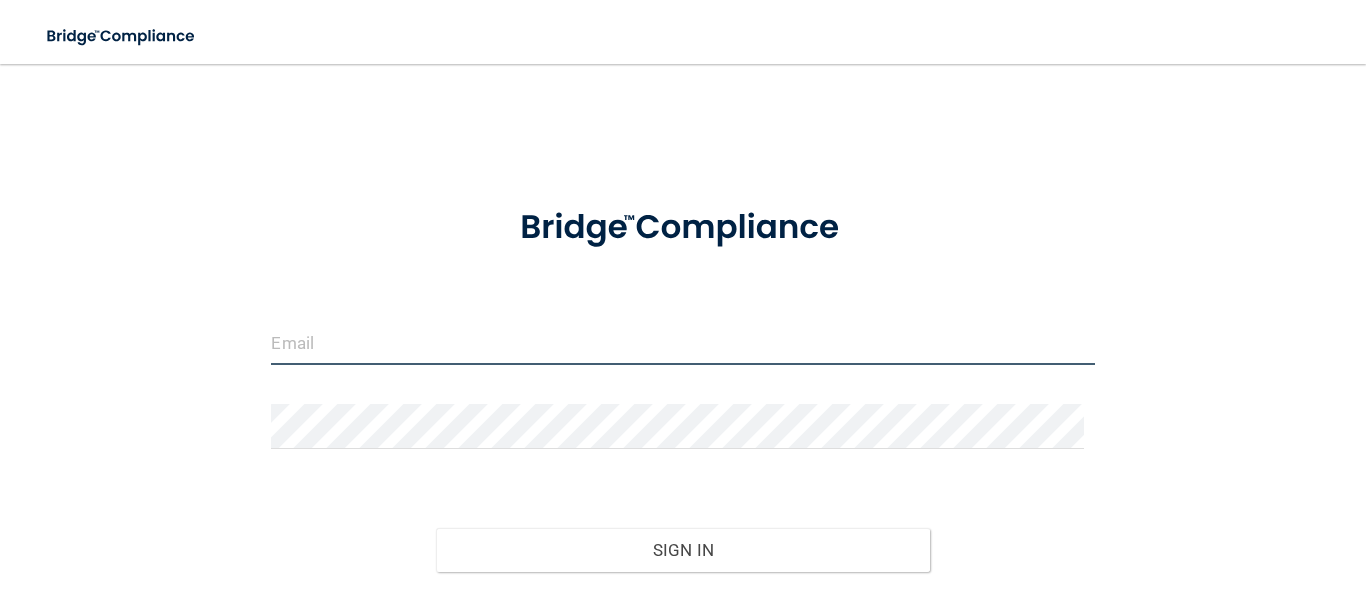 type on "[PERSON_NAME][EMAIL_ADDRESS][PERSON_NAME][DOMAIN_NAME]" 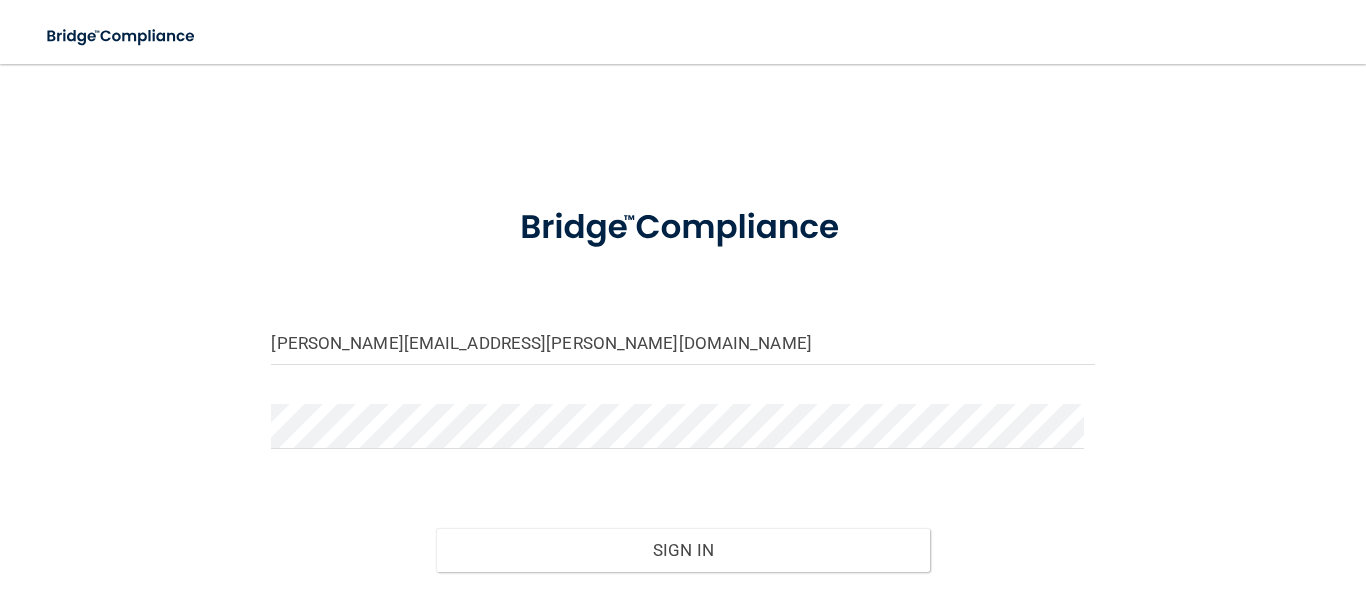 click on "Sign In" at bounding box center [682, 530] 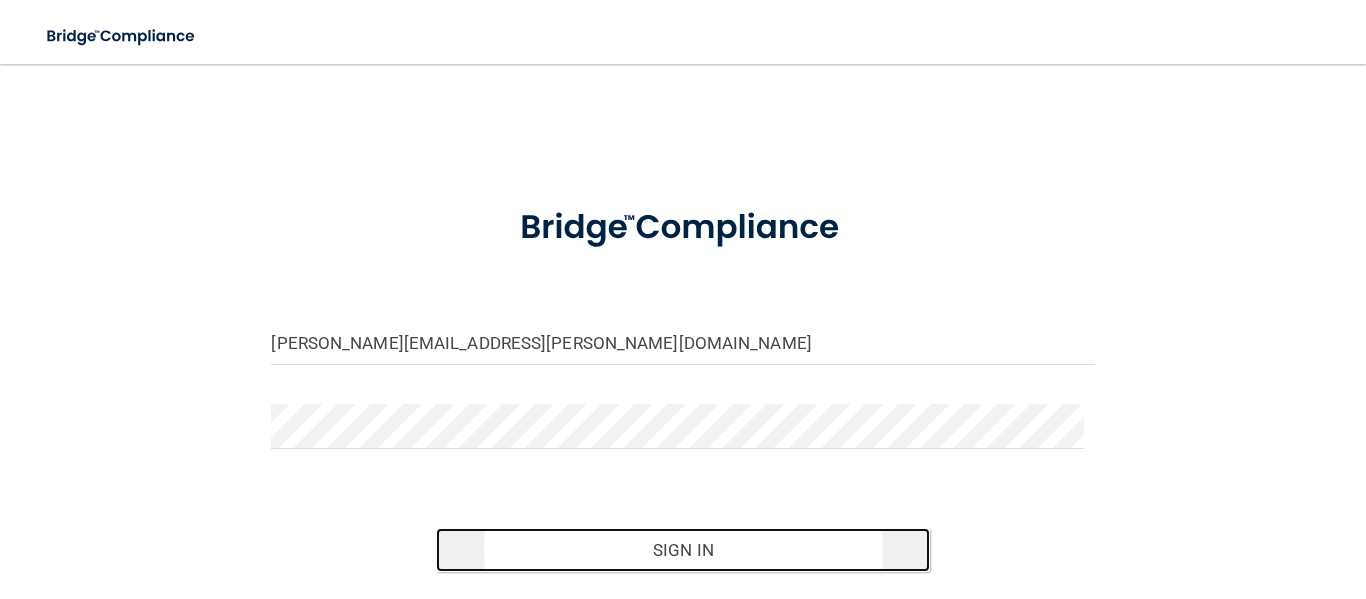click on "Sign In" at bounding box center (683, 550) 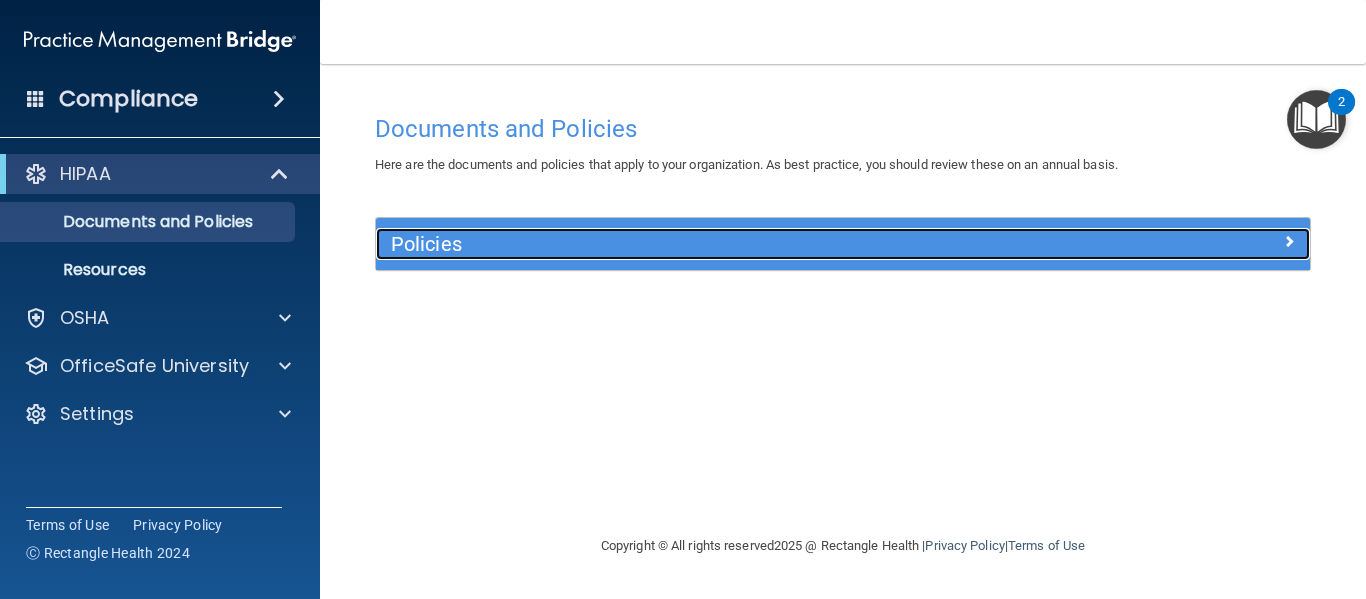 click on "Policies" at bounding box center [726, 244] 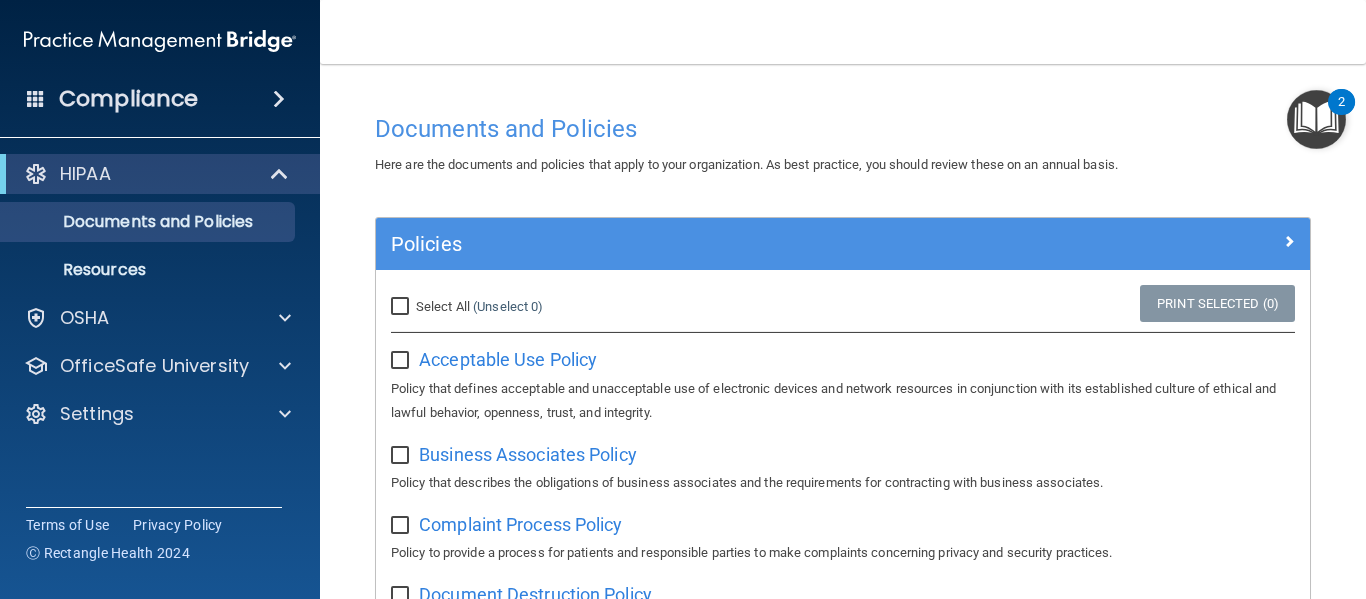 click on "Select All   (Unselect 0)    Unselect All" at bounding box center (402, 307) 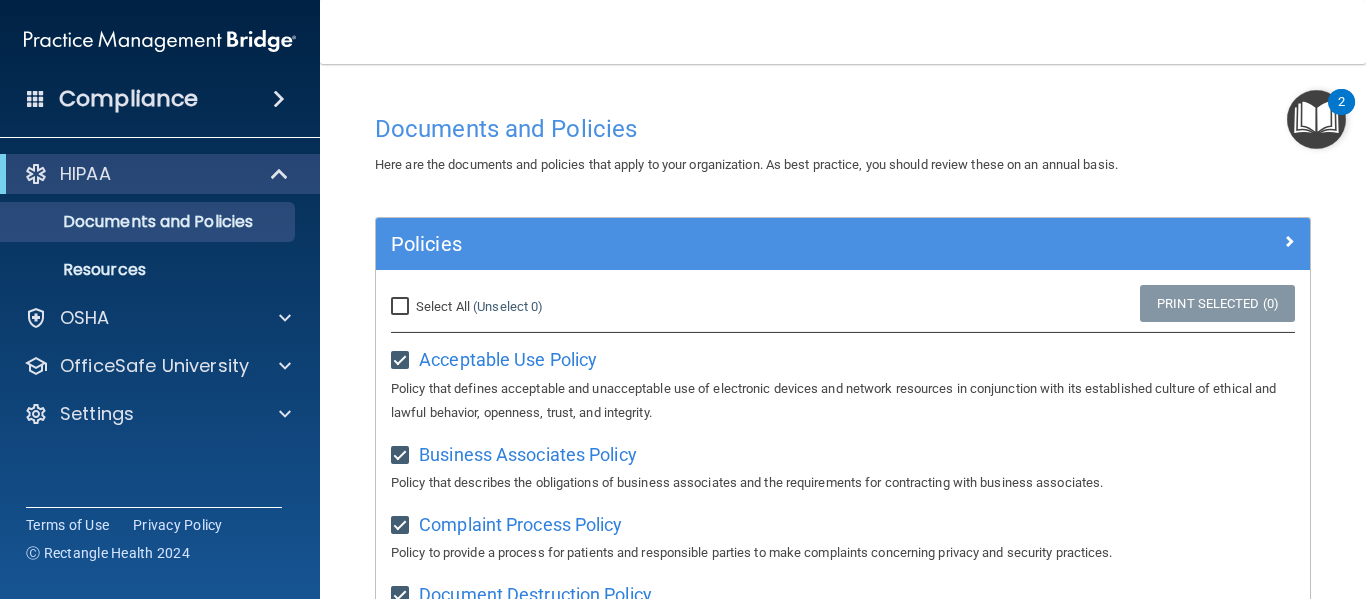 checkbox on "true" 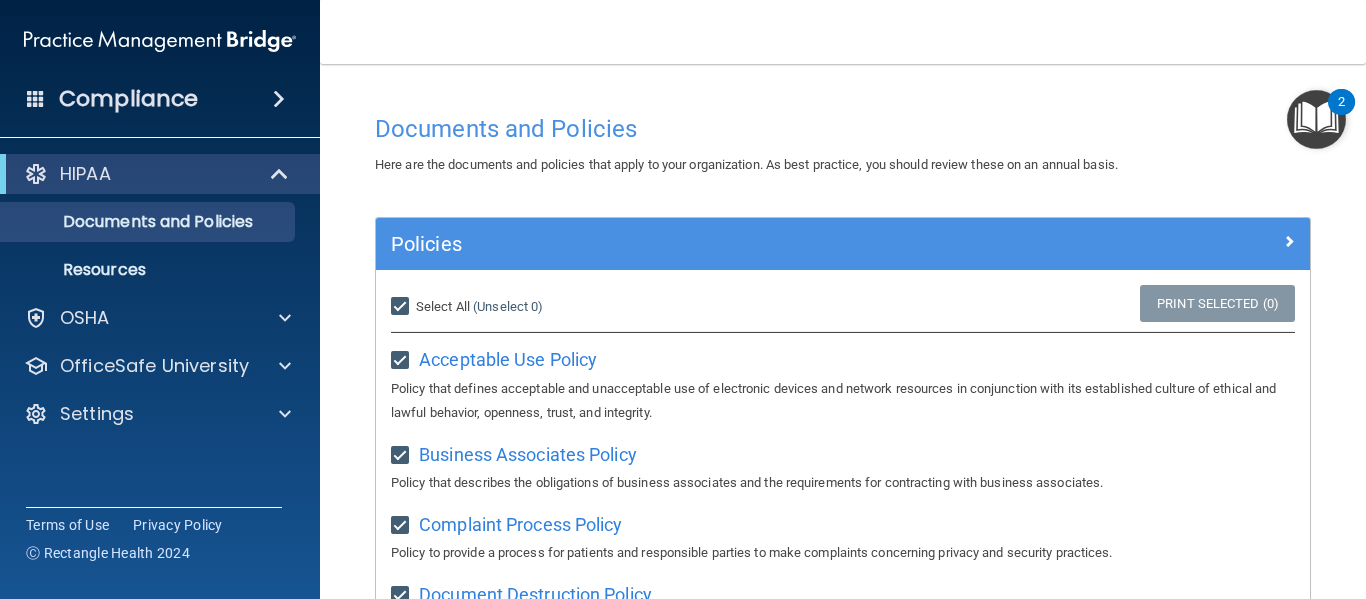 checkbox on "true" 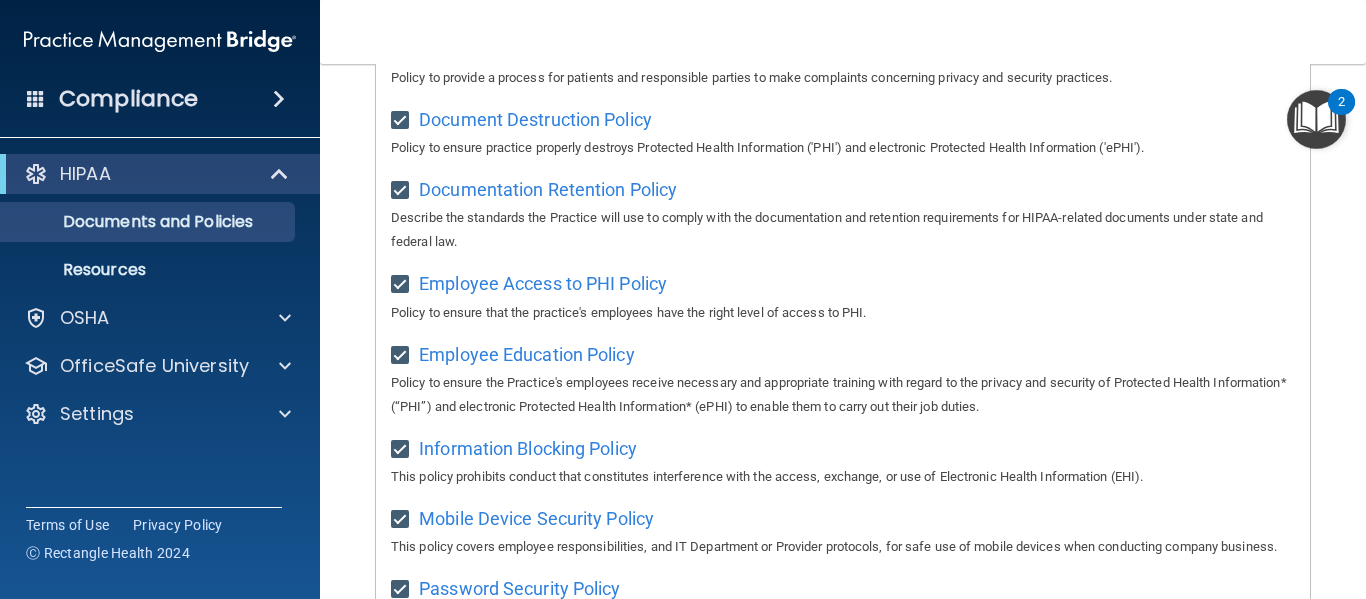 scroll, scrollTop: 400, scrollLeft: 0, axis: vertical 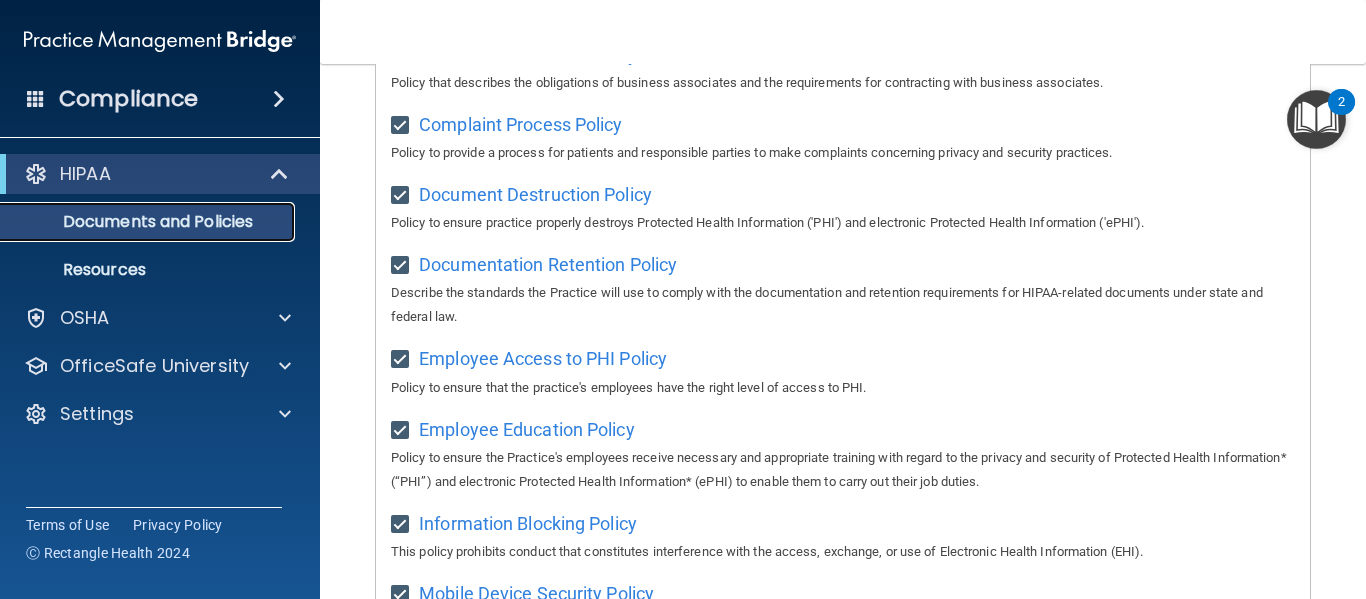 click on "Documents and Policies" at bounding box center [137, 222] 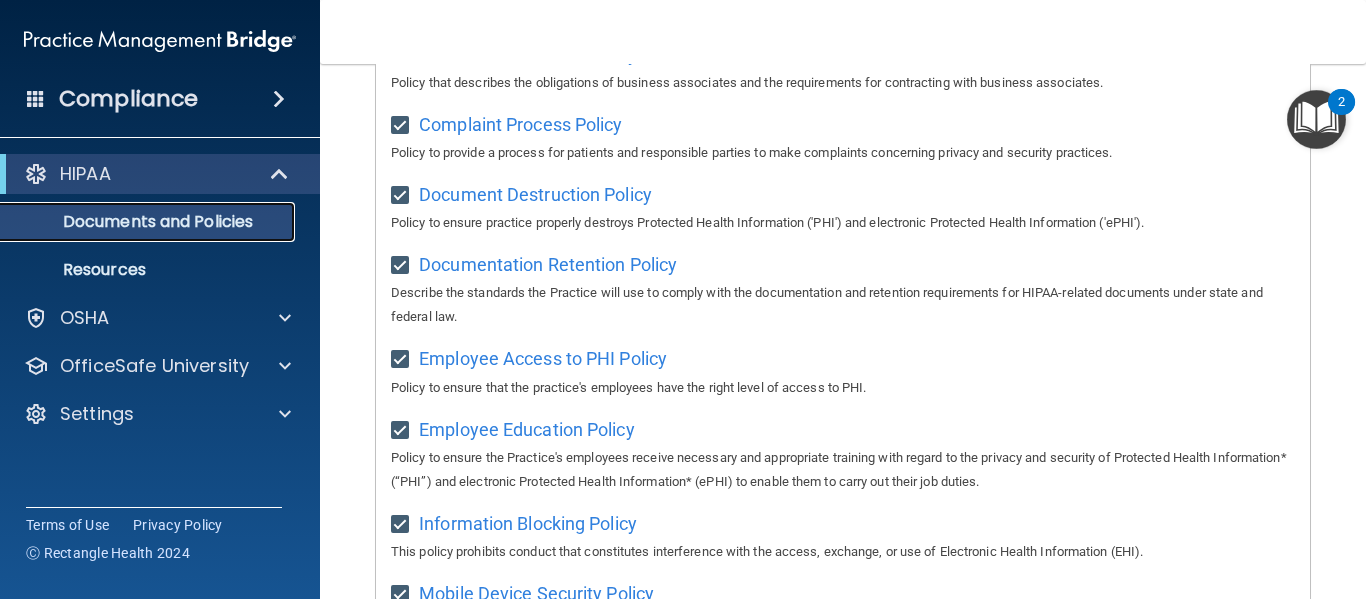 scroll, scrollTop: 0, scrollLeft: 0, axis: both 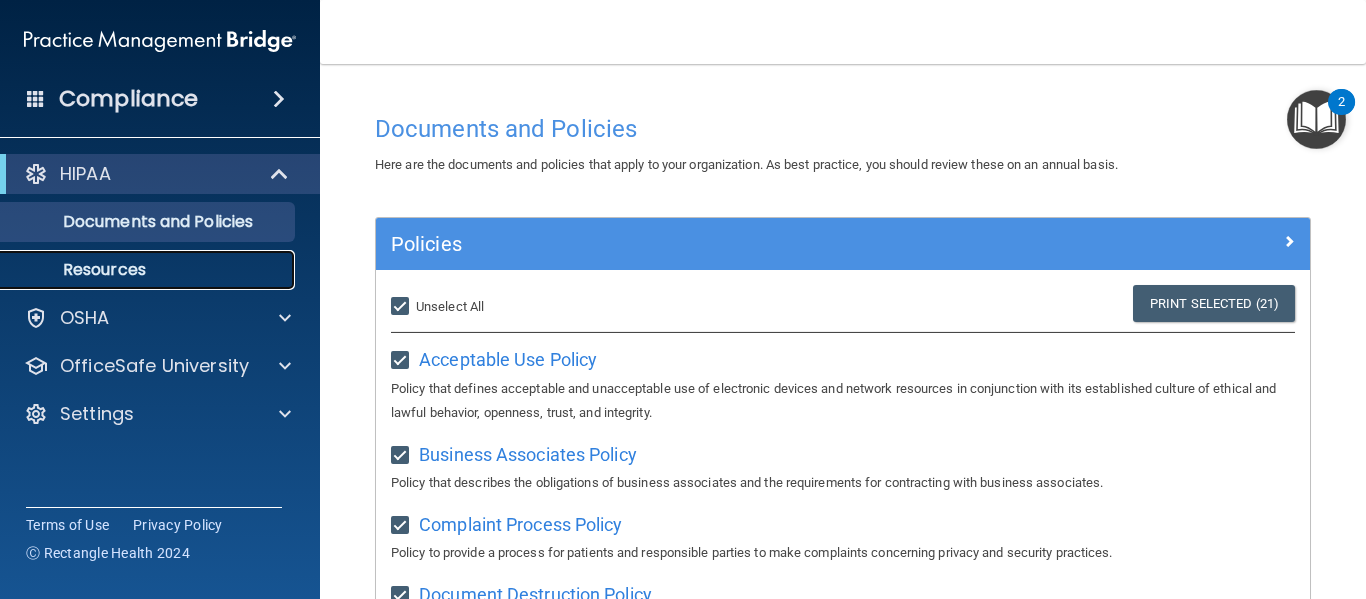 click on "Resources" at bounding box center [149, 270] 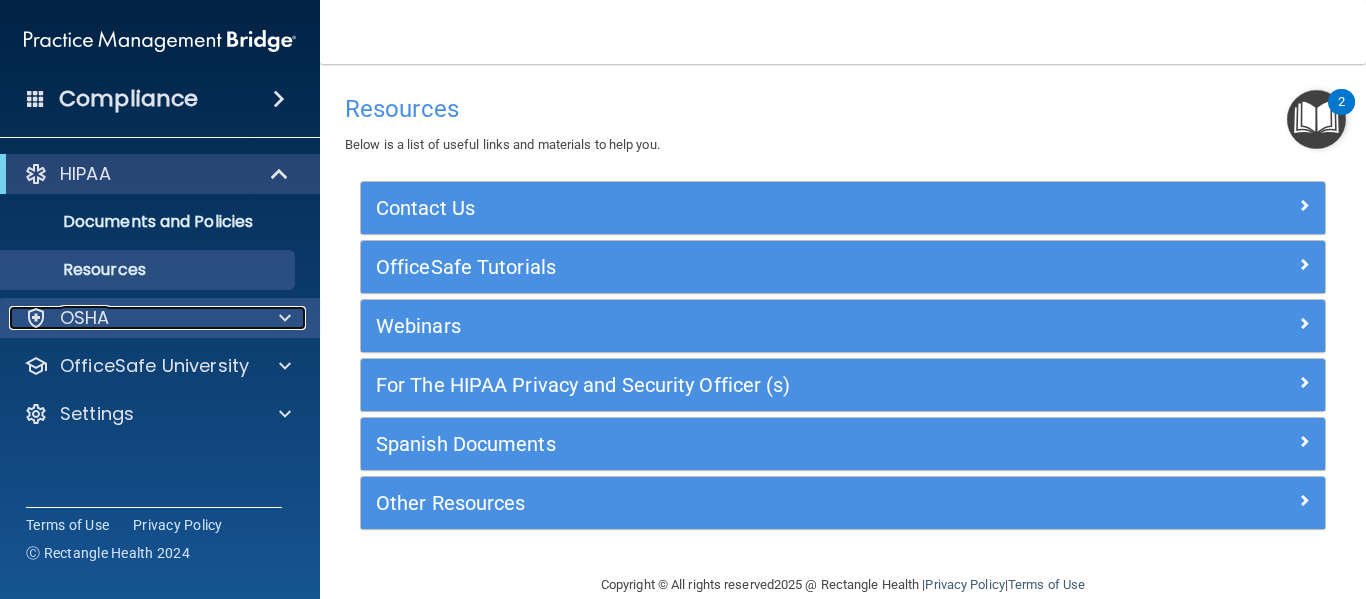click on "OSHA" at bounding box center [85, 318] 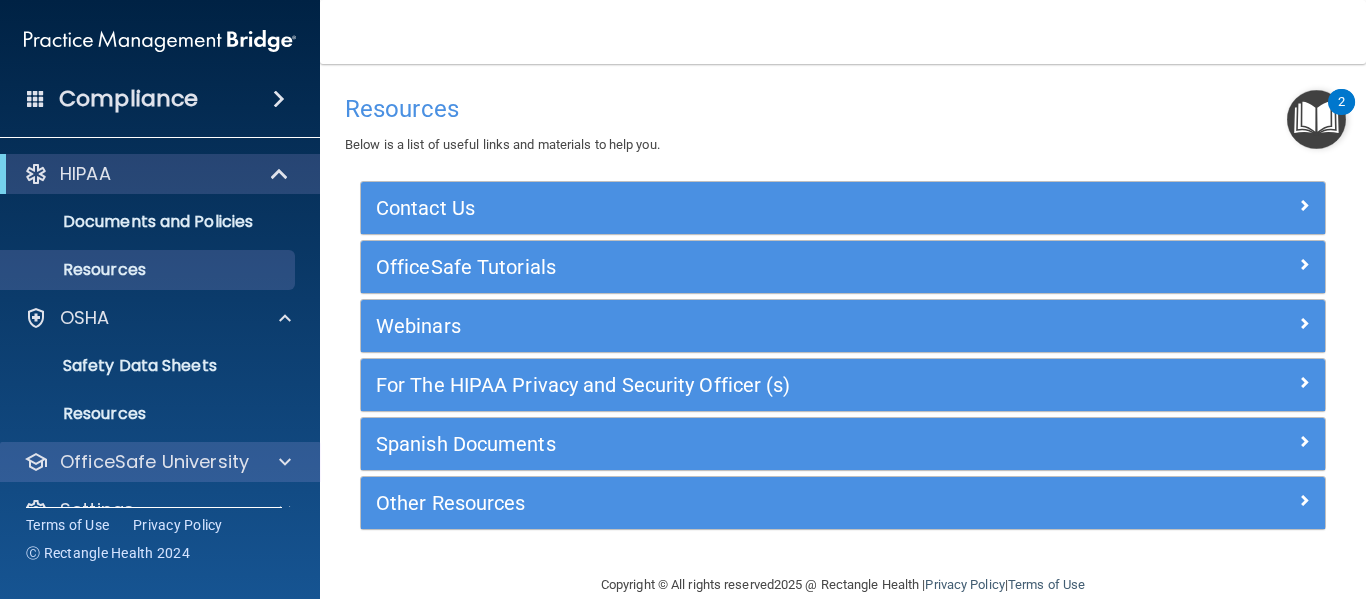 click on "OfficeSafe University" at bounding box center [160, 462] 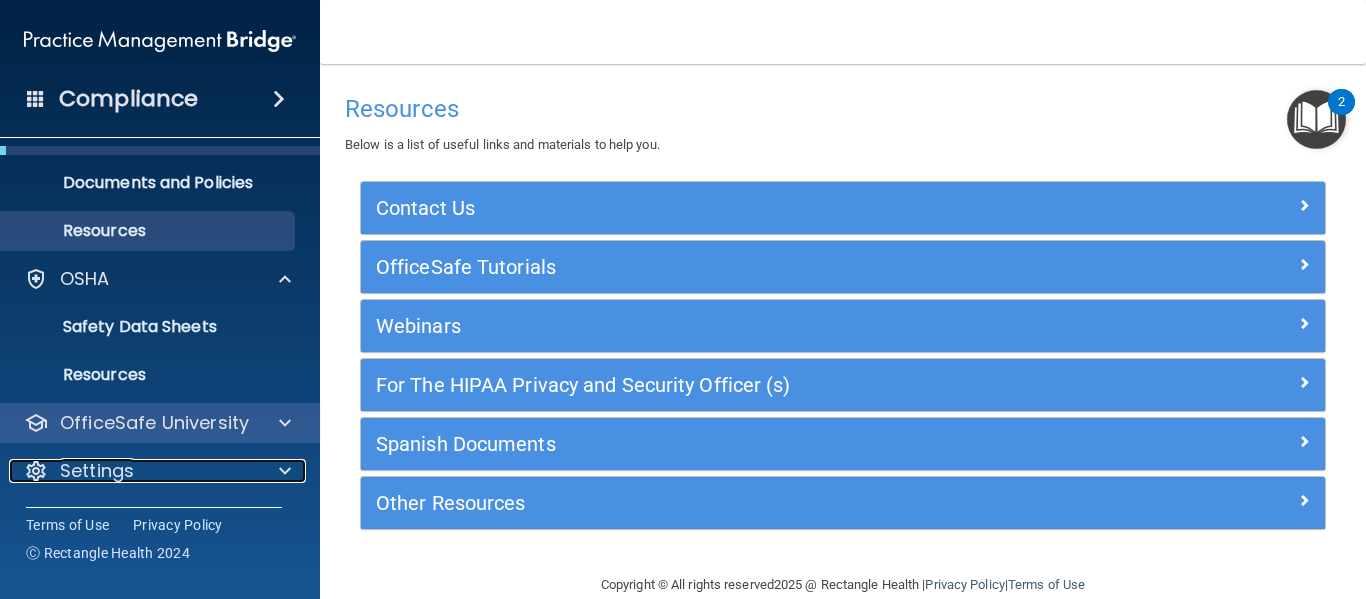 click on "Settings" at bounding box center [133, 471] 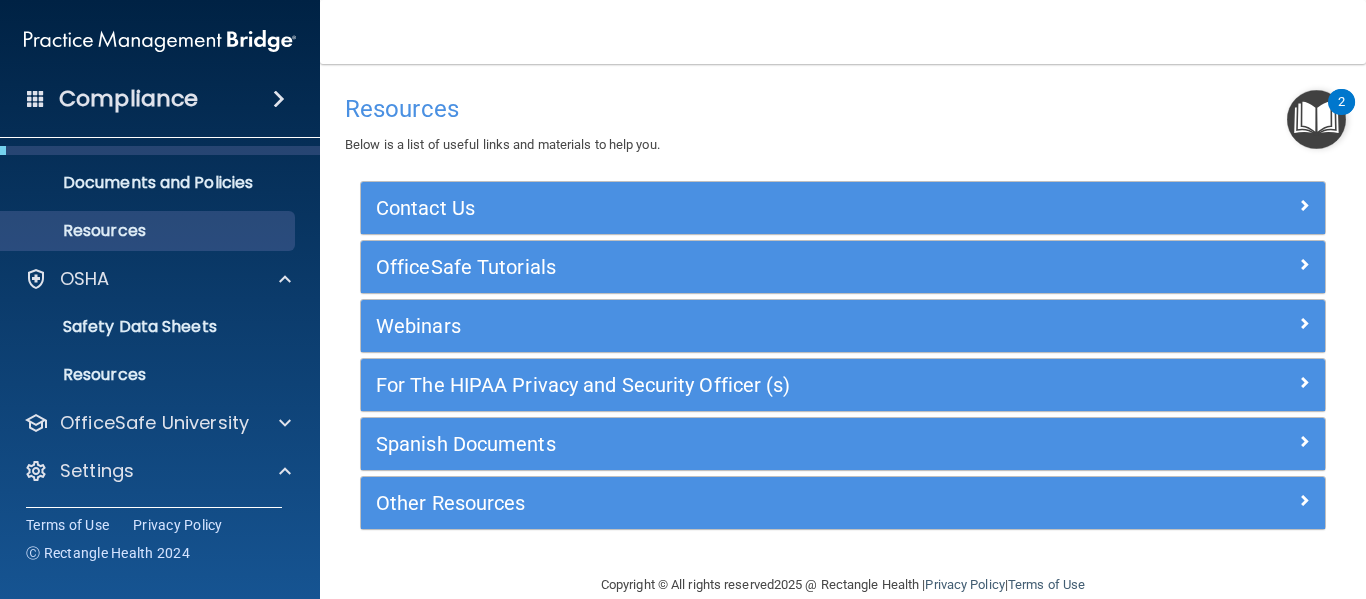 click on "Toggle navigation                                                                                                     Tracy Vazquez   tracy.vazquez@bansalneuro.com                            Manage My Enterprise              Ganesha Institute of Neurology & Psychiatry , SC     Manage My Location" at bounding box center [843, 32] 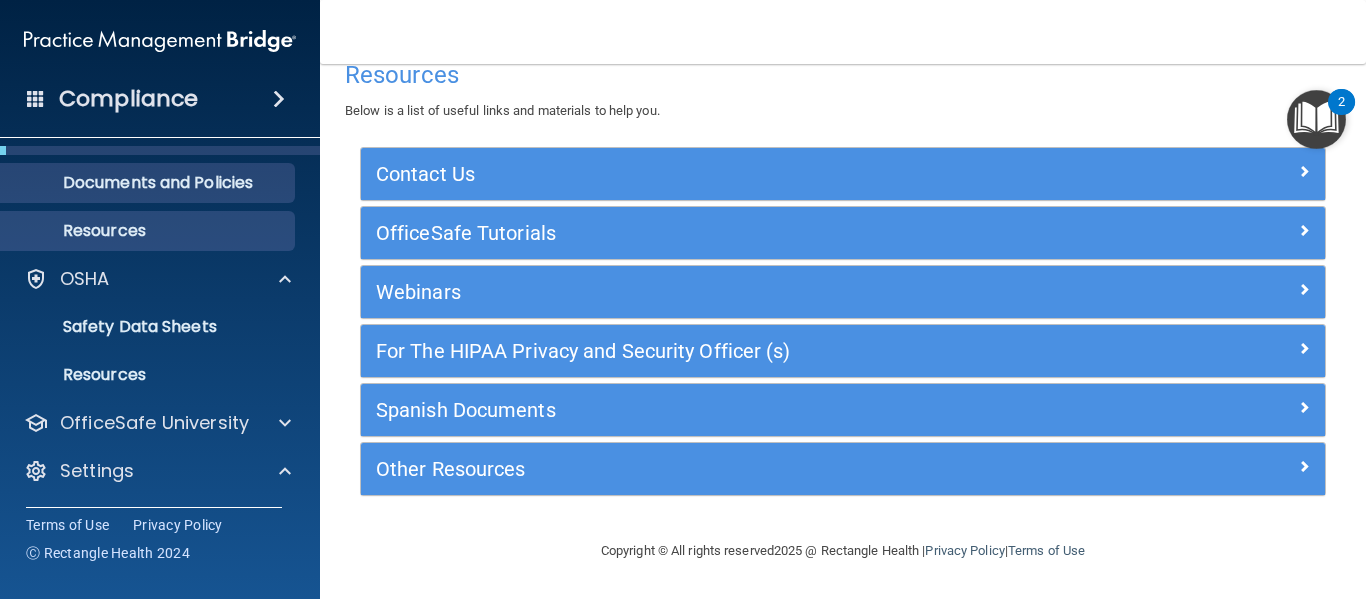 scroll, scrollTop: 0, scrollLeft: 0, axis: both 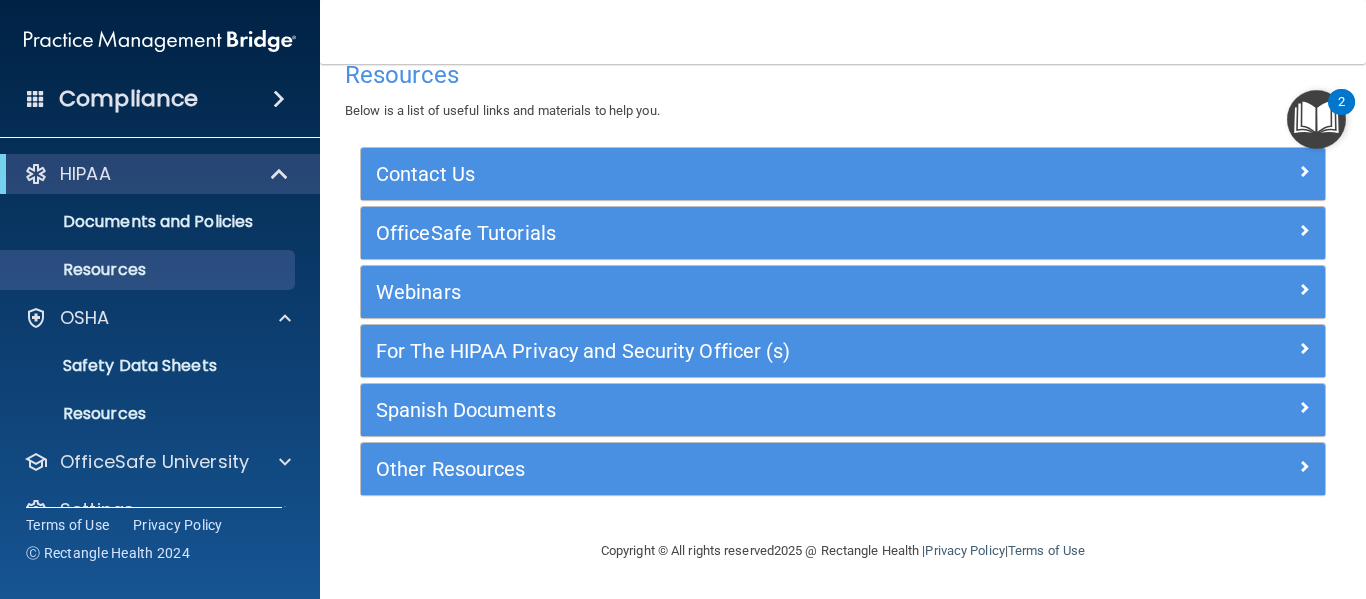 click on "Compliance" at bounding box center [128, 99] 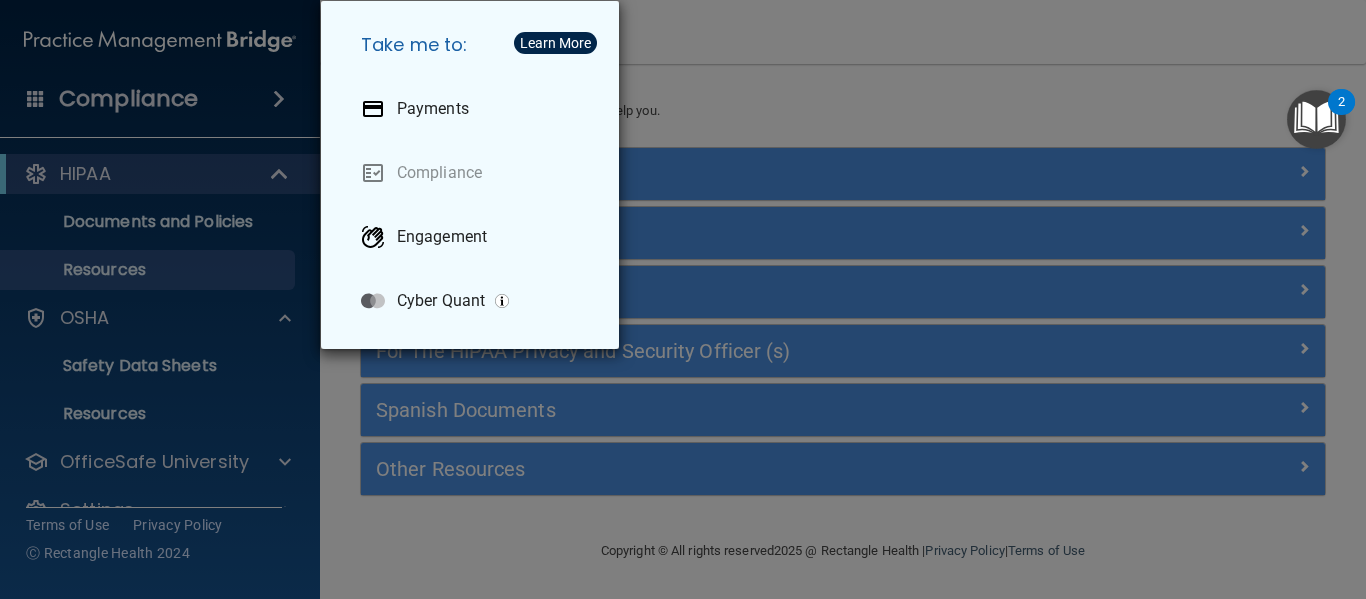 click on "Take me to:             Payments                   Compliance                     Engagement                     Cyber Quant" at bounding box center [683, 299] 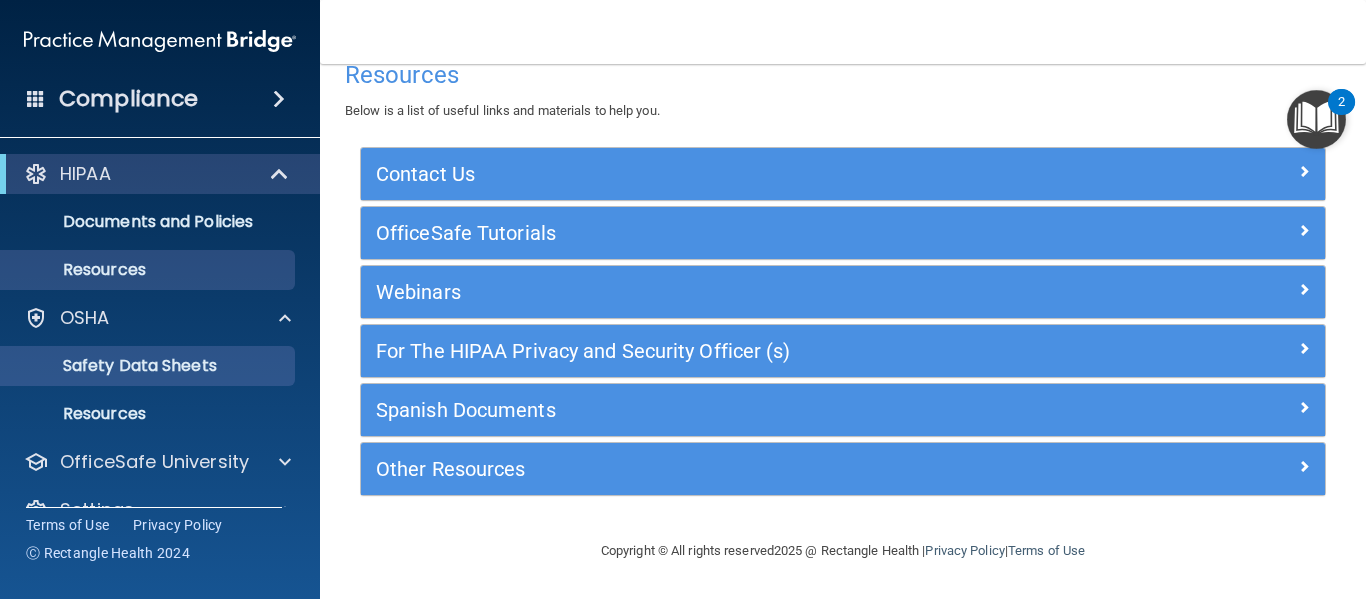 scroll, scrollTop: 135, scrollLeft: 0, axis: vertical 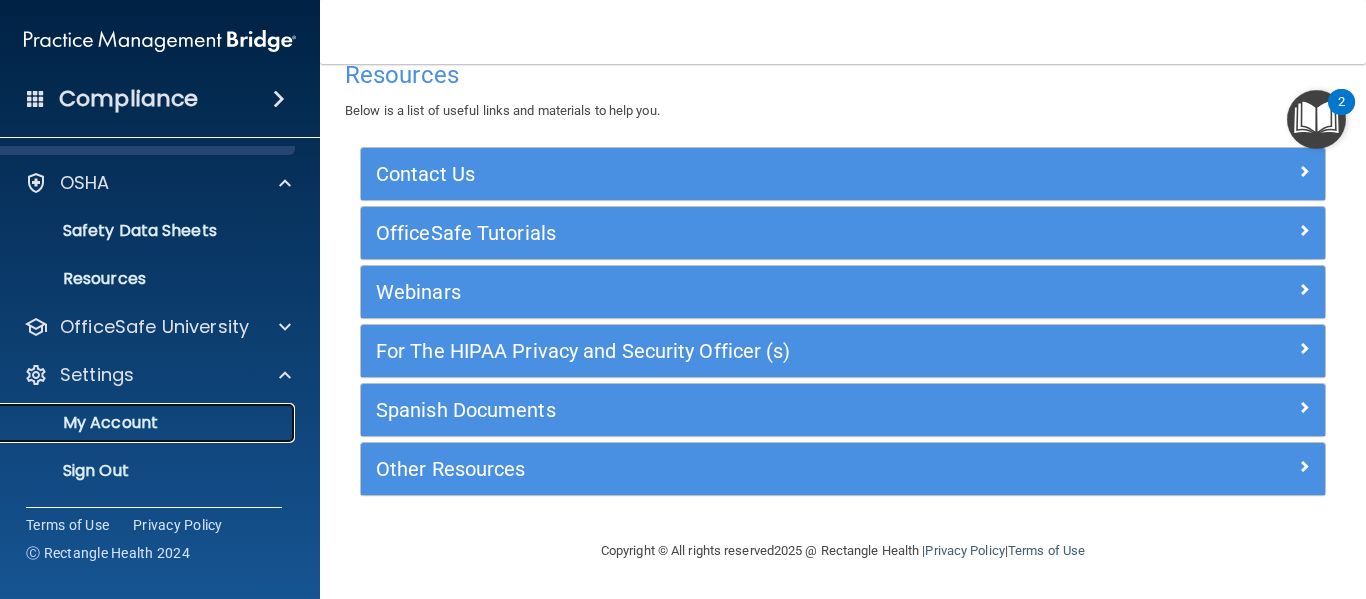 click on "My Account" at bounding box center [149, 423] 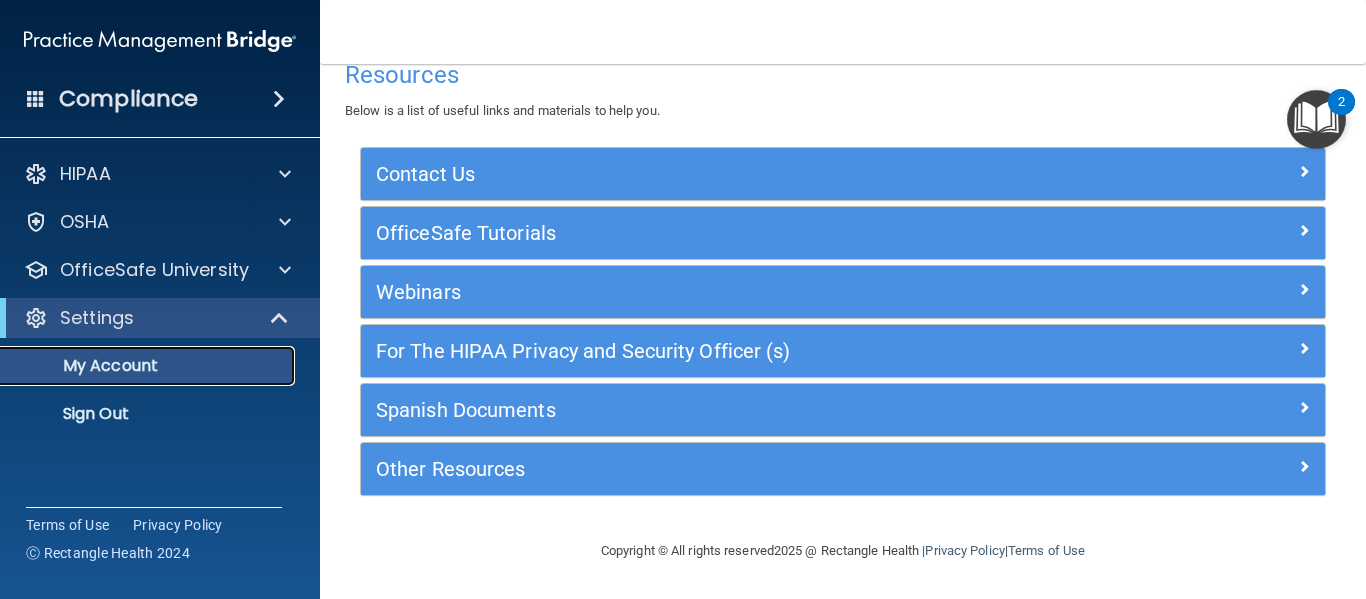 scroll, scrollTop: 0, scrollLeft: 0, axis: both 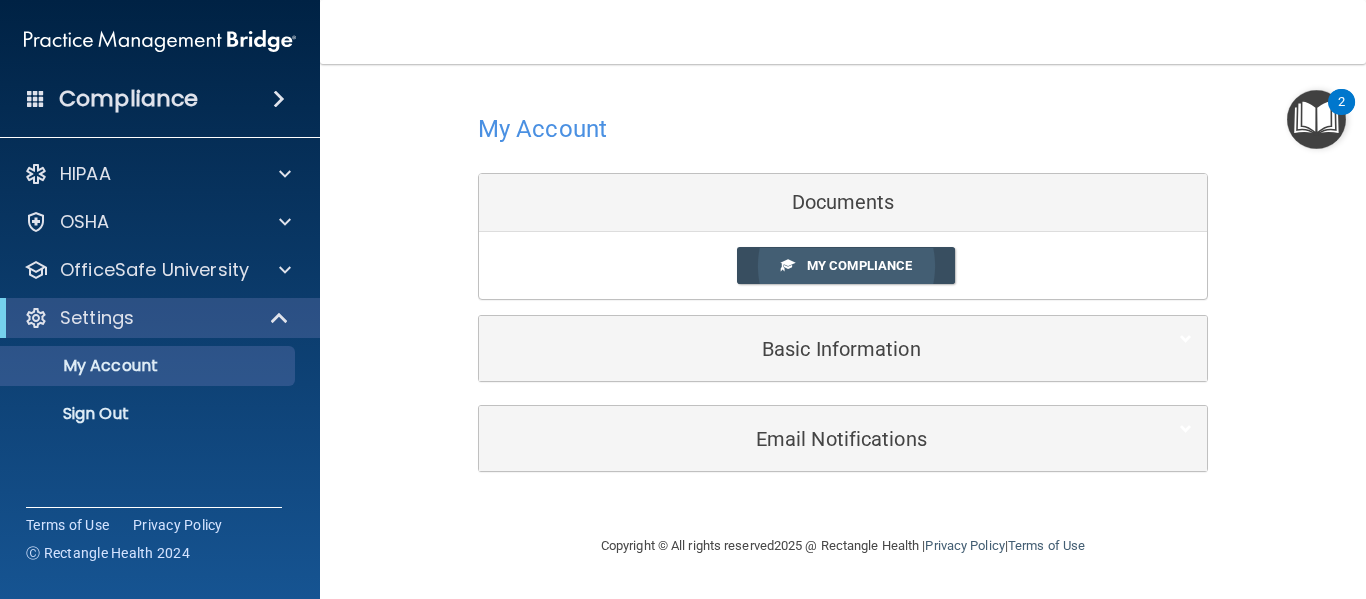 click on "My Compliance" at bounding box center [859, 265] 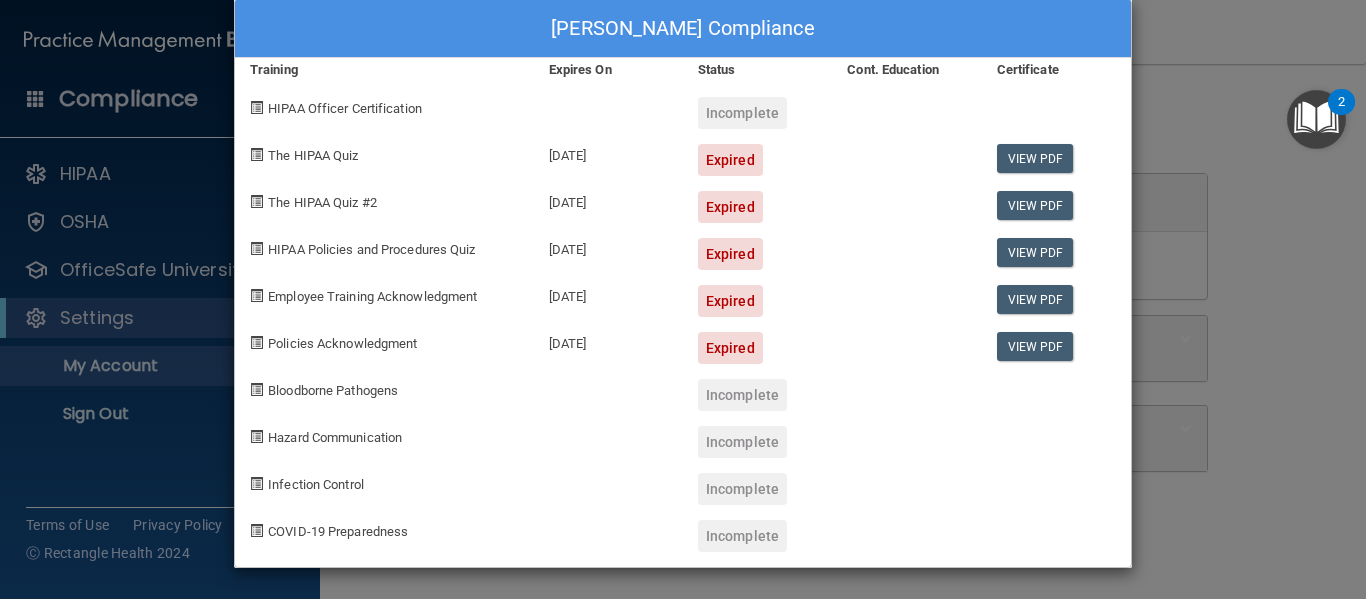 scroll, scrollTop: 0, scrollLeft: 0, axis: both 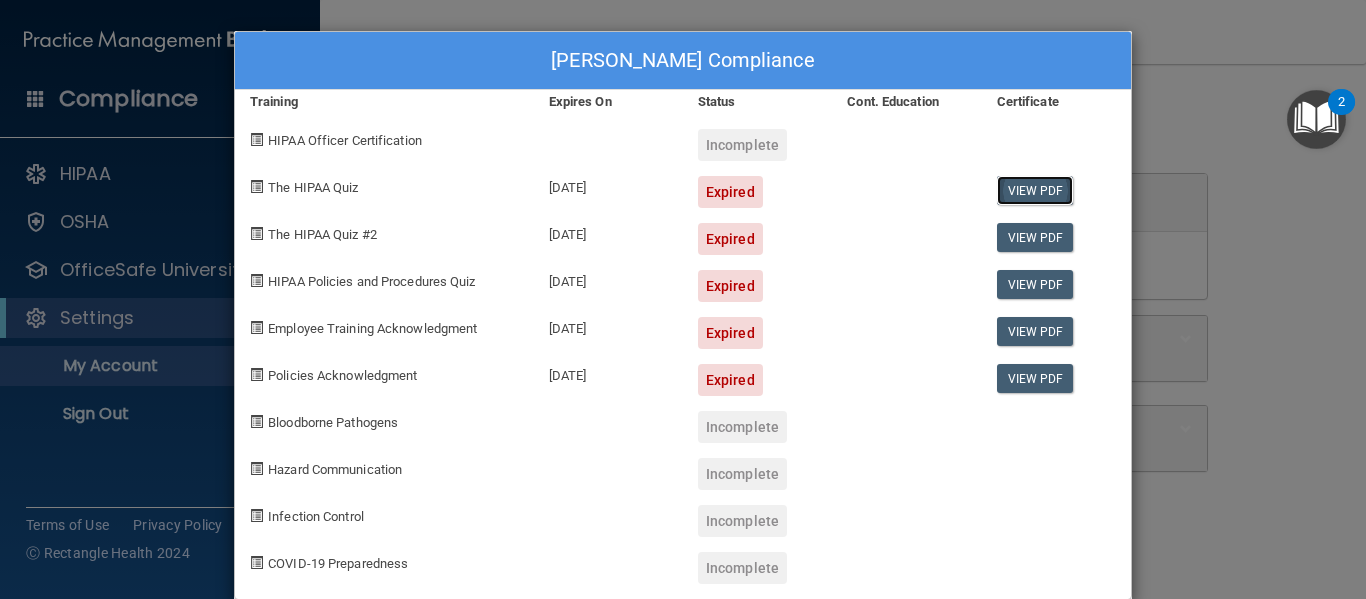 click on "View PDF" at bounding box center (1035, 190) 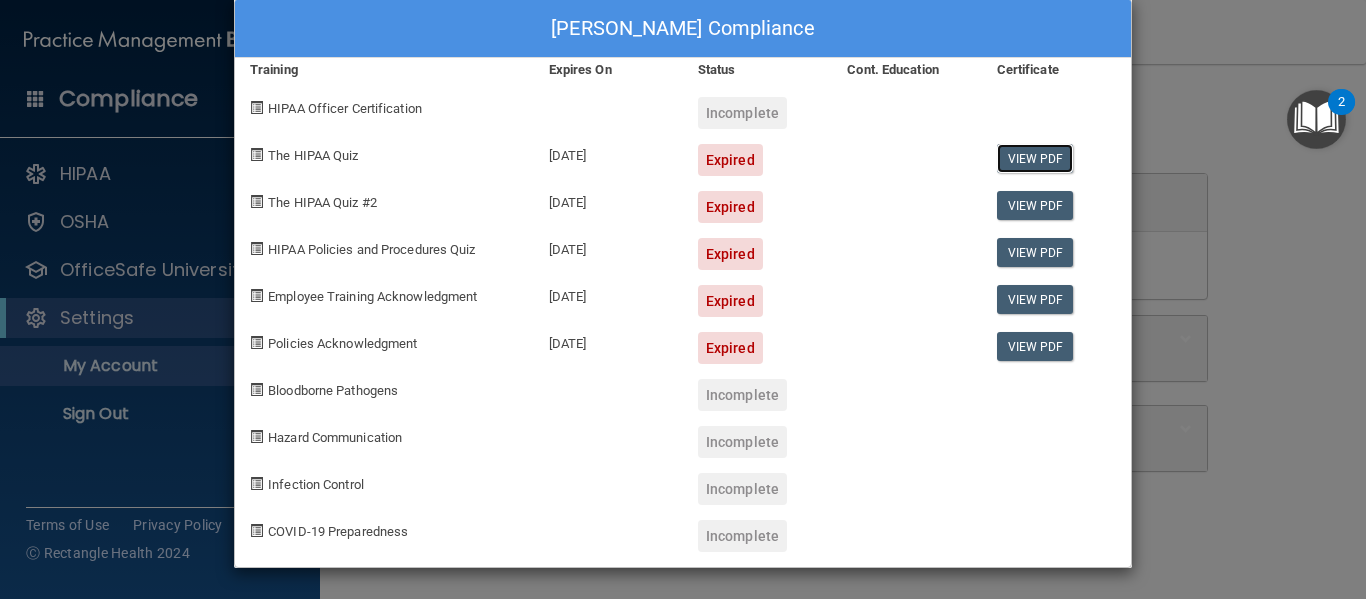 scroll, scrollTop: 0, scrollLeft: 0, axis: both 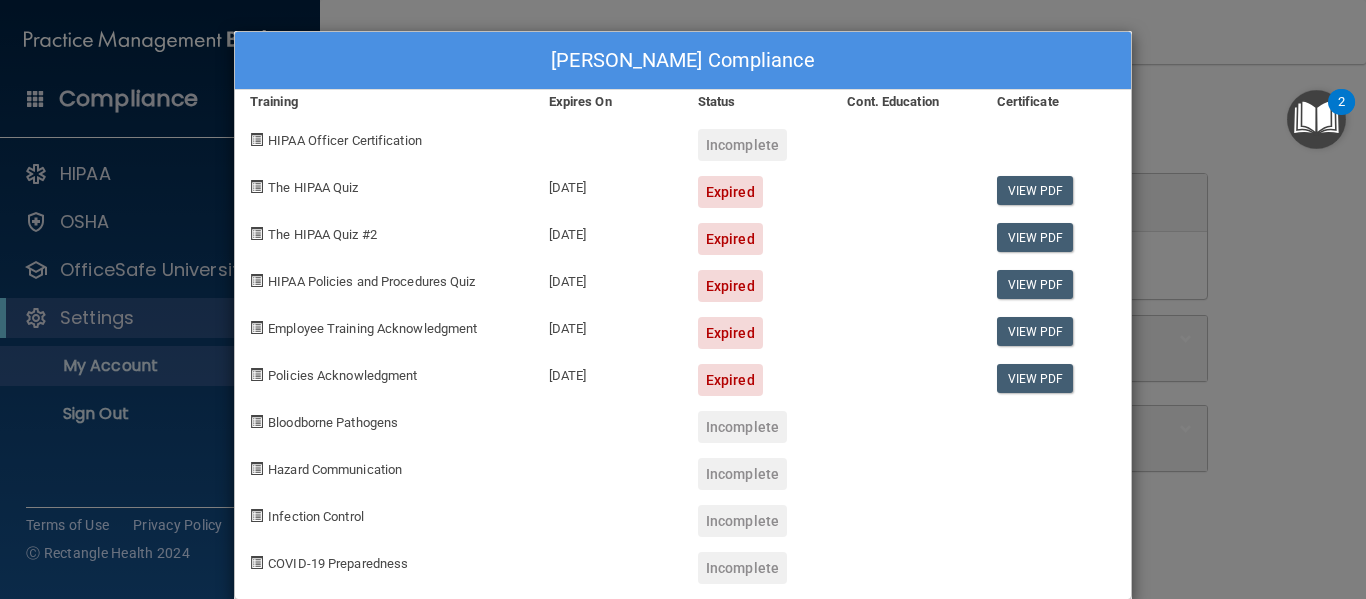 click on "Tracy Vazquez's Compliance      Training   Expires On   Status   Cont. Education   Certificate         HIPAA Officer Certification             Incomplete                      The HIPAA Quiz      03/26/2025       Expired              View PDF         The HIPAA Quiz #2      03/26/2025       Expired              View PDF         HIPAA Policies and Procedures Quiz      03/26/2025       Expired              View PDF         Employee Training Acknowledgment      03/26/2025       Expired              View PDF         Policies Acknowledgment      03/26/2025       Expired              View PDF         Bloodborne Pathogens             Incomplete                      Hazard Communication             Incomplete                      Infection Control             Incomplete                      COVID-19 Preparedness             Incomplete" at bounding box center [683, 299] 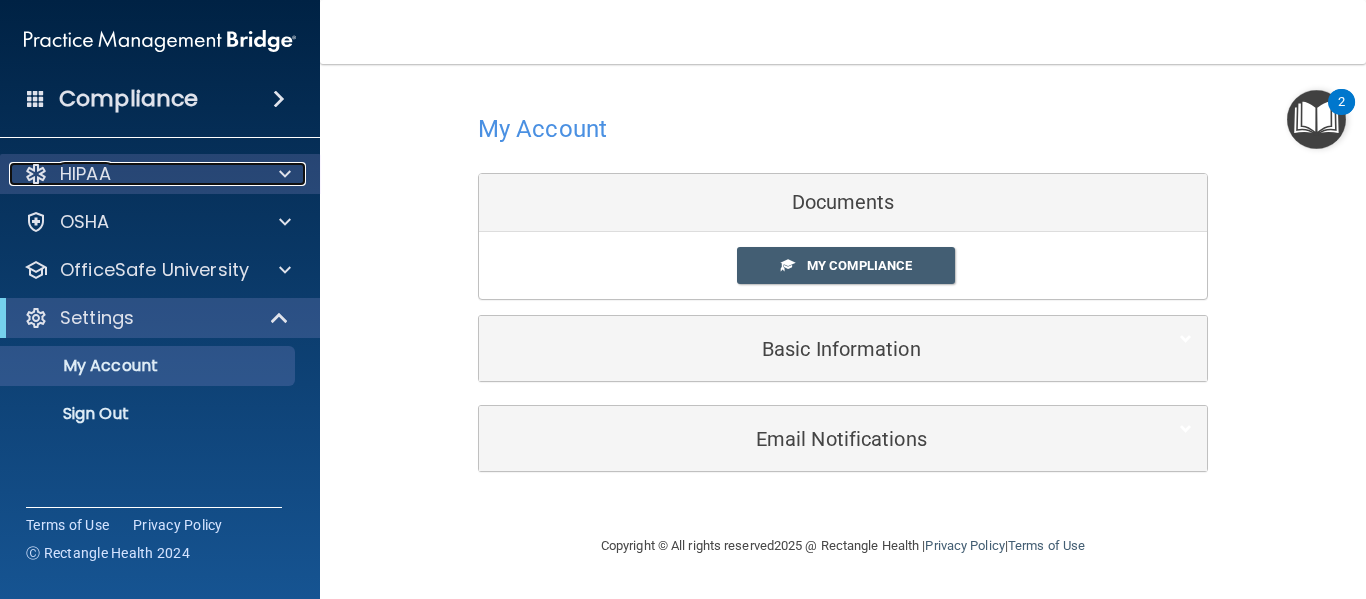 click on "HIPAA" at bounding box center (133, 174) 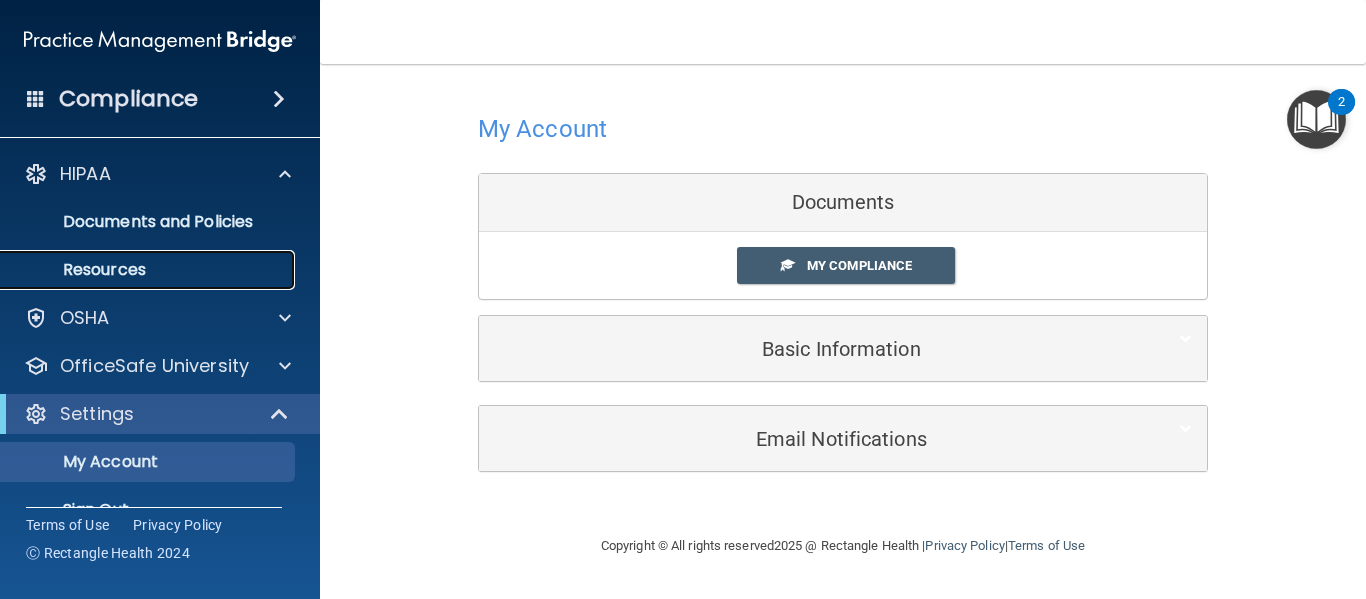 click on "Resources" at bounding box center [149, 270] 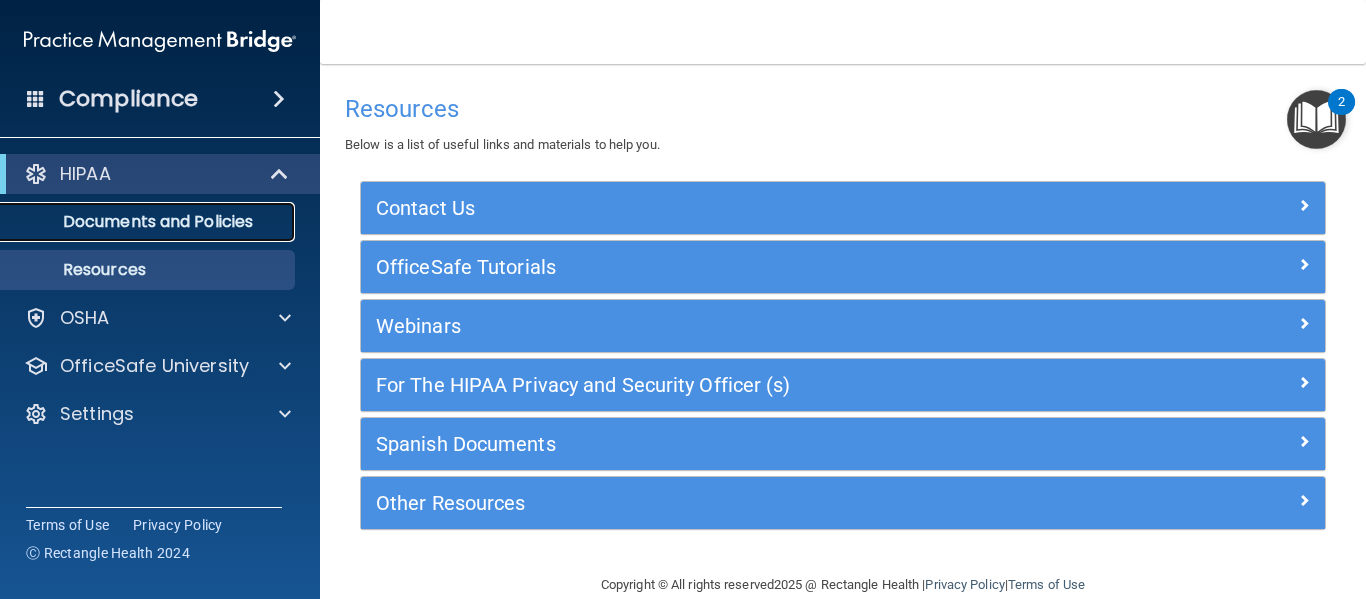 click on "Documents and Policies" at bounding box center [149, 222] 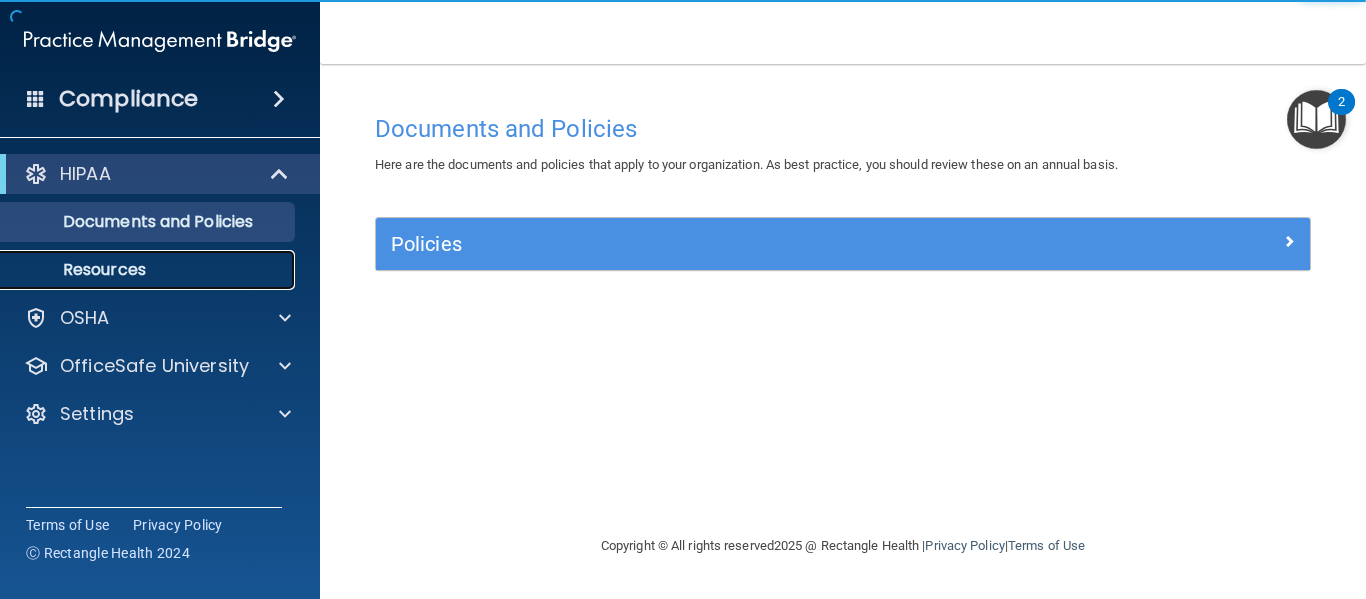 click on "Resources" at bounding box center [149, 270] 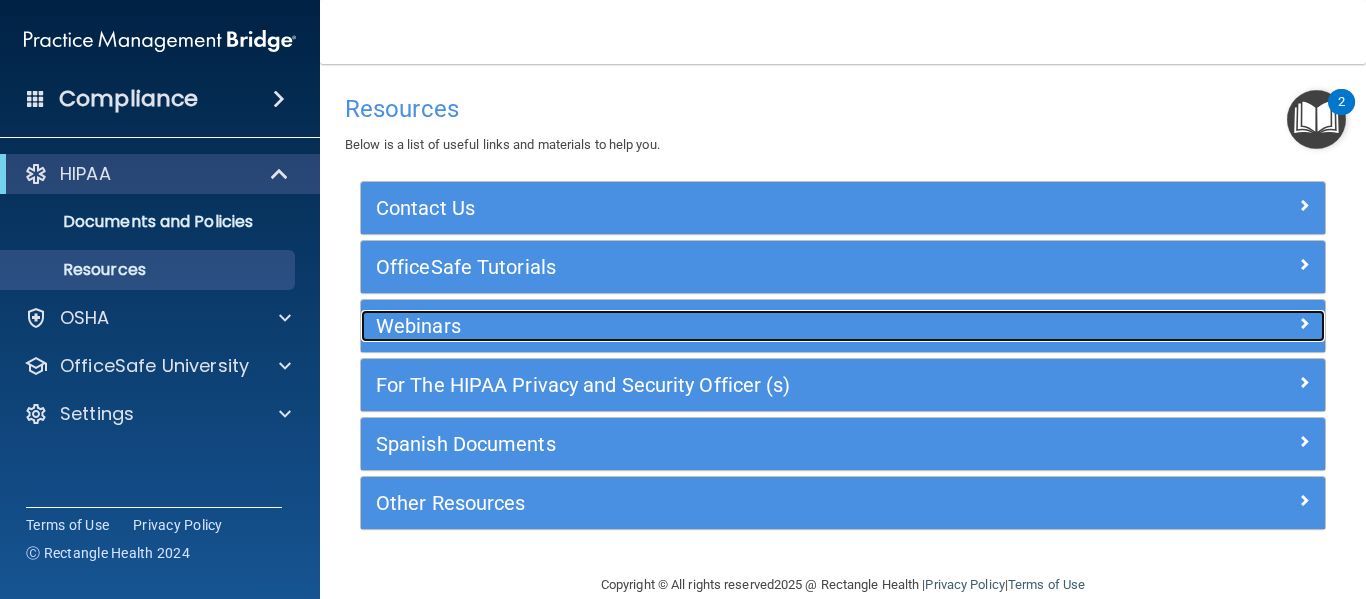 click on "Webinars" at bounding box center (722, 326) 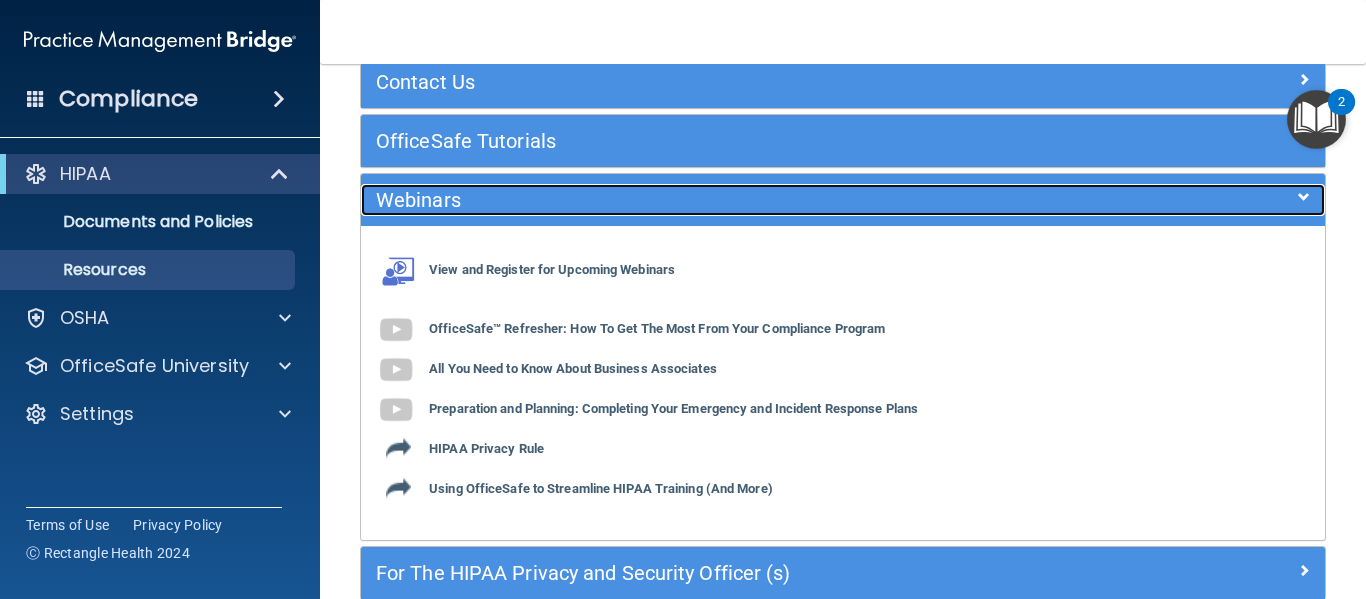 scroll, scrollTop: 126, scrollLeft: 0, axis: vertical 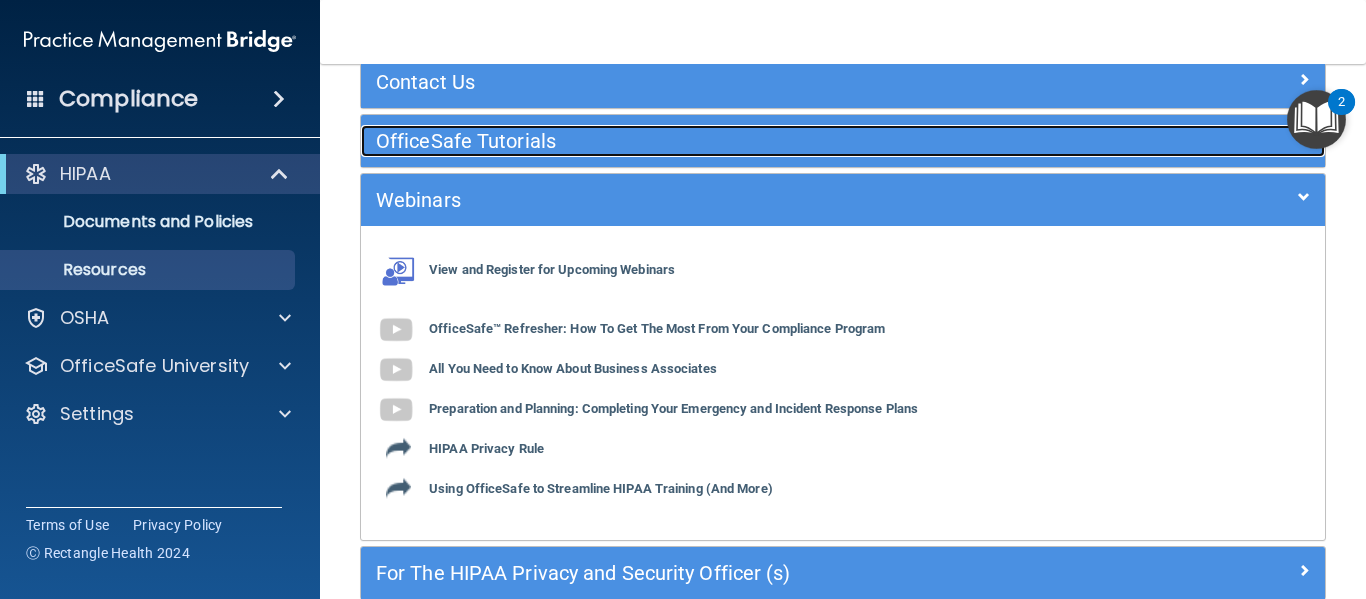 click on "OfficeSafe Tutorials" at bounding box center (722, 141) 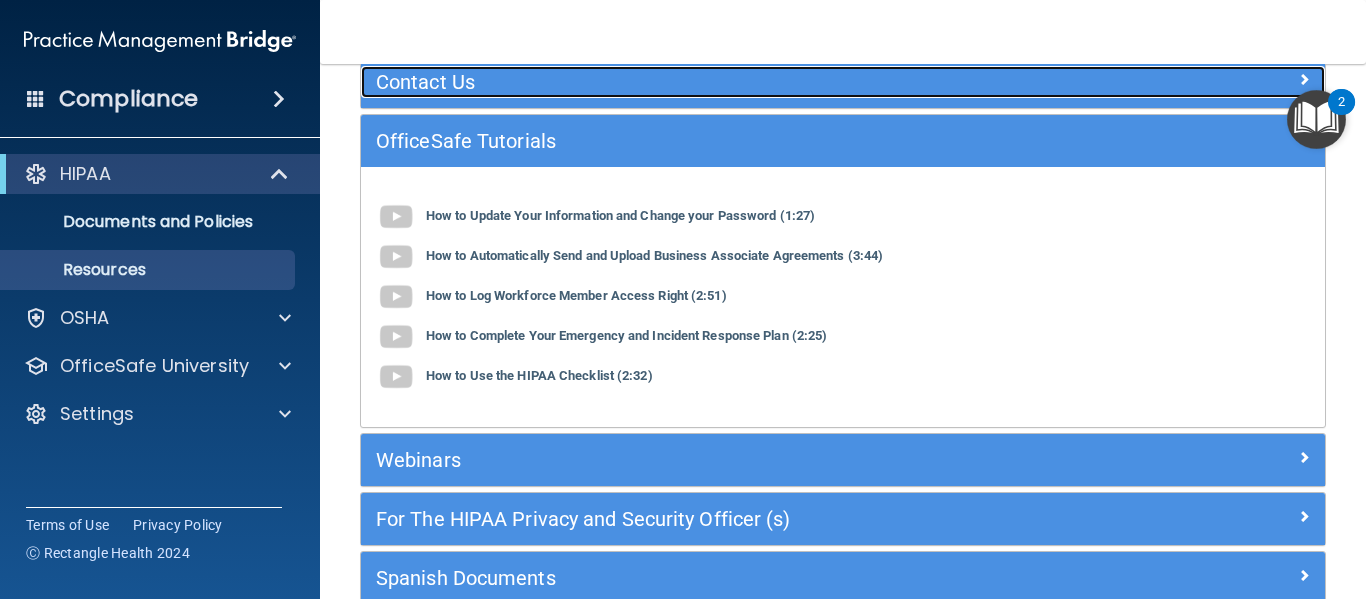 click on "Contact Us" at bounding box center (722, 82) 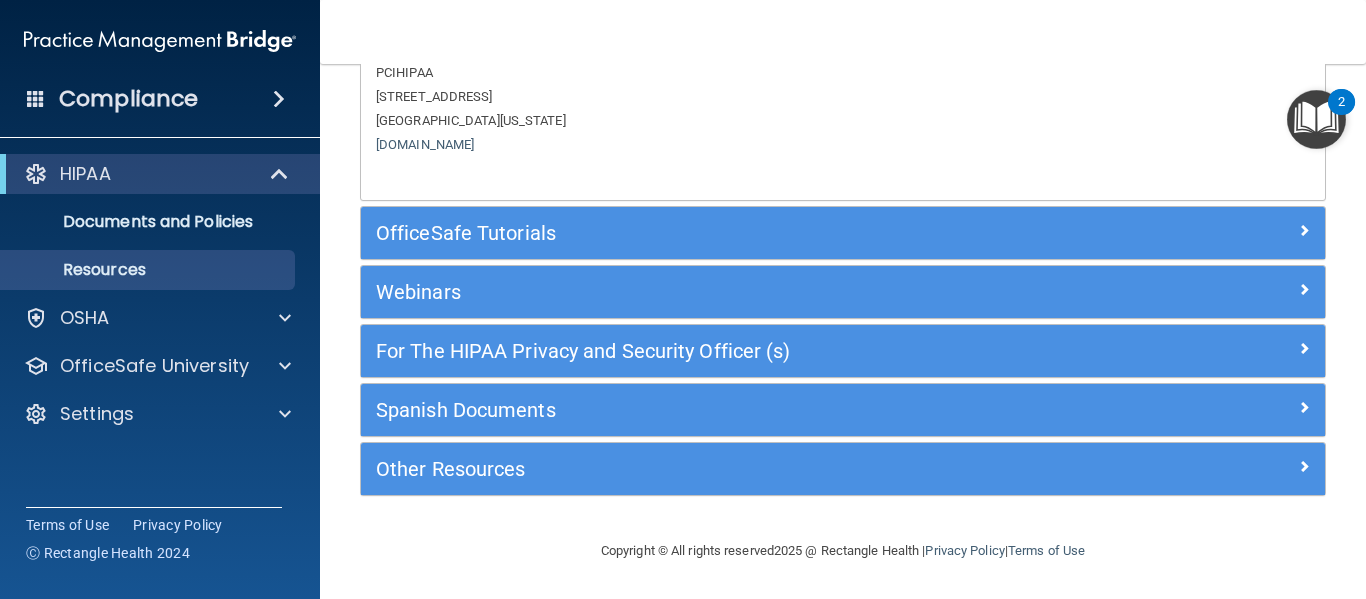 scroll, scrollTop: 301, scrollLeft: 0, axis: vertical 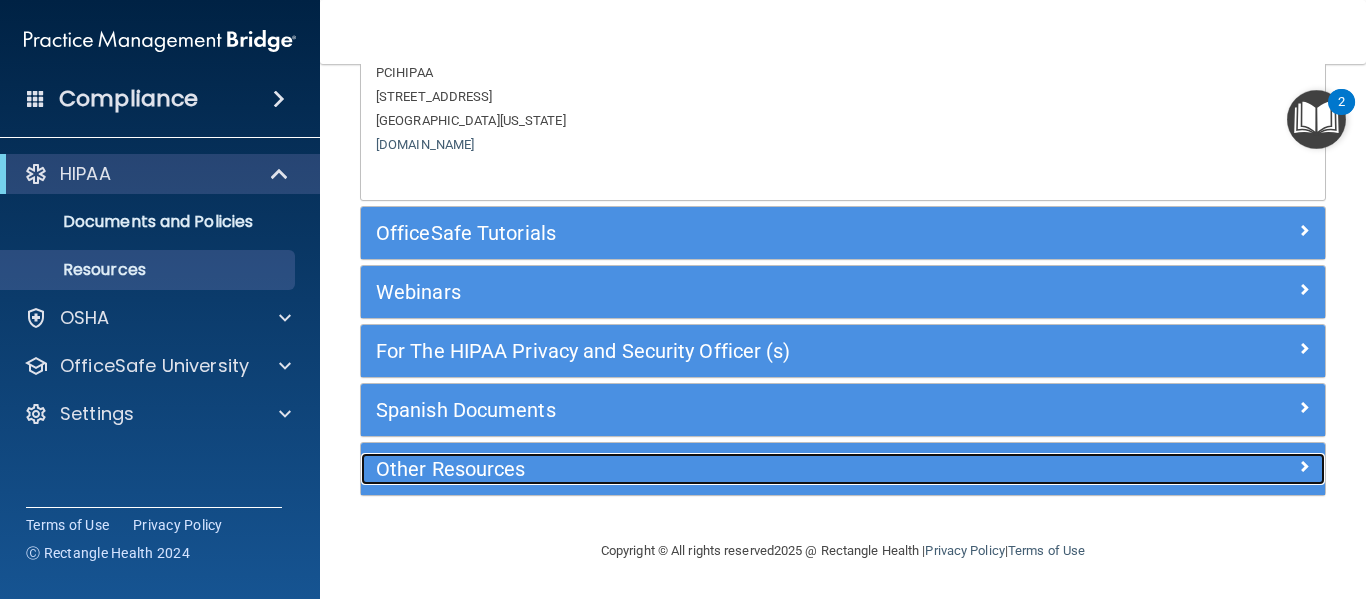 click on "Other Resources" at bounding box center (722, 469) 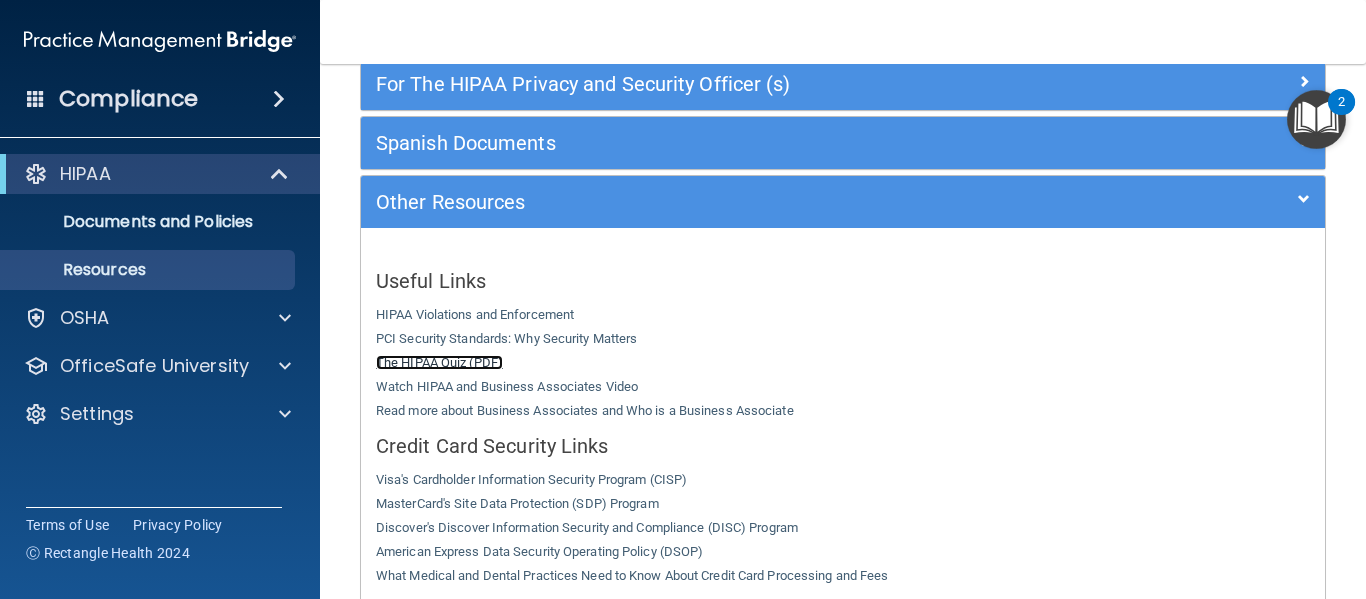 click on "The HIPAA Quiz (PDF)" at bounding box center (439, 362) 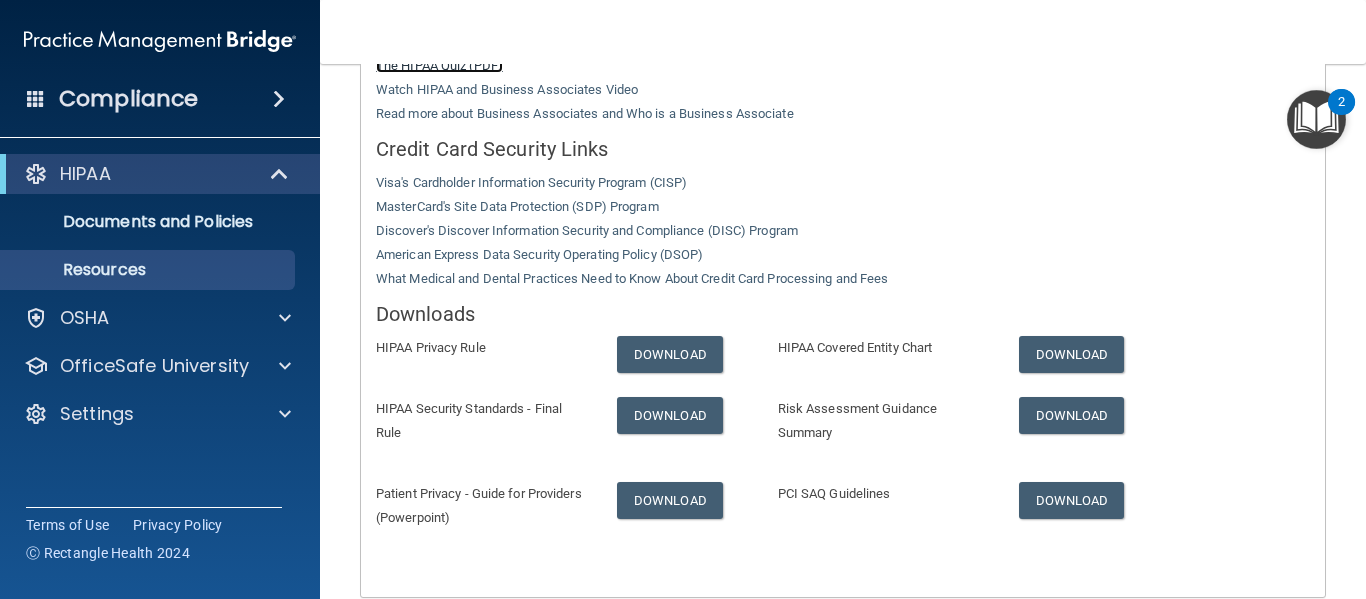 scroll, scrollTop: 599, scrollLeft: 0, axis: vertical 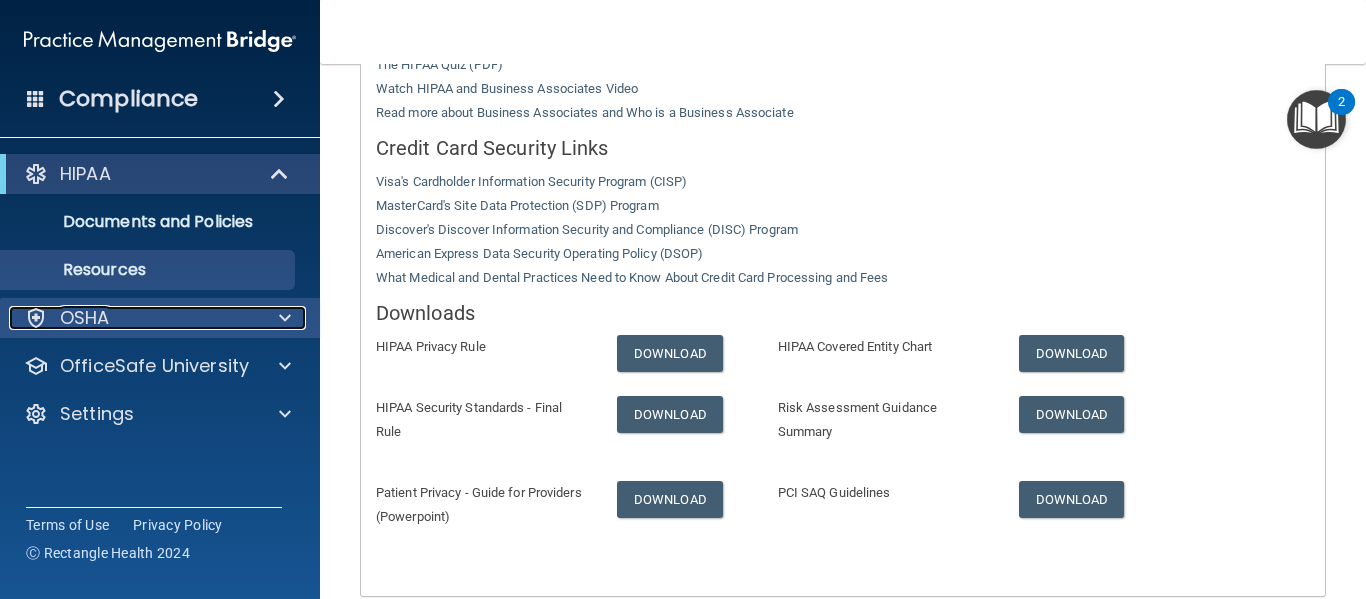 click on "OSHA" at bounding box center [85, 318] 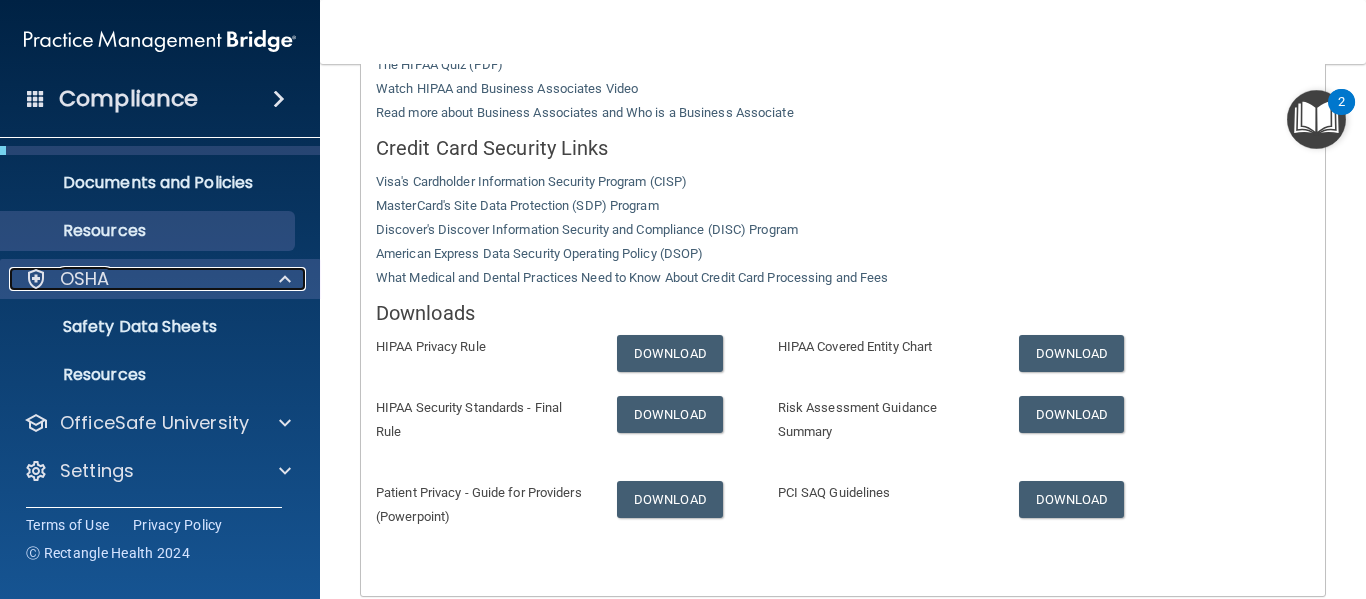 scroll, scrollTop: 0, scrollLeft: 0, axis: both 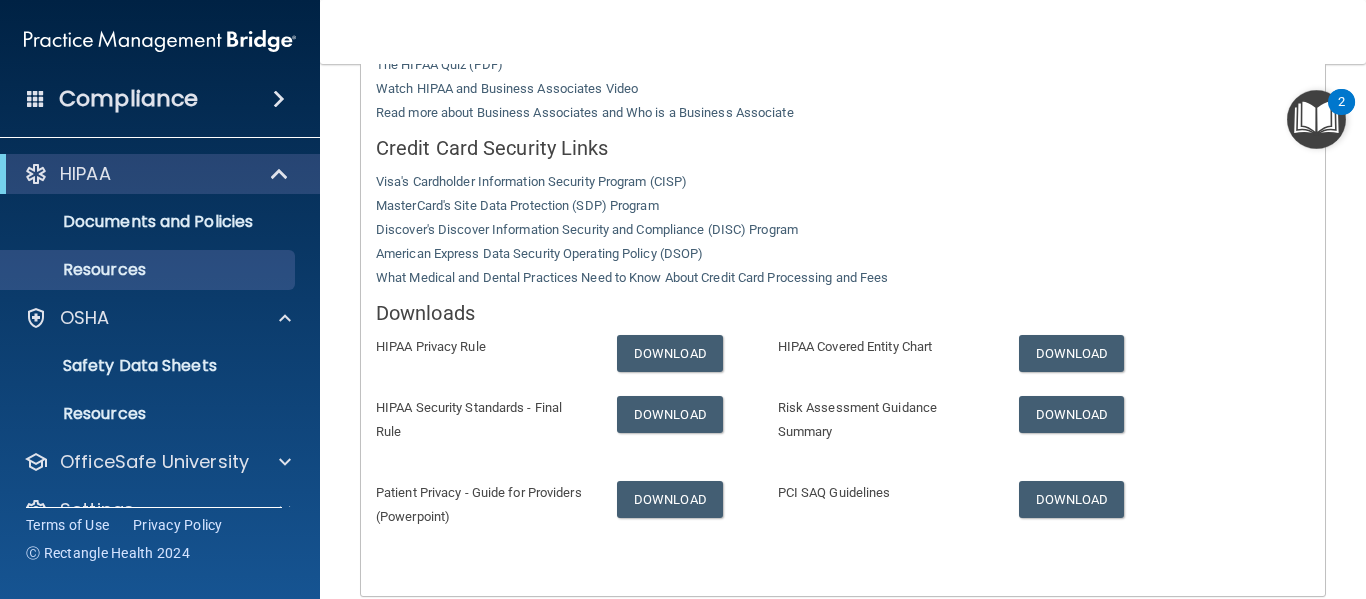 click on "Compliance" at bounding box center (160, 99) 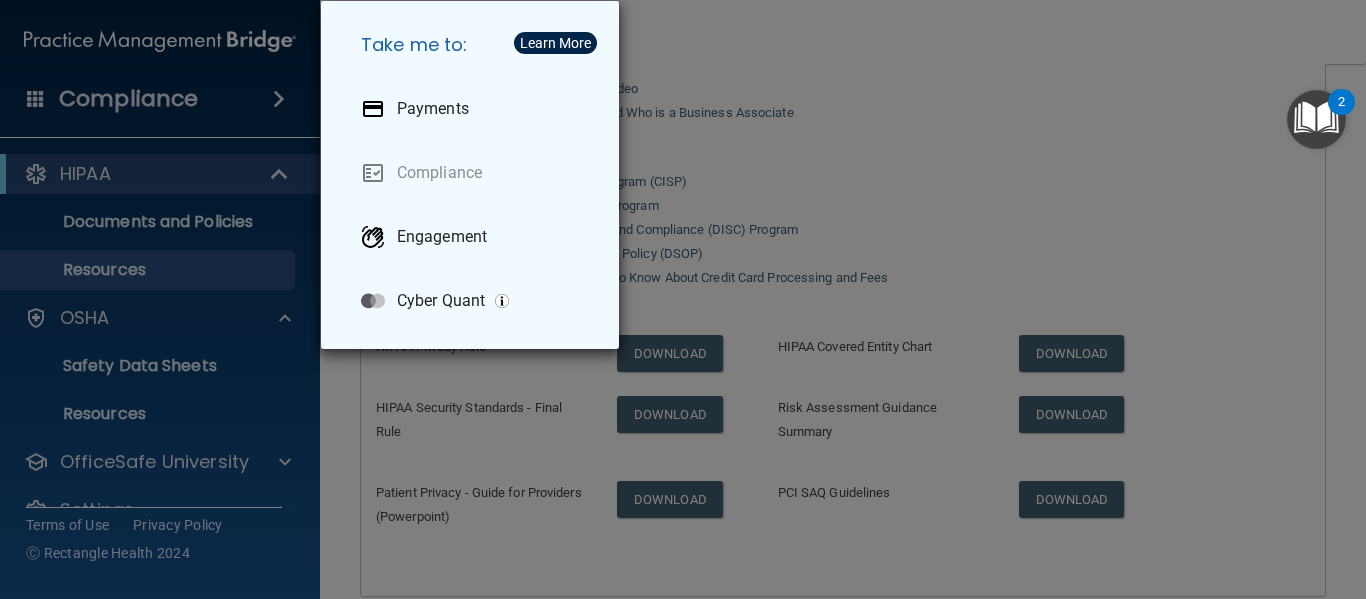 click on "Take me to:             Payments                   Compliance                     Engagement                     Cyber Quant" at bounding box center [683, 299] 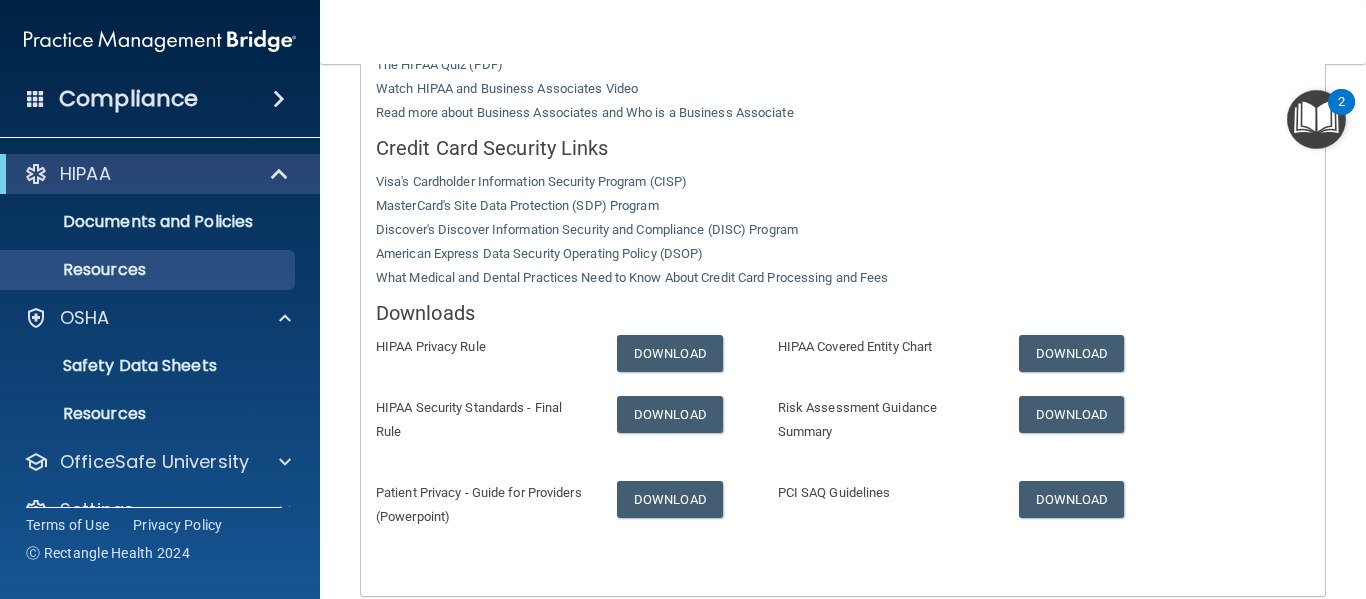 click at bounding box center (1316, 119) 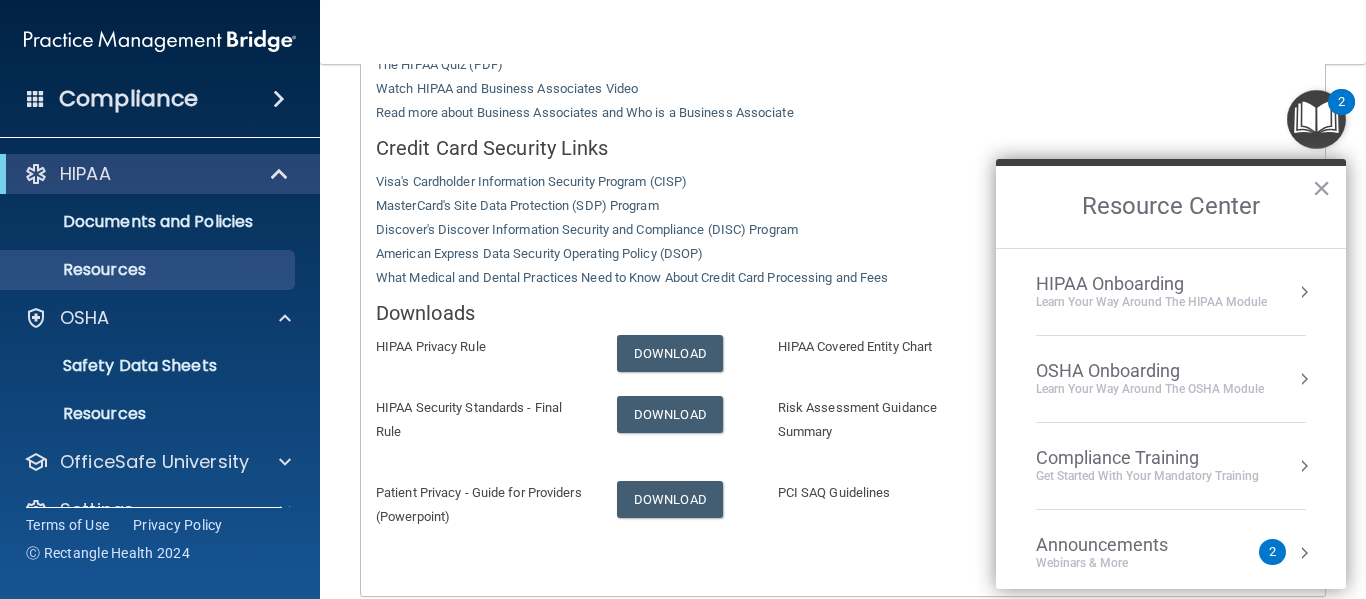 click on "Learn Your Way around the HIPAA module" at bounding box center (1151, 302) 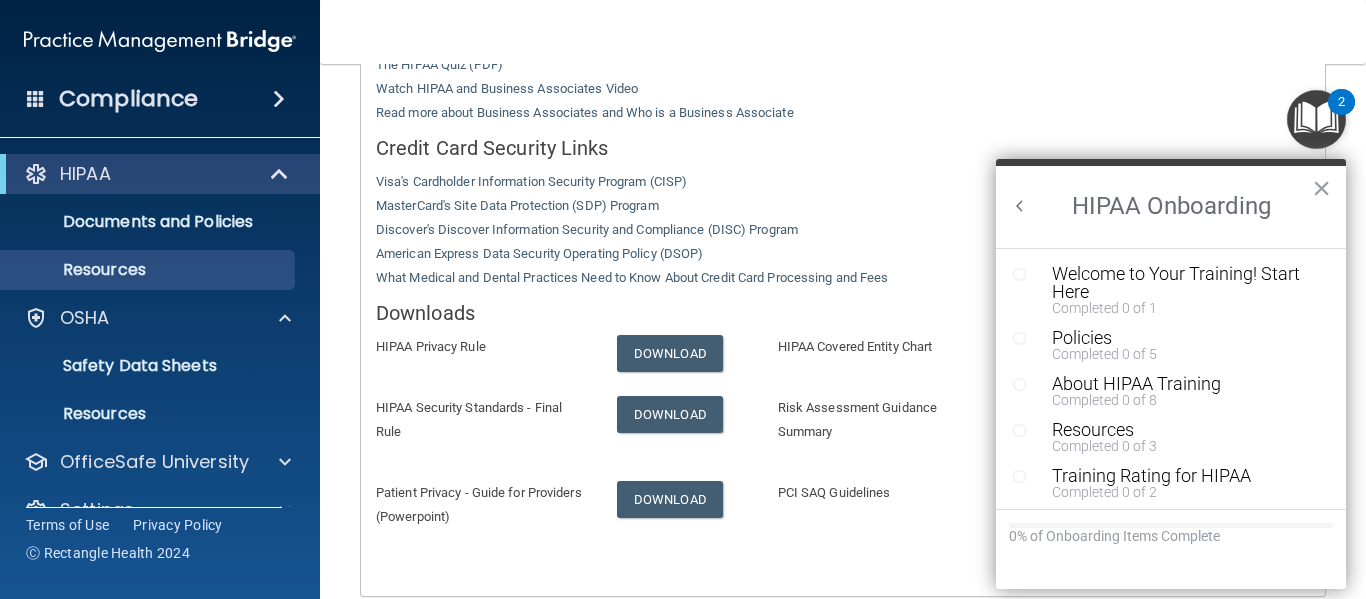 scroll, scrollTop: 0, scrollLeft: 0, axis: both 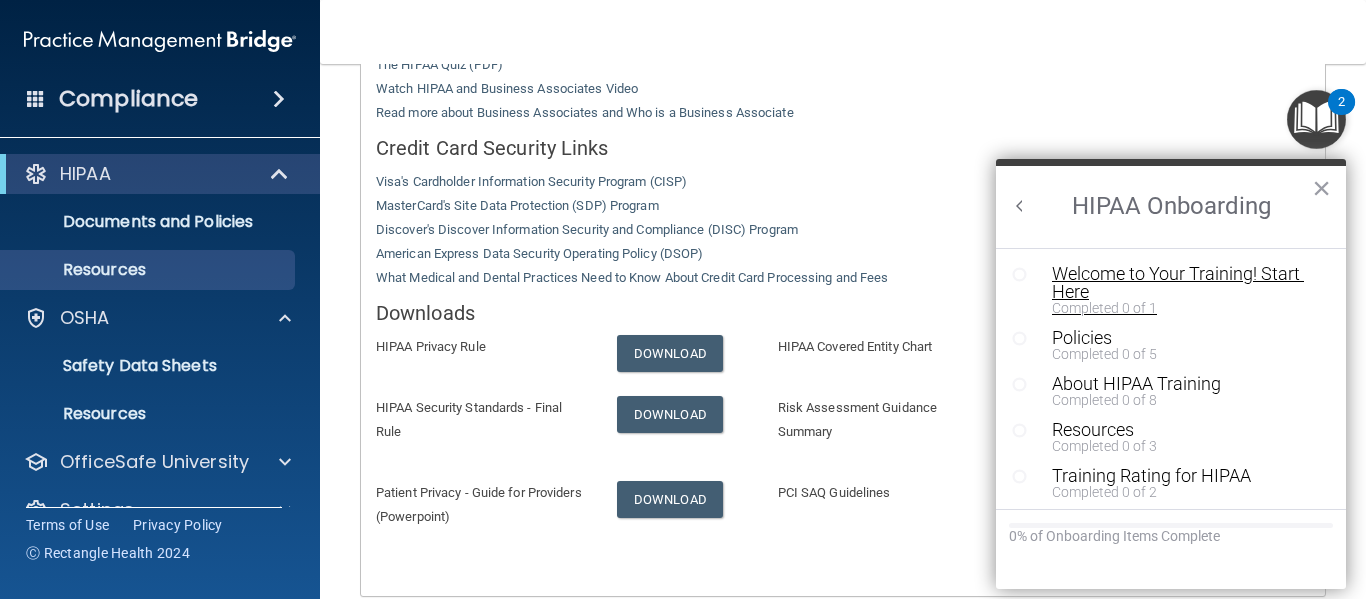 click on "Welcome to Your Training! Start Here" at bounding box center [1177, 283] 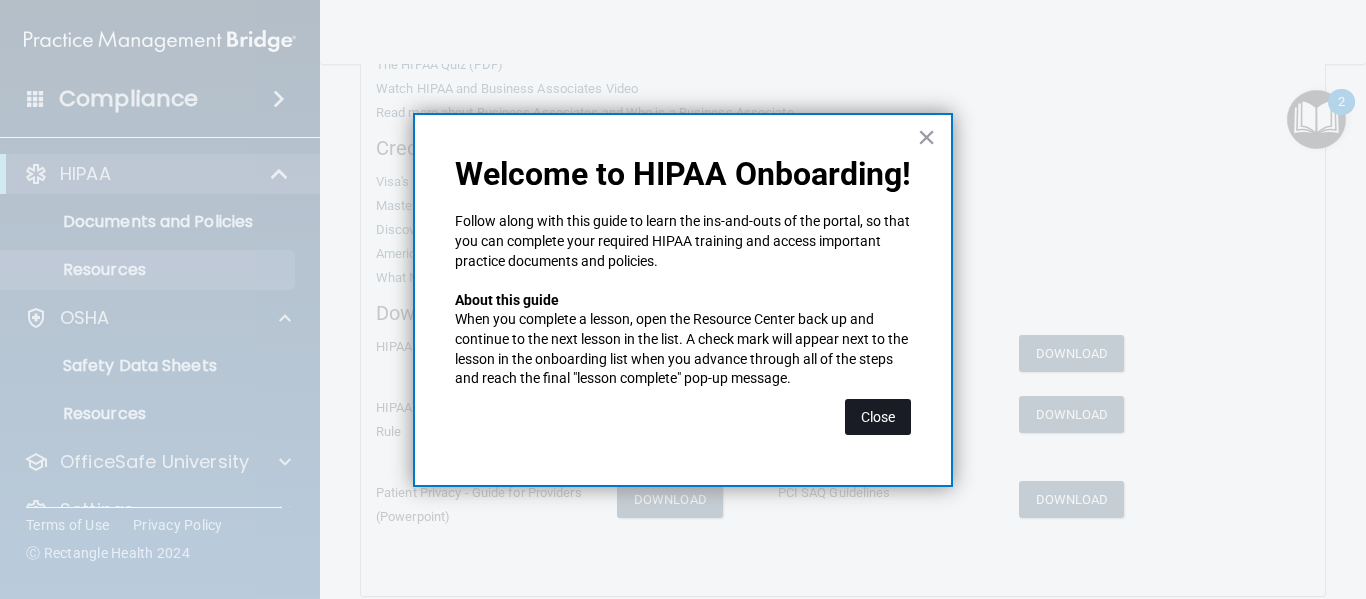 click on "Close" at bounding box center [878, 417] 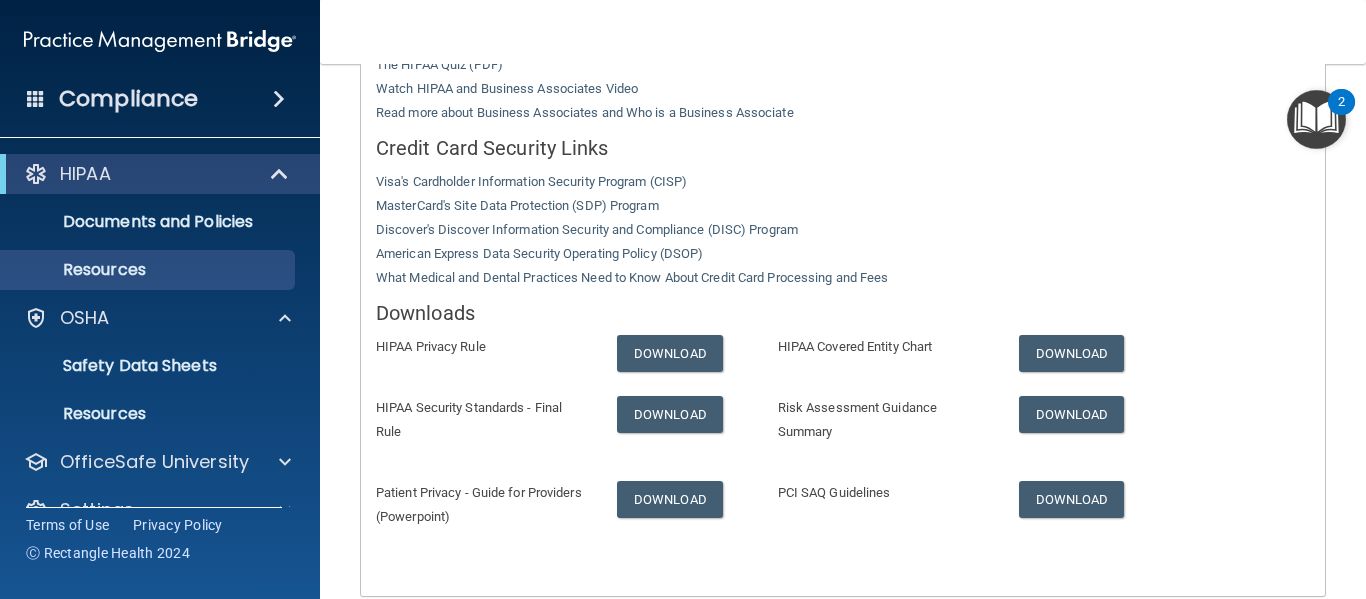 click at bounding box center (1316, 119) 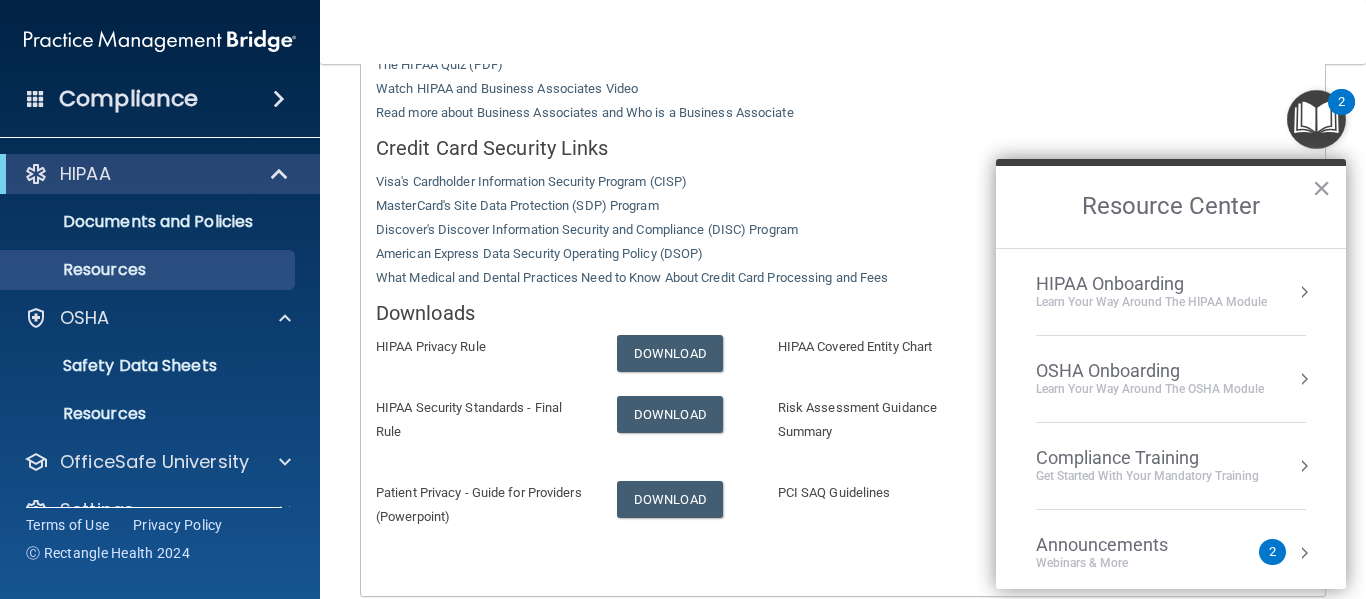 scroll, scrollTop: 112, scrollLeft: 0, axis: vertical 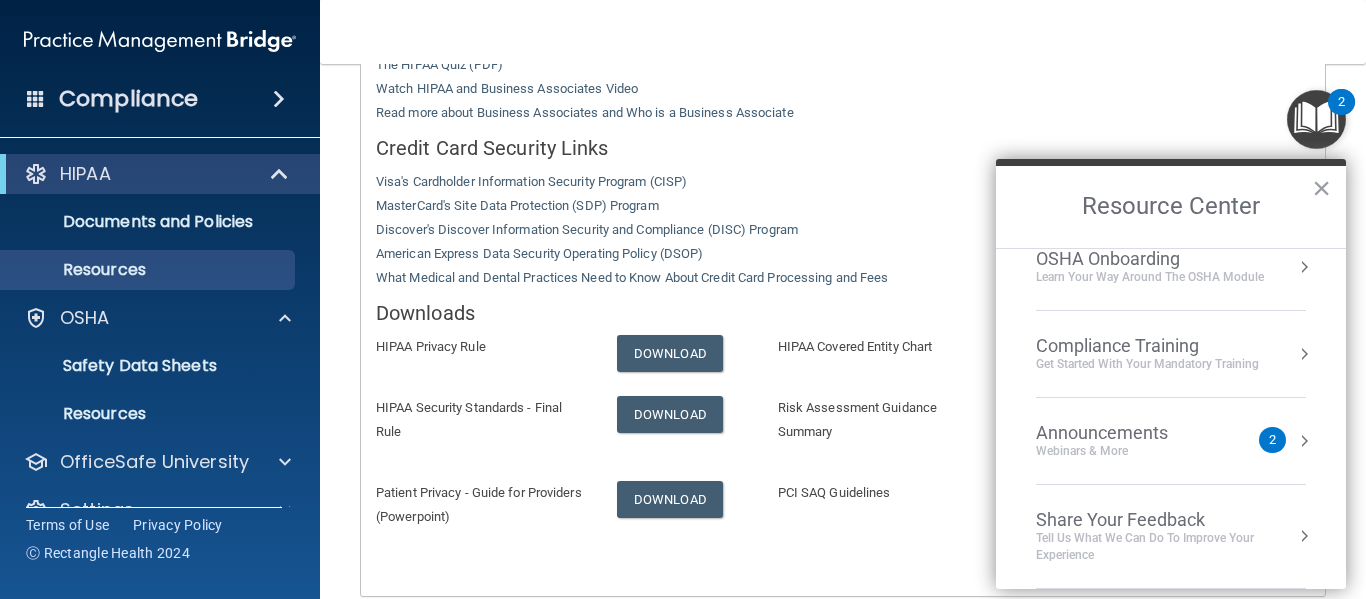 click on "Compliance Training" at bounding box center [1147, 346] 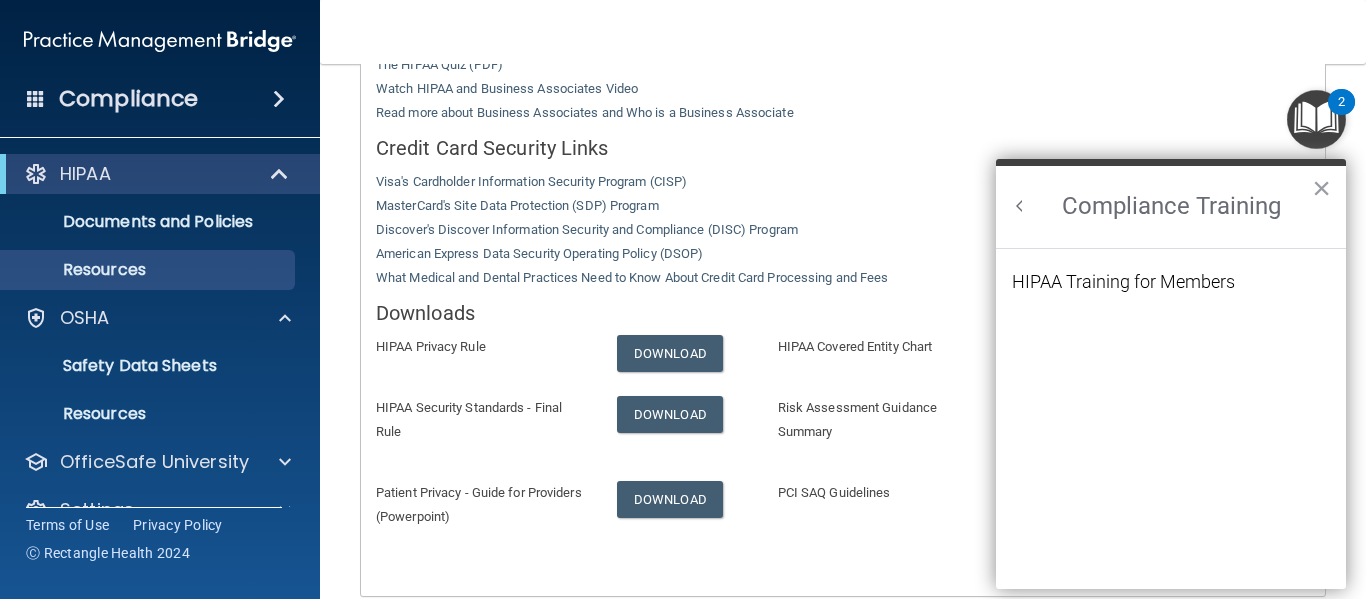 scroll, scrollTop: 0, scrollLeft: 0, axis: both 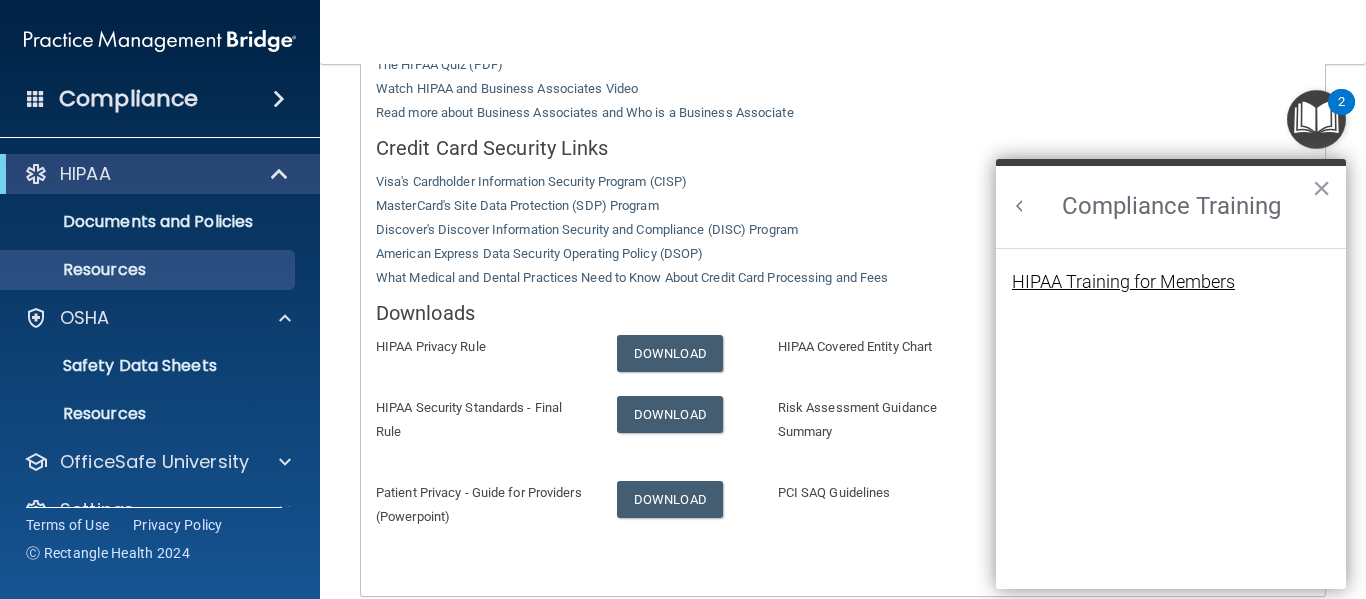 click on "HIPAA Training for Members" at bounding box center (1123, 282) 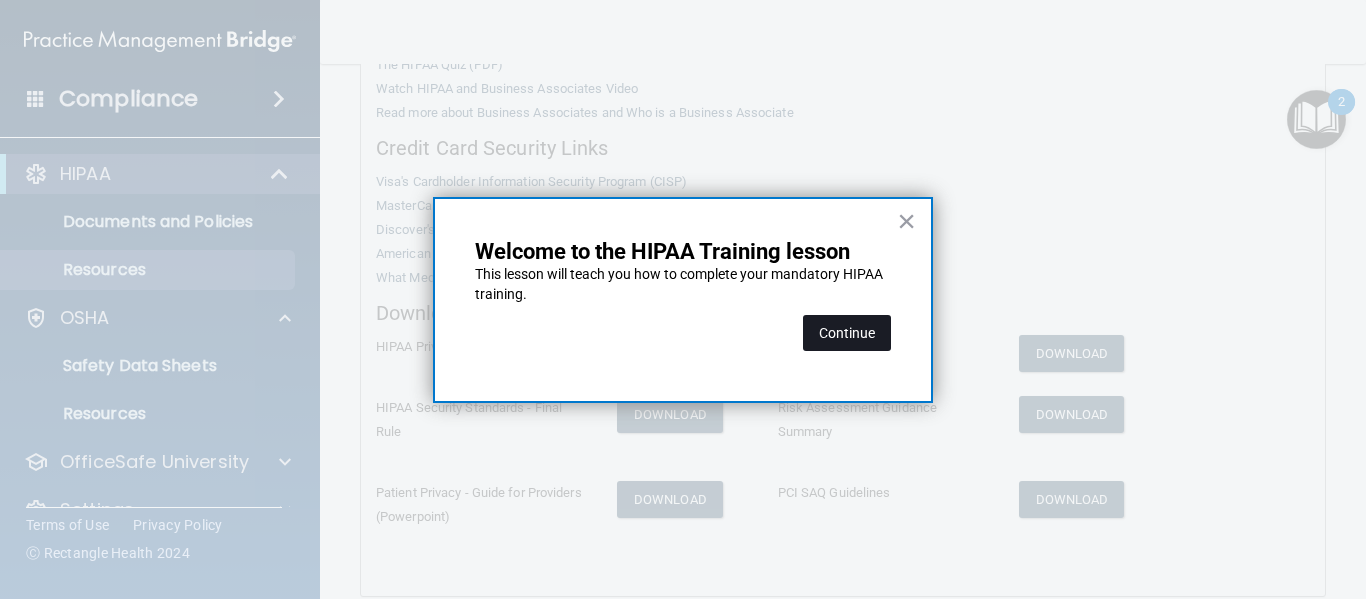 click on "Continue" at bounding box center (847, 333) 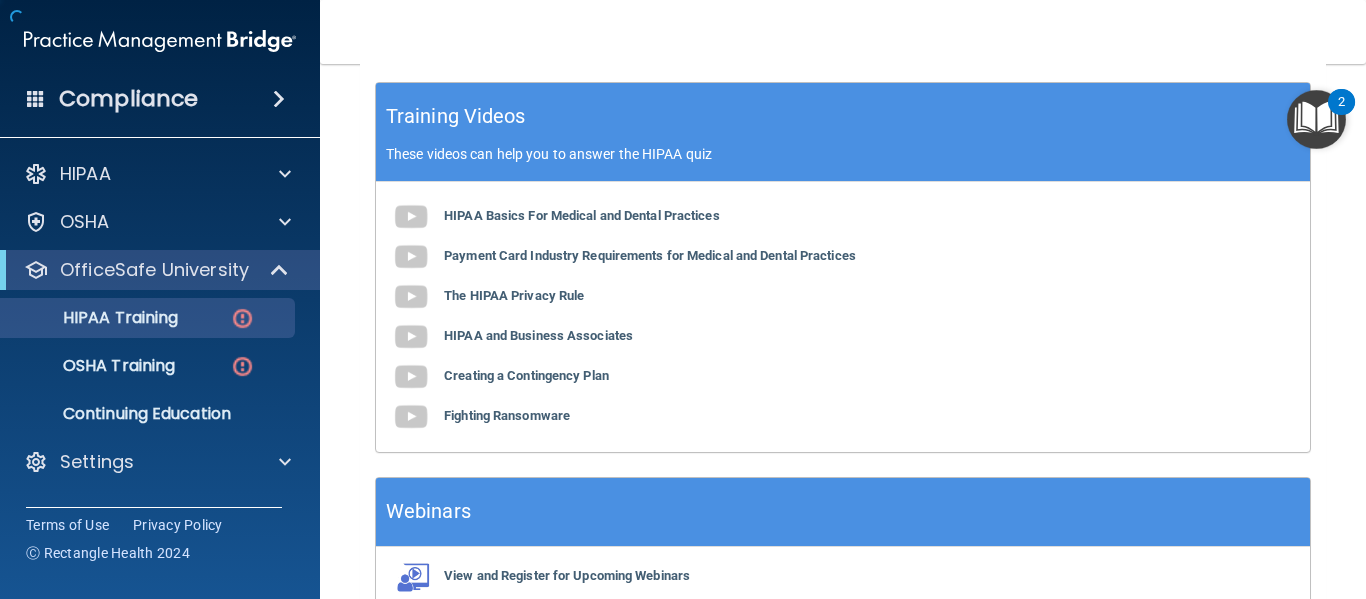 scroll, scrollTop: 155, scrollLeft: 0, axis: vertical 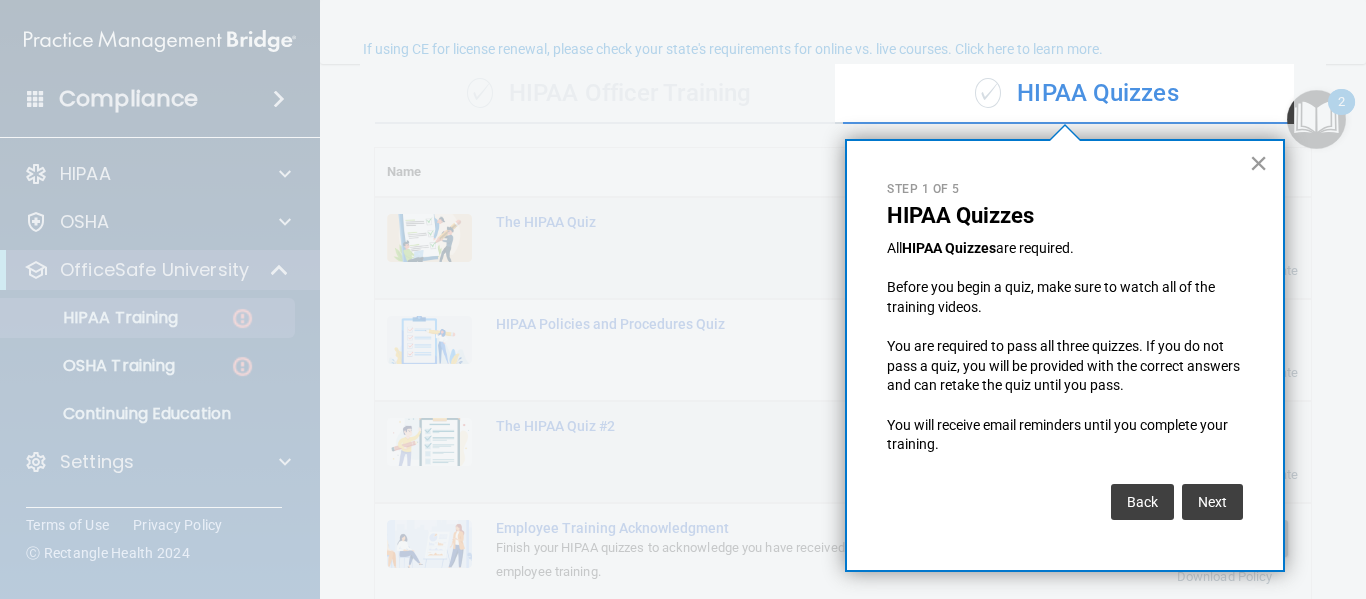 click on "×" at bounding box center (1258, 163) 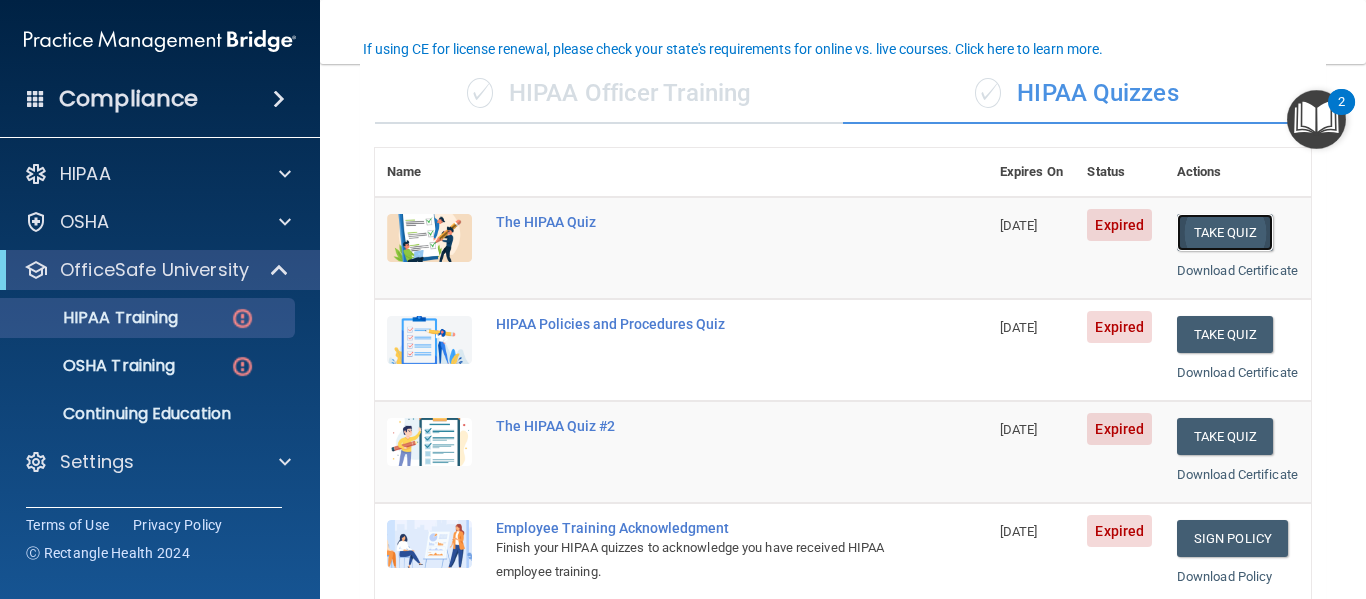 click on "Take Quiz" at bounding box center (1225, 232) 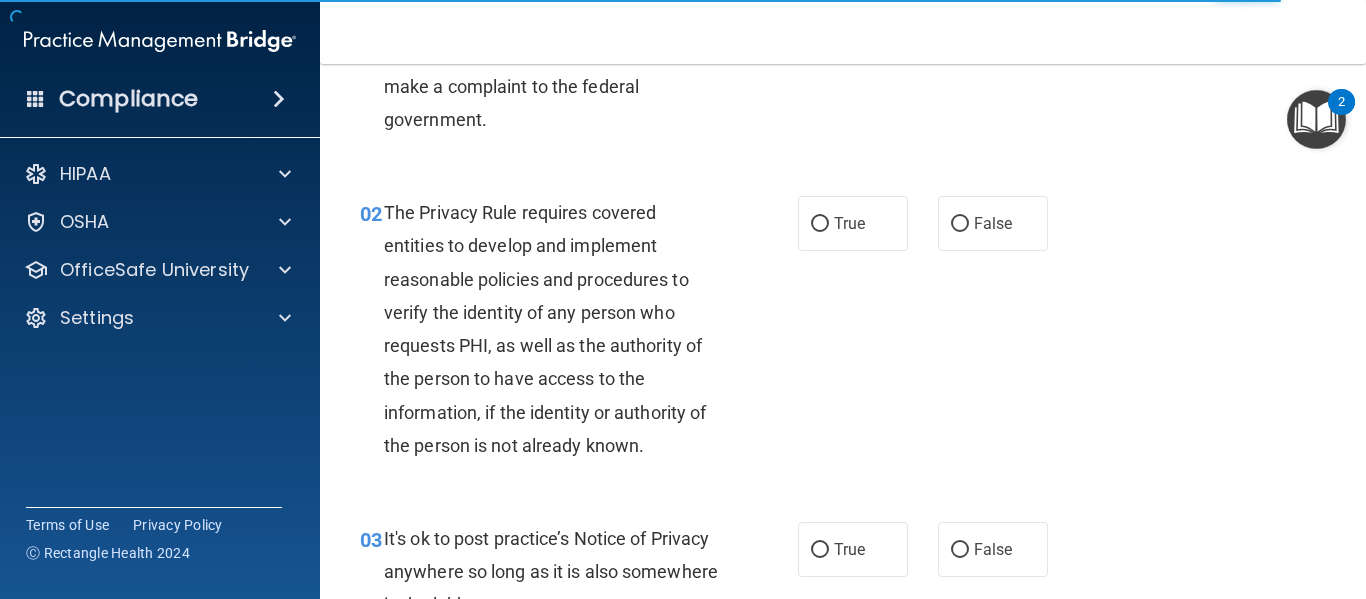 scroll, scrollTop: 0, scrollLeft: 0, axis: both 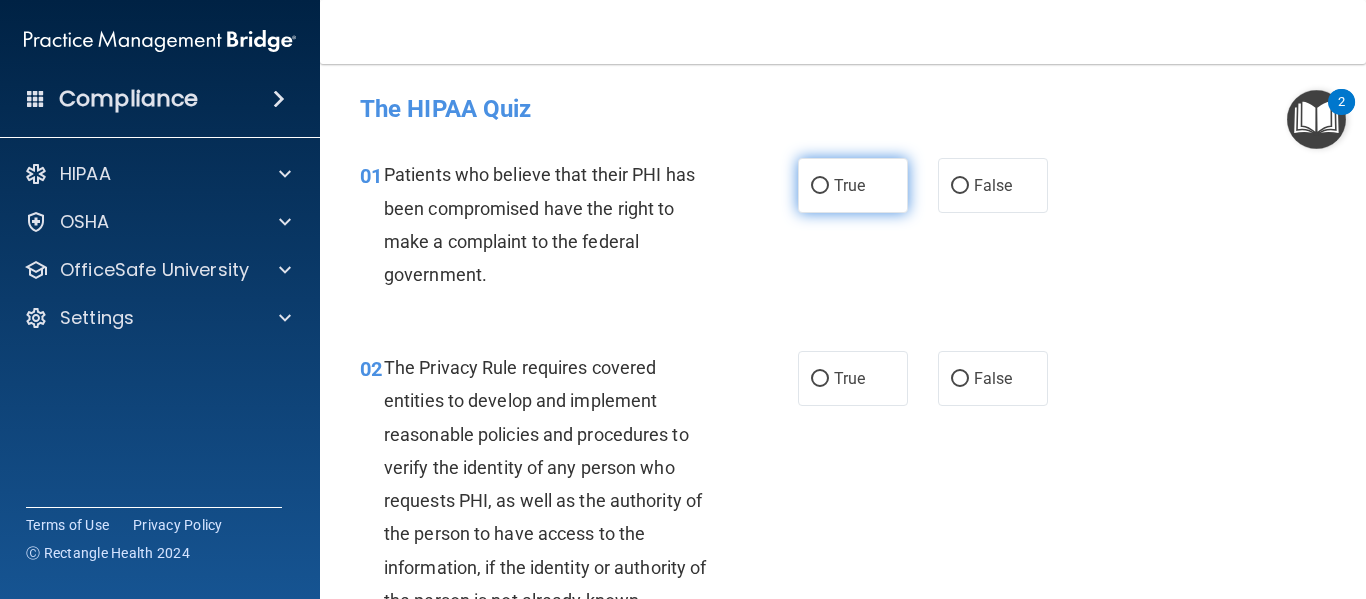 click on "True" at bounding box center (853, 185) 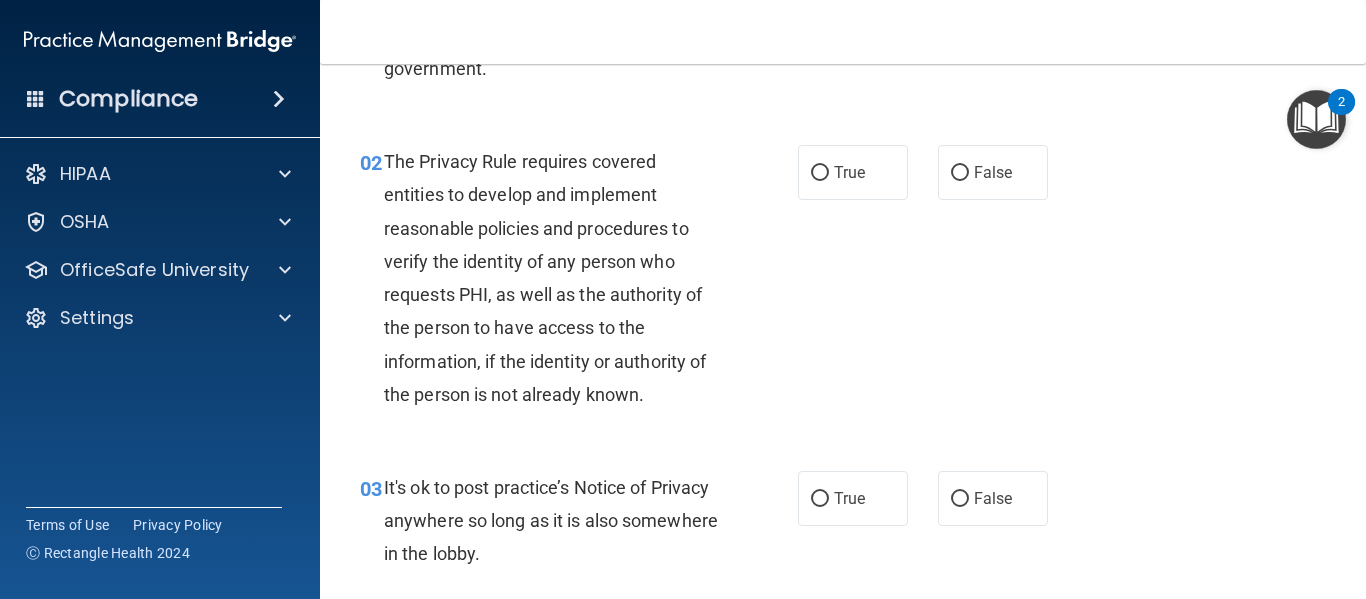 scroll, scrollTop: 207, scrollLeft: 0, axis: vertical 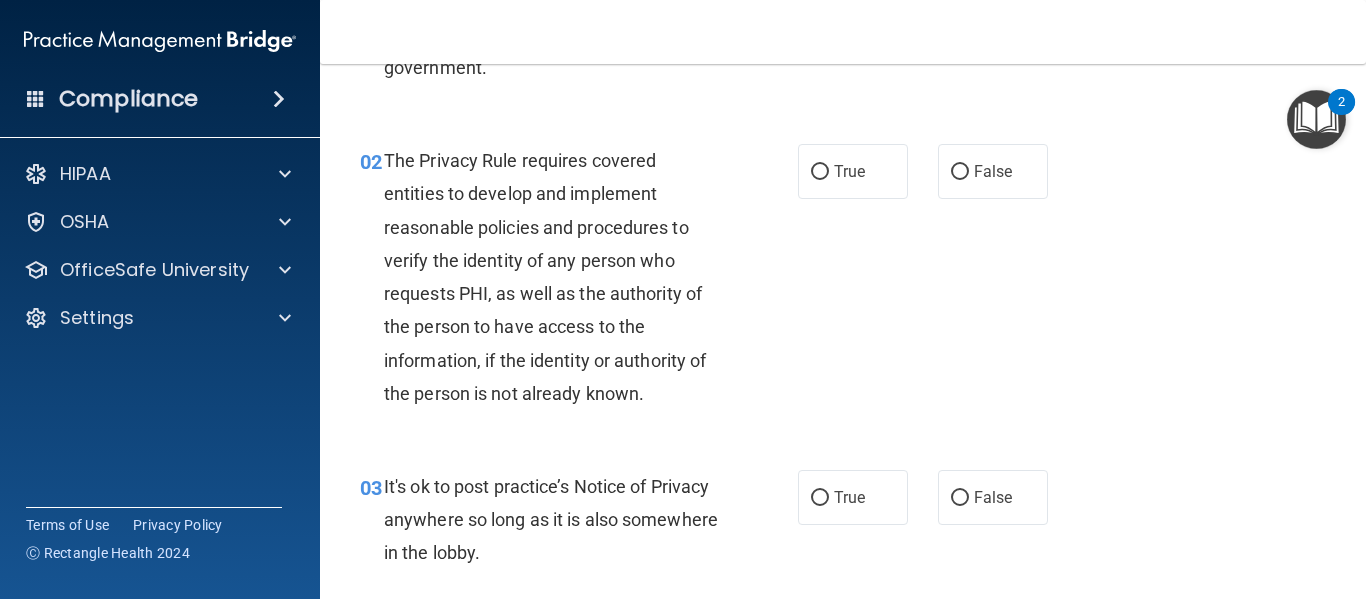 click on "True" at bounding box center (853, 171) 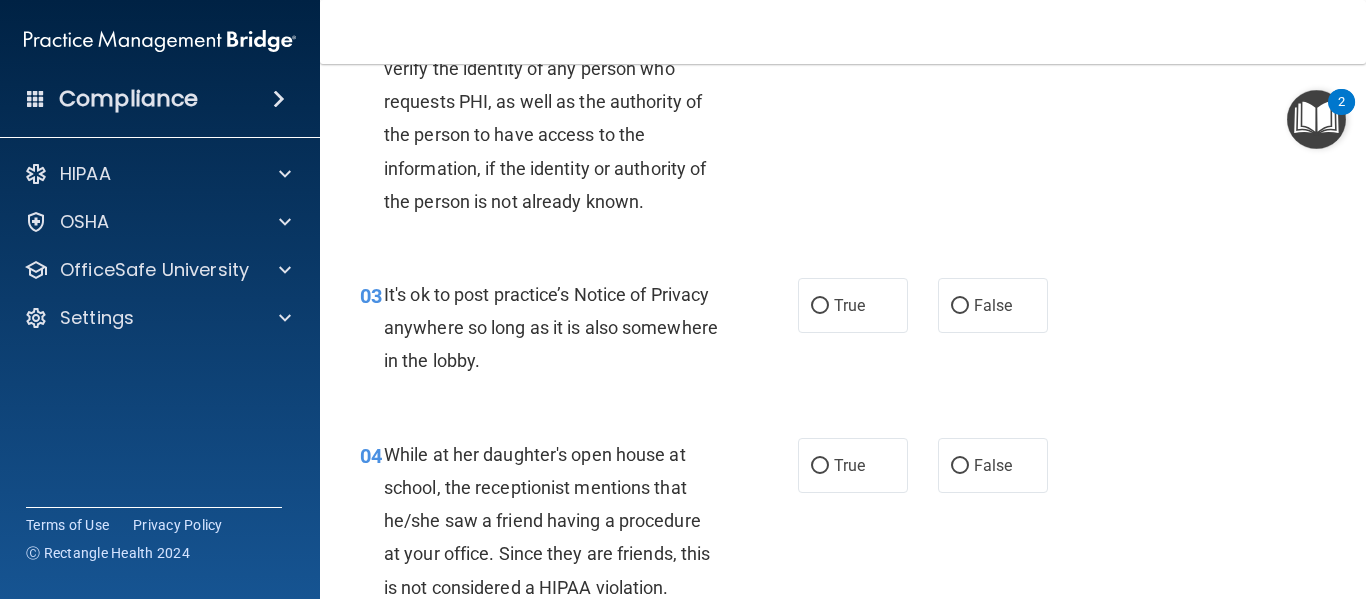 scroll, scrollTop: 399, scrollLeft: 0, axis: vertical 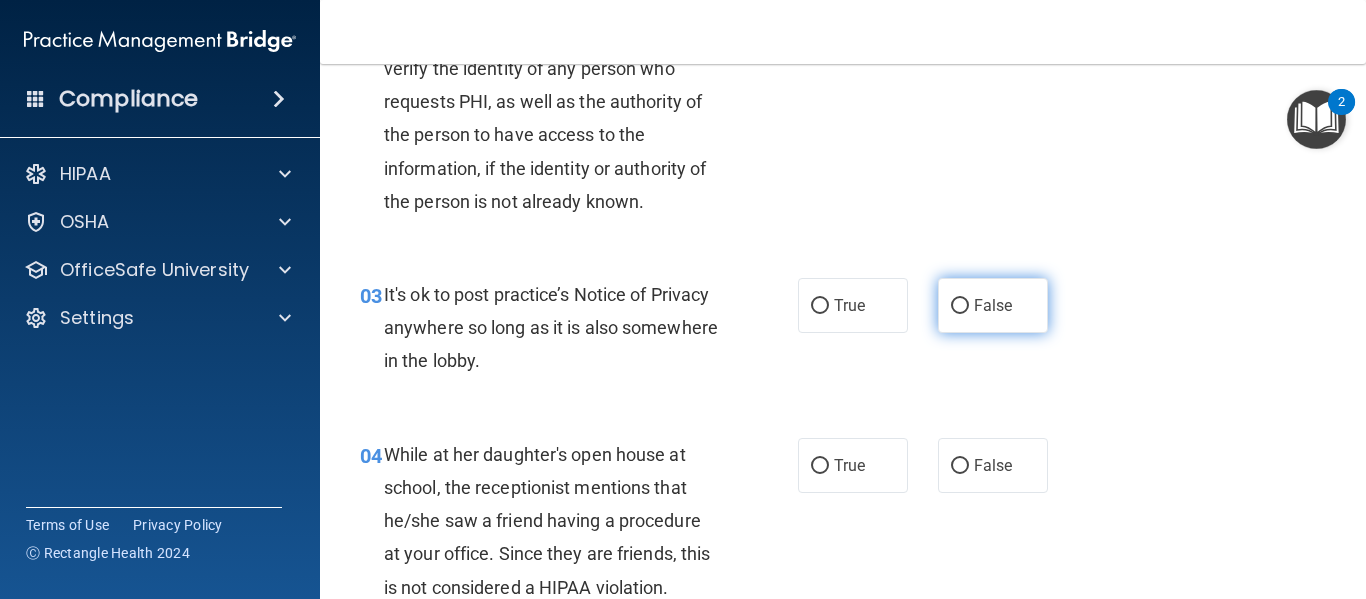 click on "False" at bounding box center [993, 305] 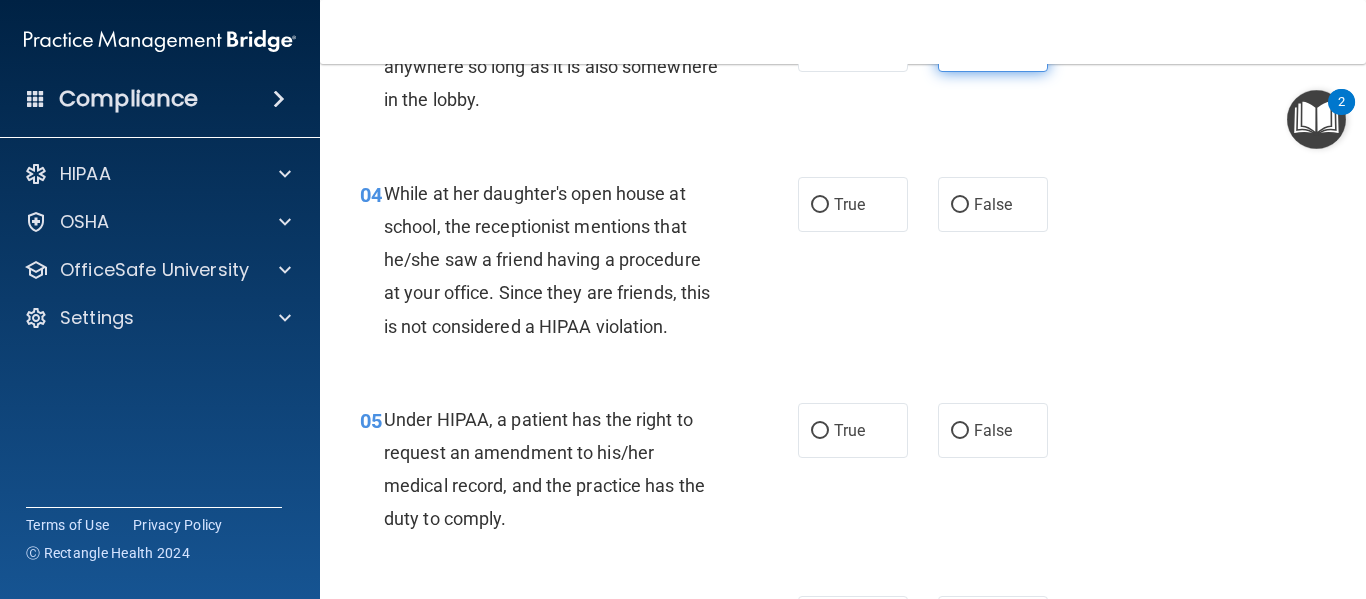 scroll, scrollTop: 665, scrollLeft: 0, axis: vertical 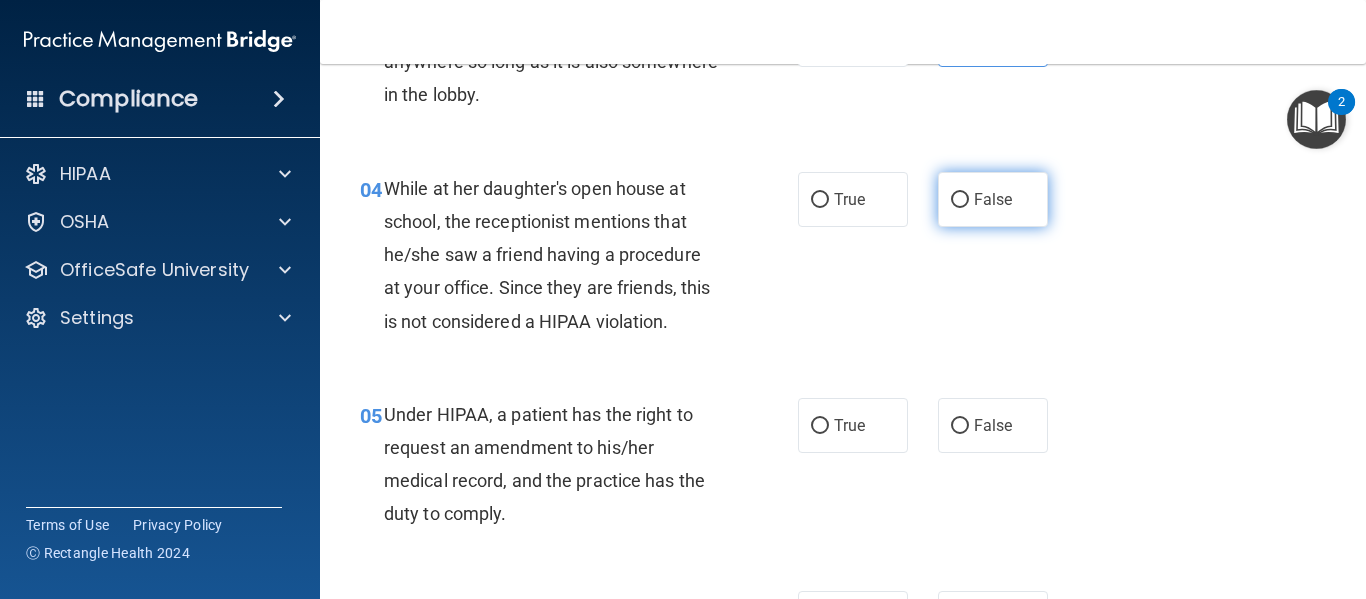 click on "False" at bounding box center [993, 199] 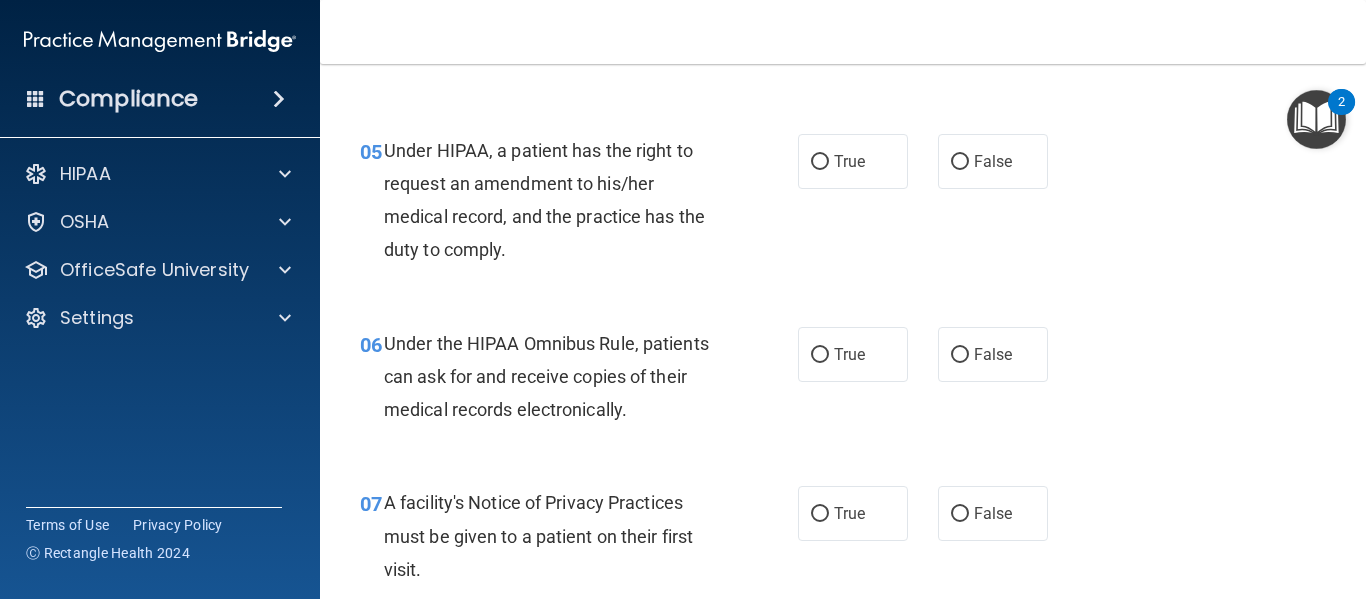 scroll, scrollTop: 930, scrollLeft: 0, axis: vertical 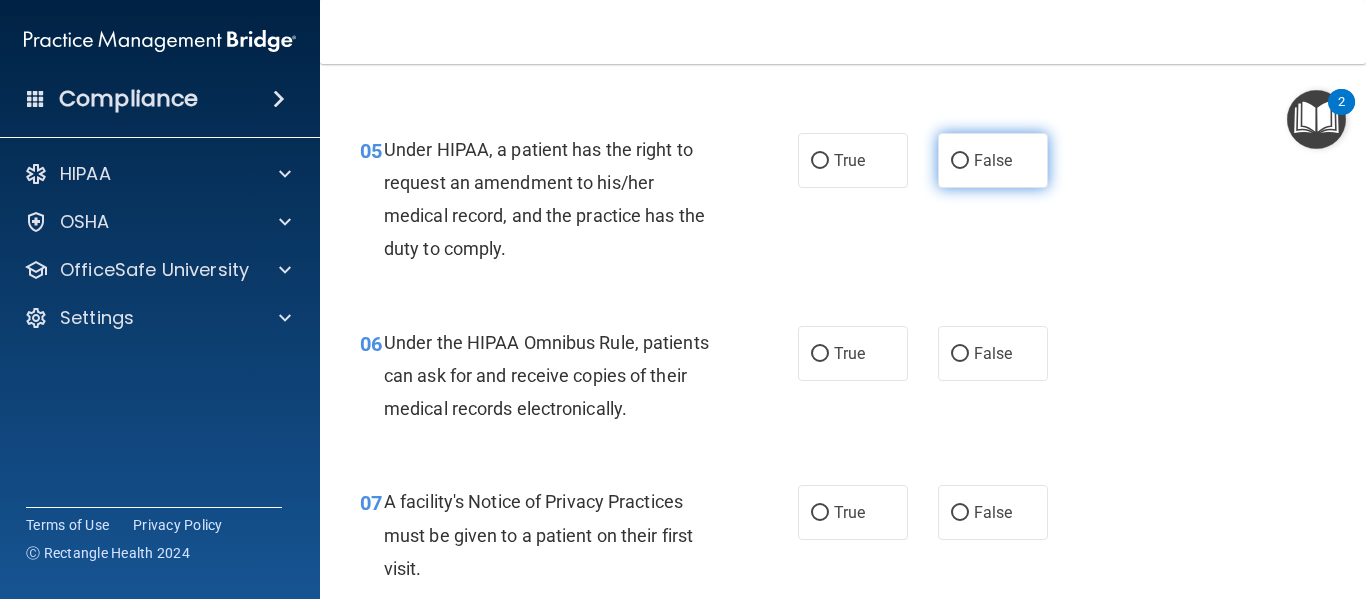 click on "False" at bounding box center [993, 160] 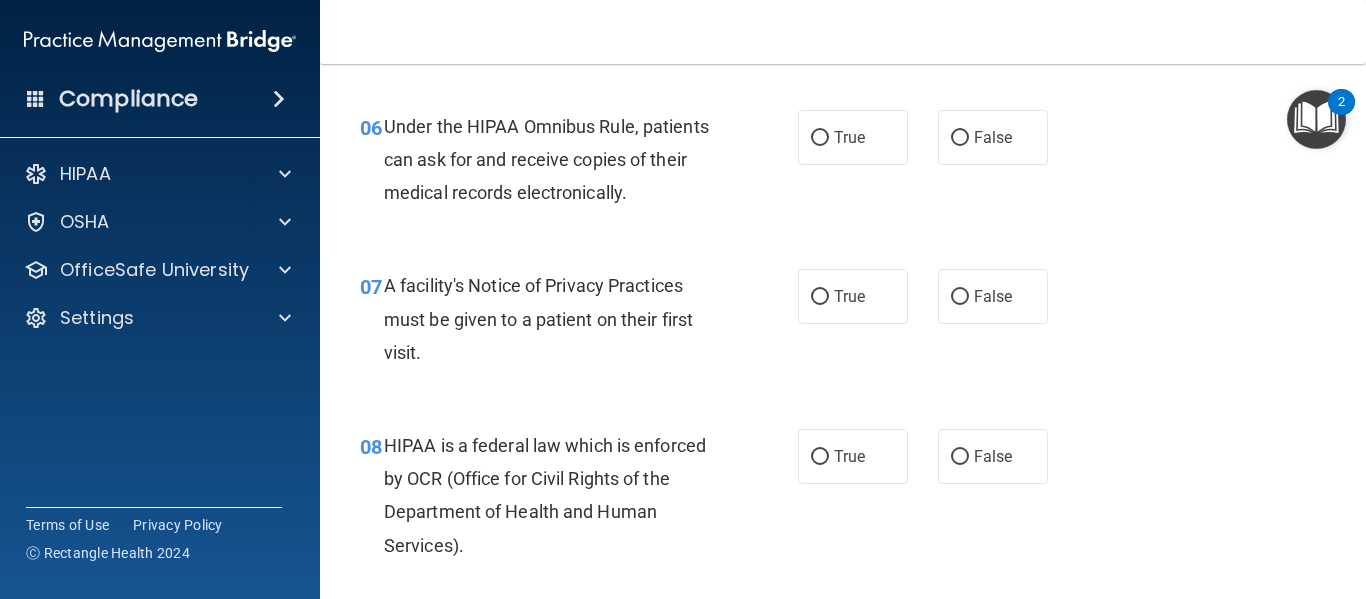 scroll, scrollTop: 1147, scrollLeft: 0, axis: vertical 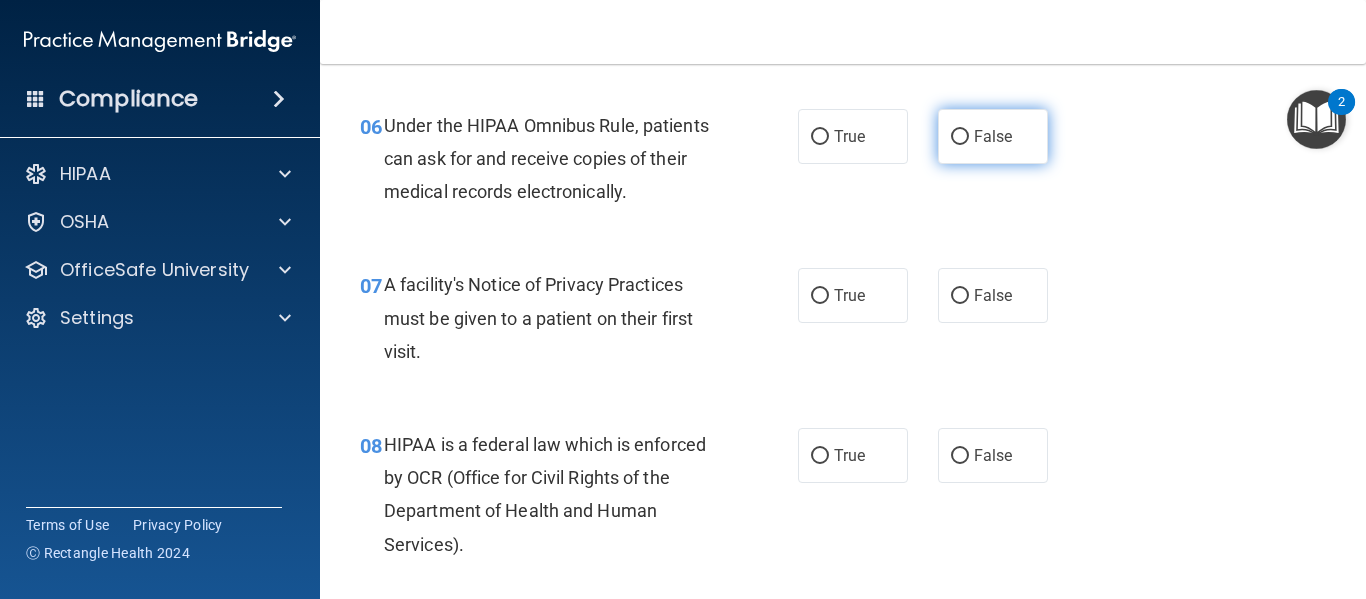 click on "False" at bounding box center [960, 137] 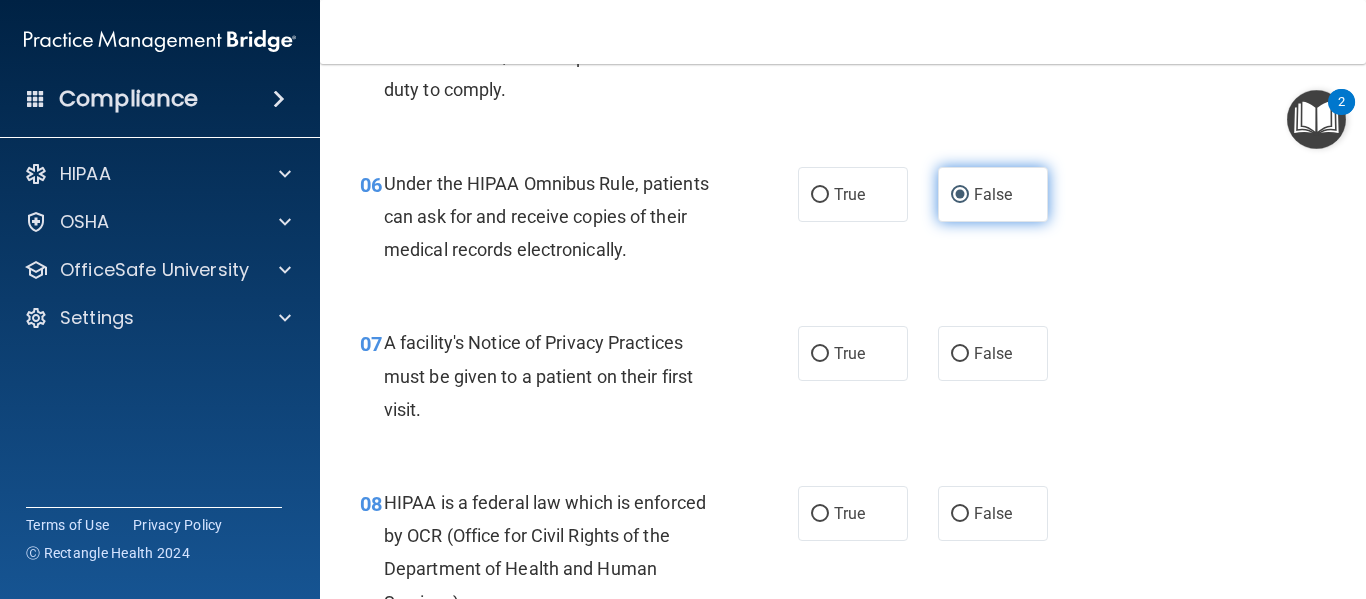 scroll, scrollTop: 1088, scrollLeft: 0, axis: vertical 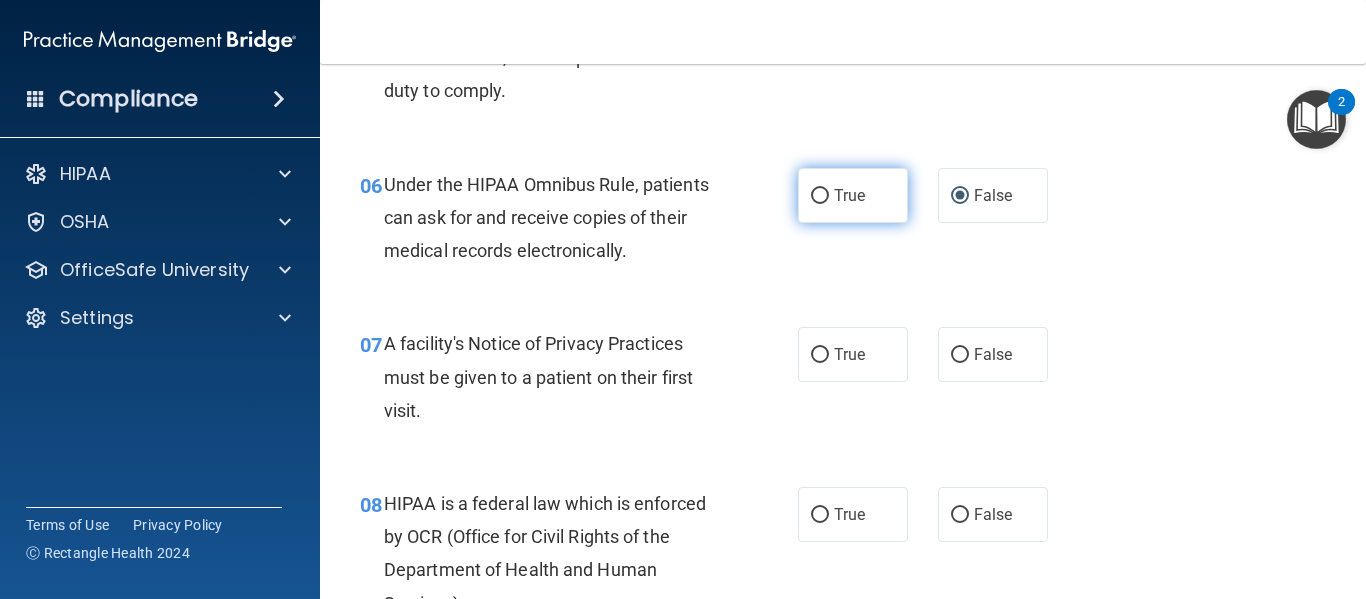 click on "True" at bounding box center (820, 196) 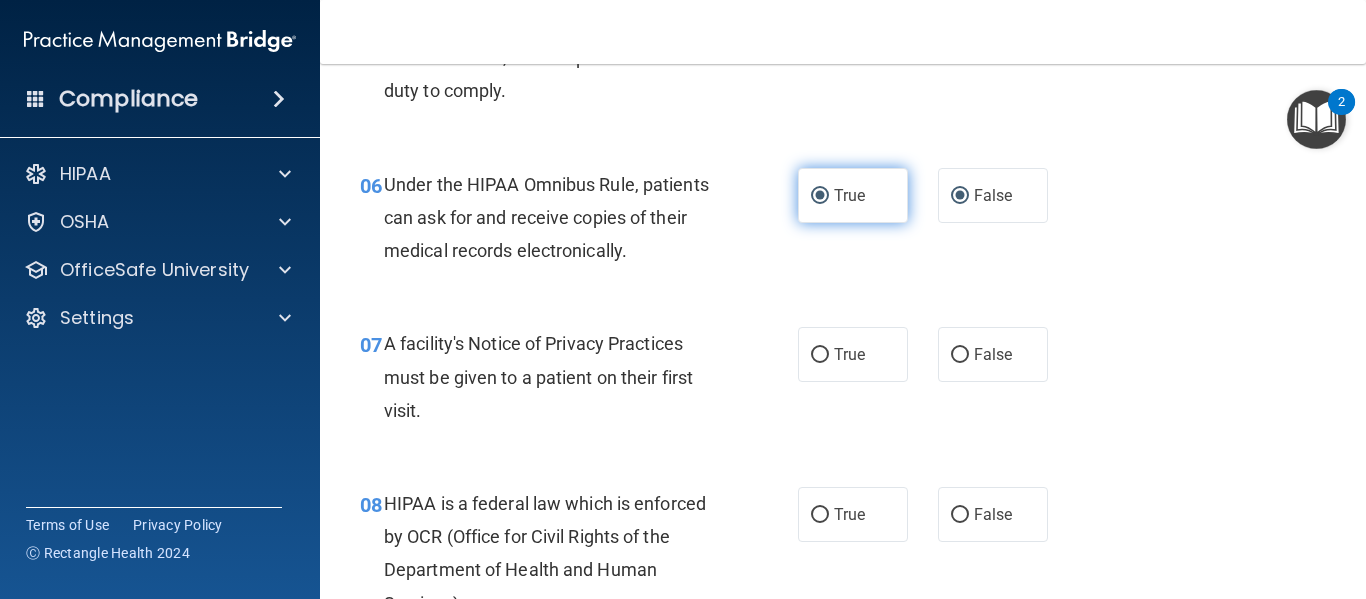 radio on "false" 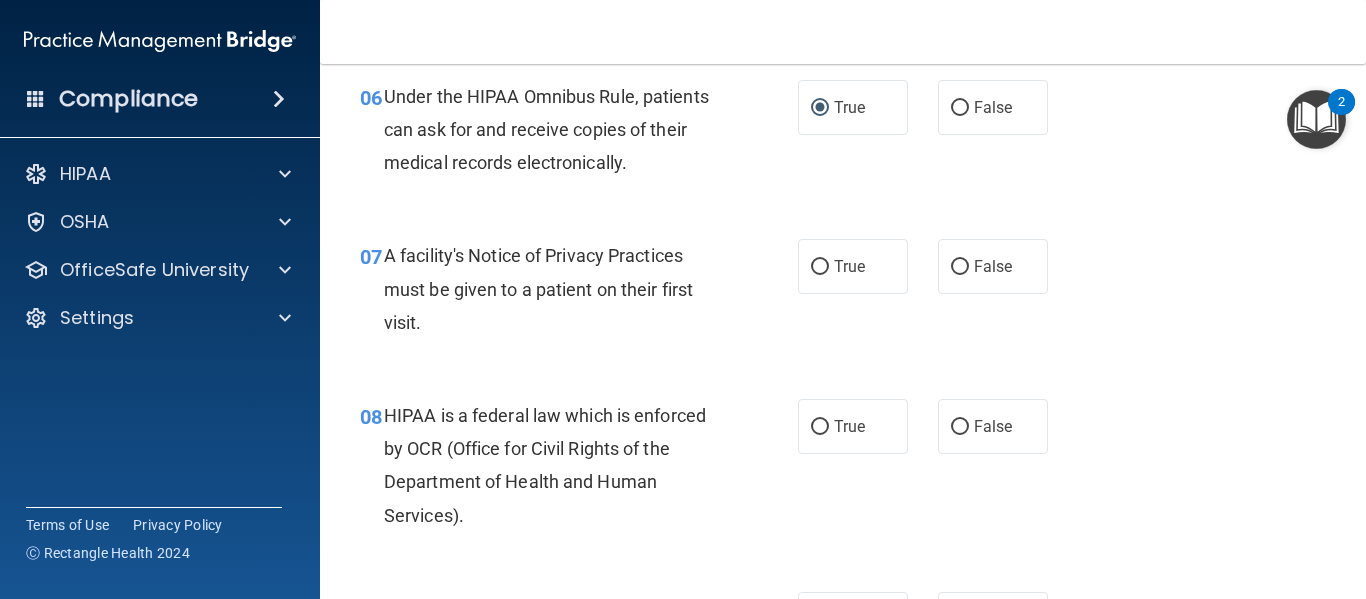 scroll, scrollTop: 1177, scrollLeft: 0, axis: vertical 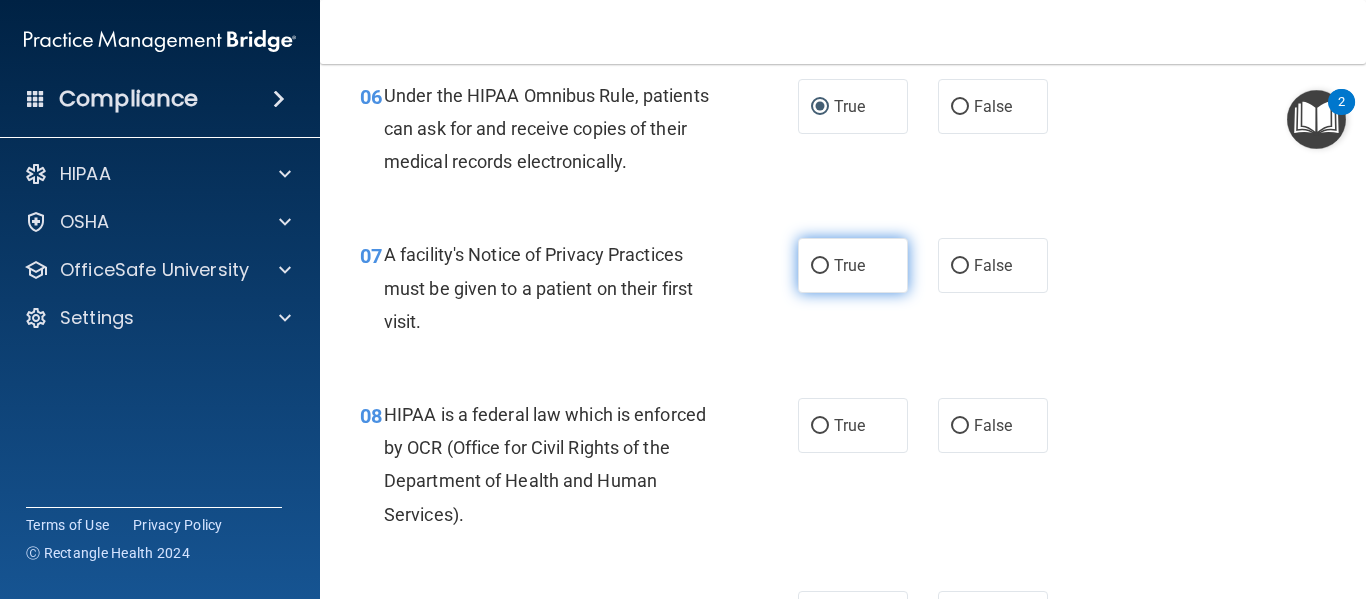 click on "True" at bounding box center (820, 266) 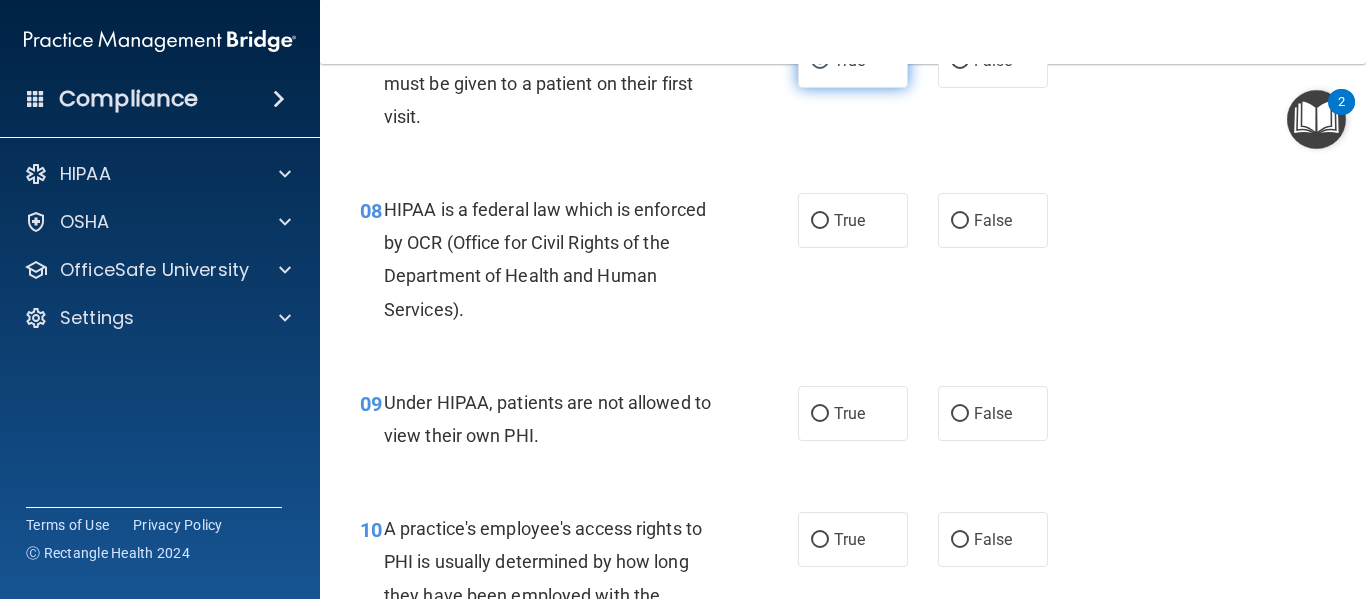 scroll, scrollTop: 1383, scrollLeft: 0, axis: vertical 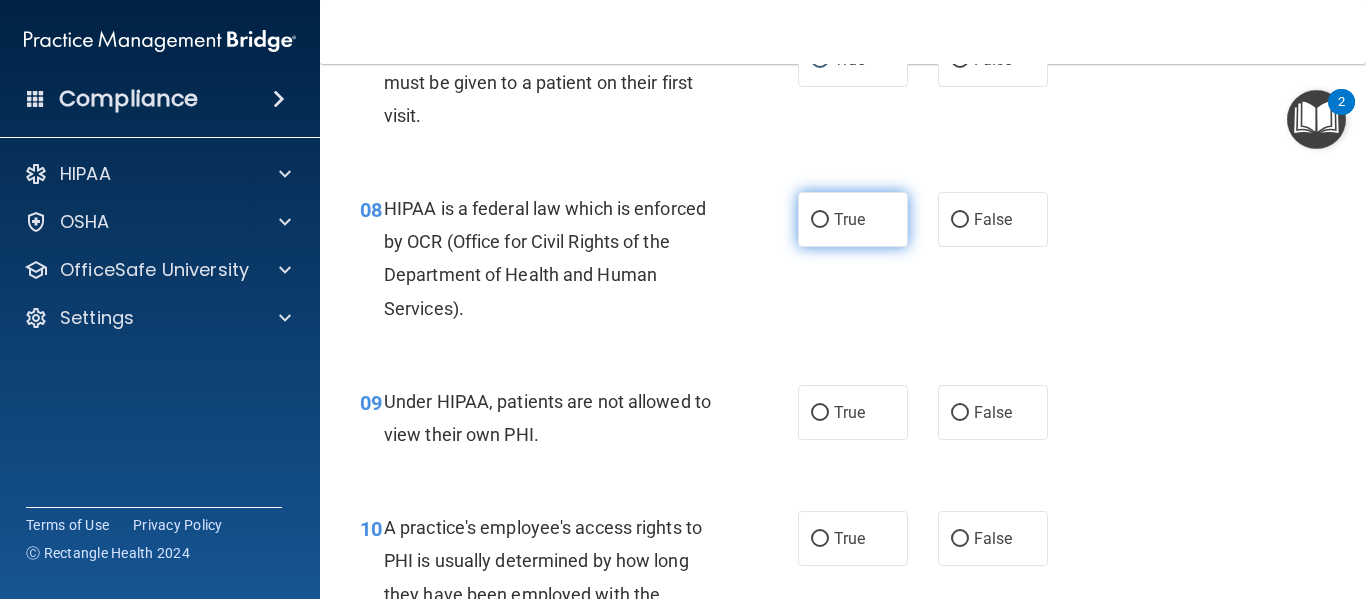 click on "True" at bounding box center [853, 219] 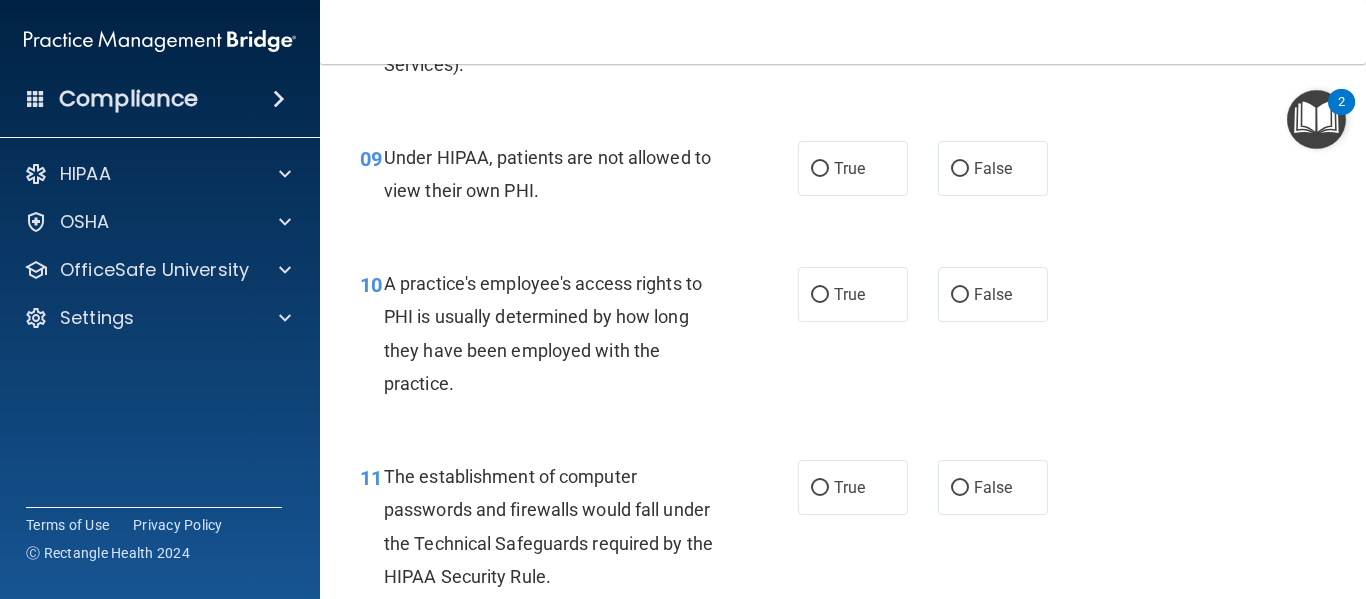 scroll, scrollTop: 1629, scrollLeft: 0, axis: vertical 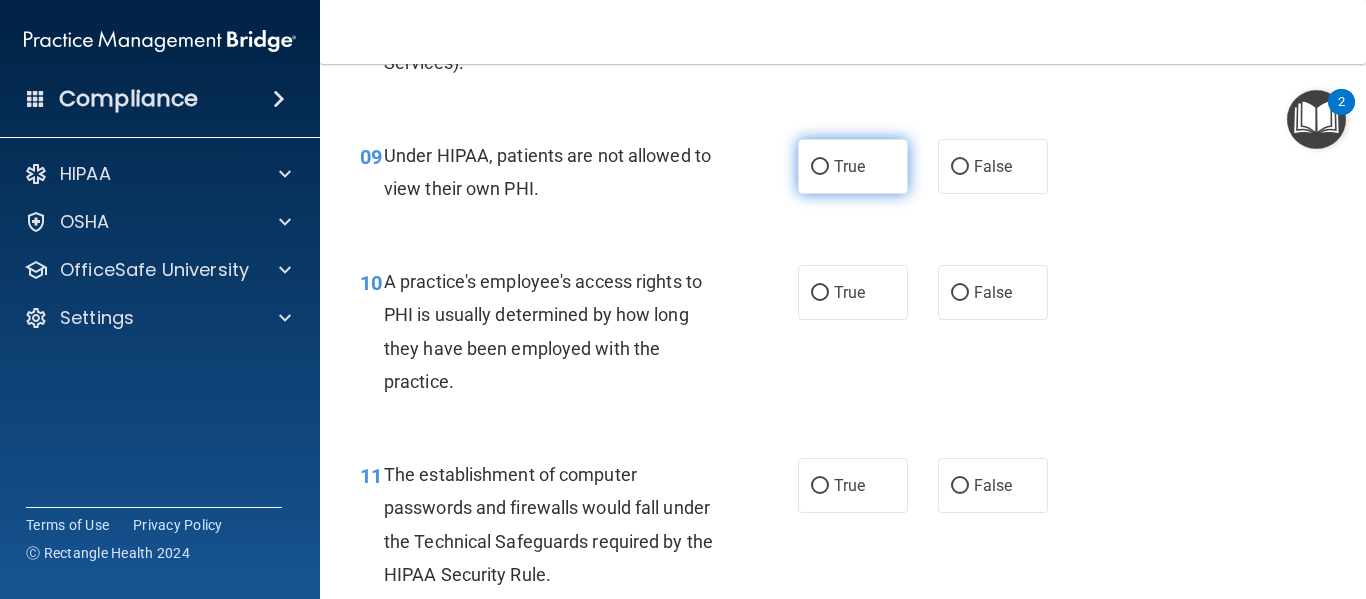 click on "True" at bounding box center (853, 166) 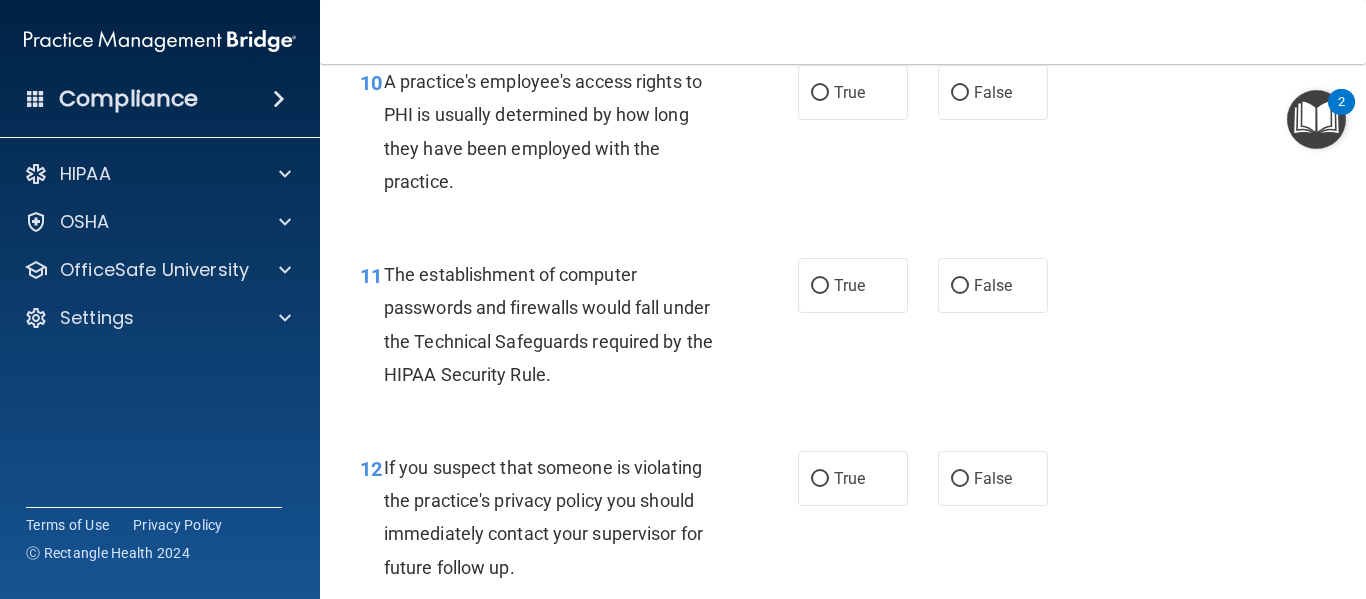 scroll, scrollTop: 1830, scrollLeft: 0, axis: vertical 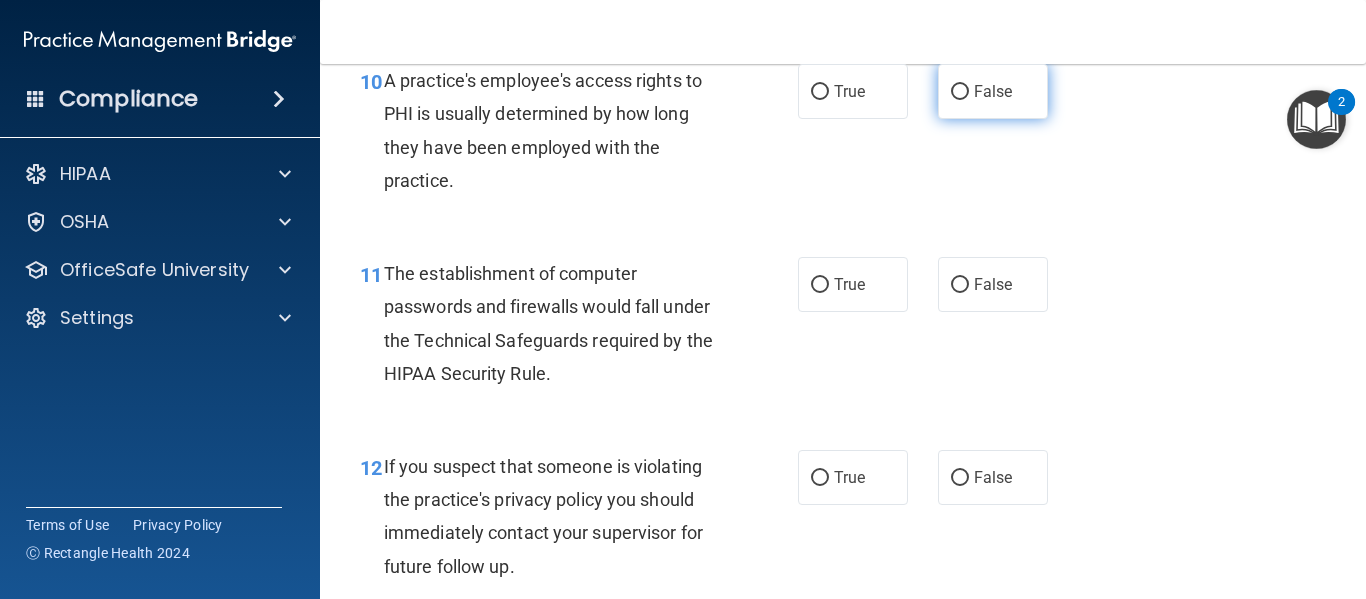 click on "False" at bounding box center (993, 91) 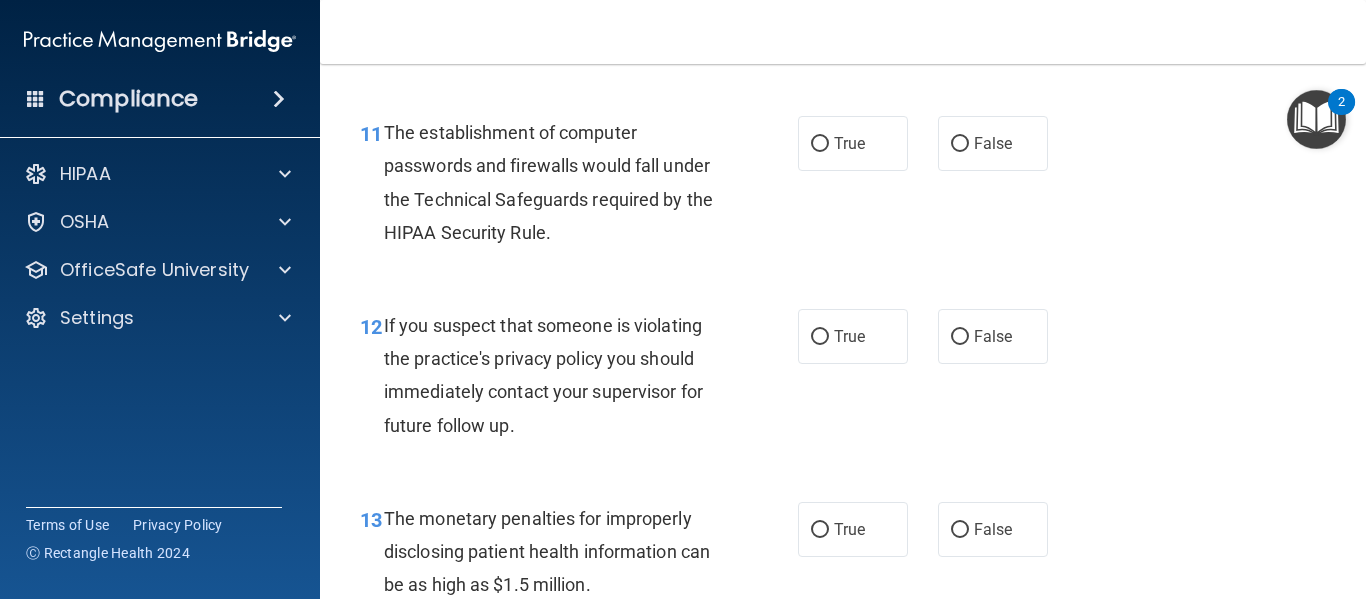 scroll, scrollTop: 1971, scrollLeft: 0, axis: vertical 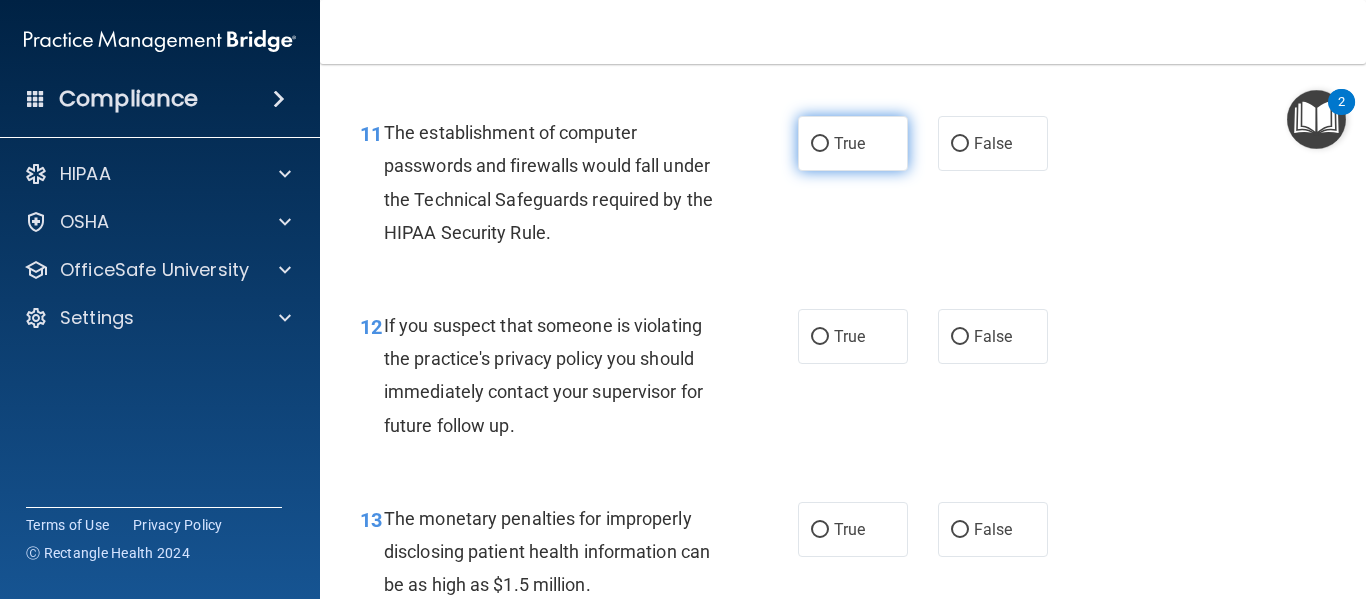 click on "True" at bounding box center [849, 143] 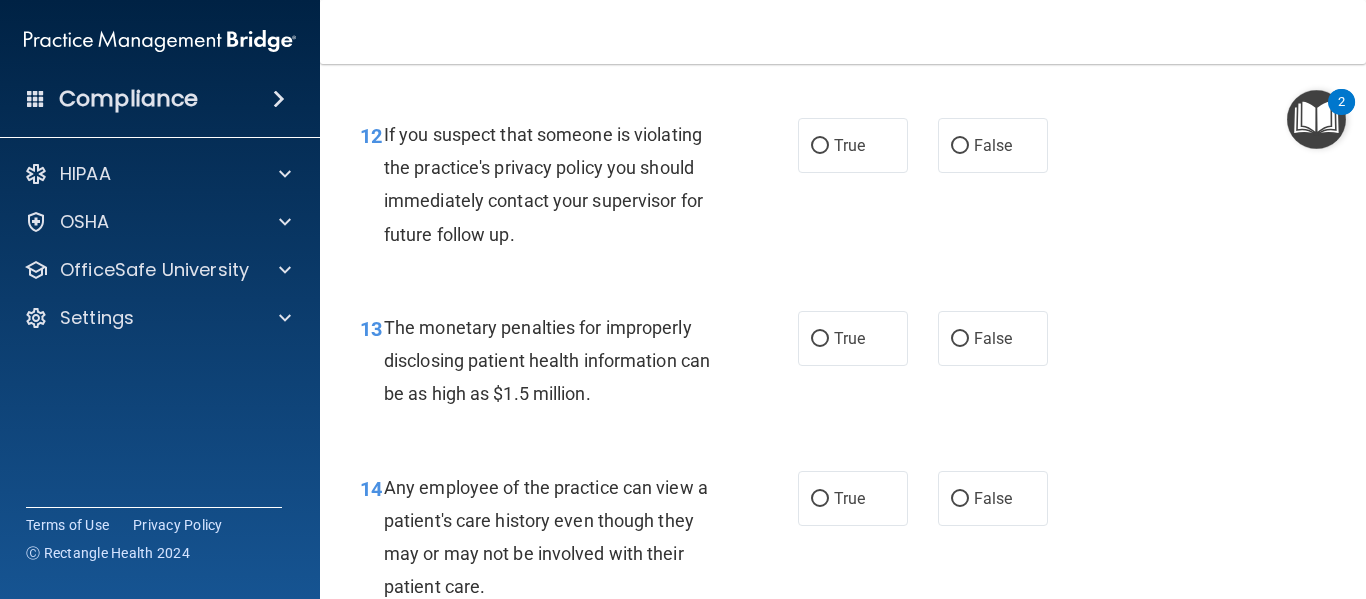 scroll, scrollTop: 2163, scrollLeft: 0, axis: vertical 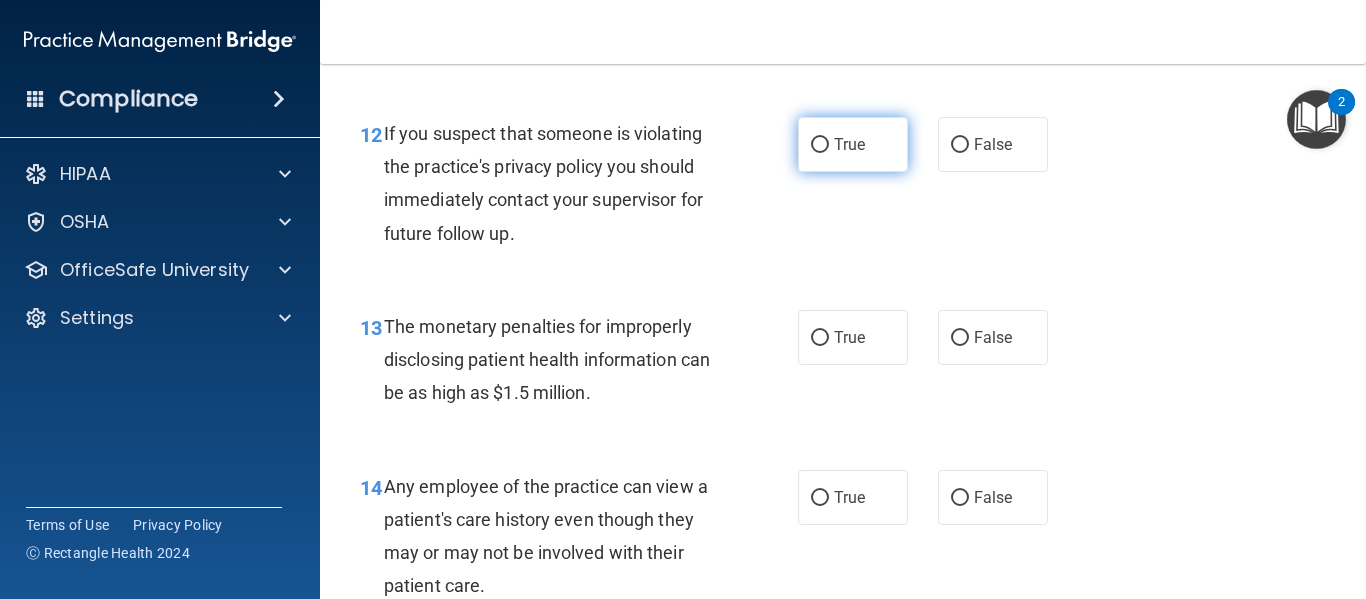 click on "True" at bounding box center (849, 144) 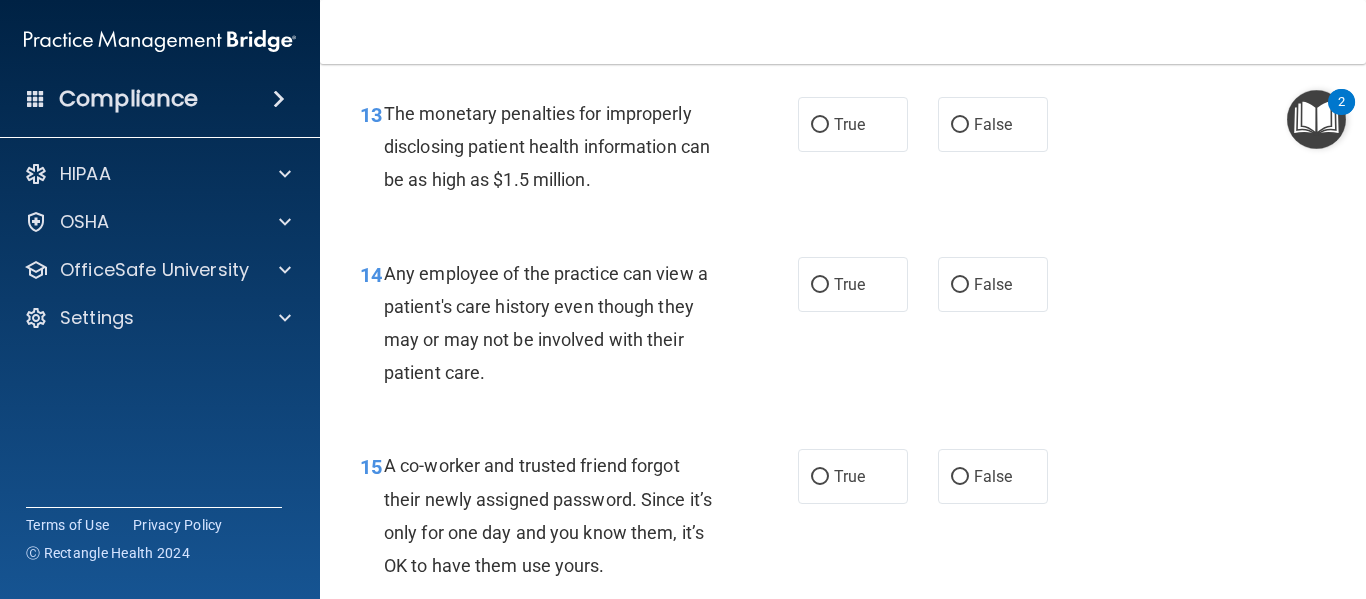 scroll, scrollTop: 2375, scrollLeft: 0, axis: vertical 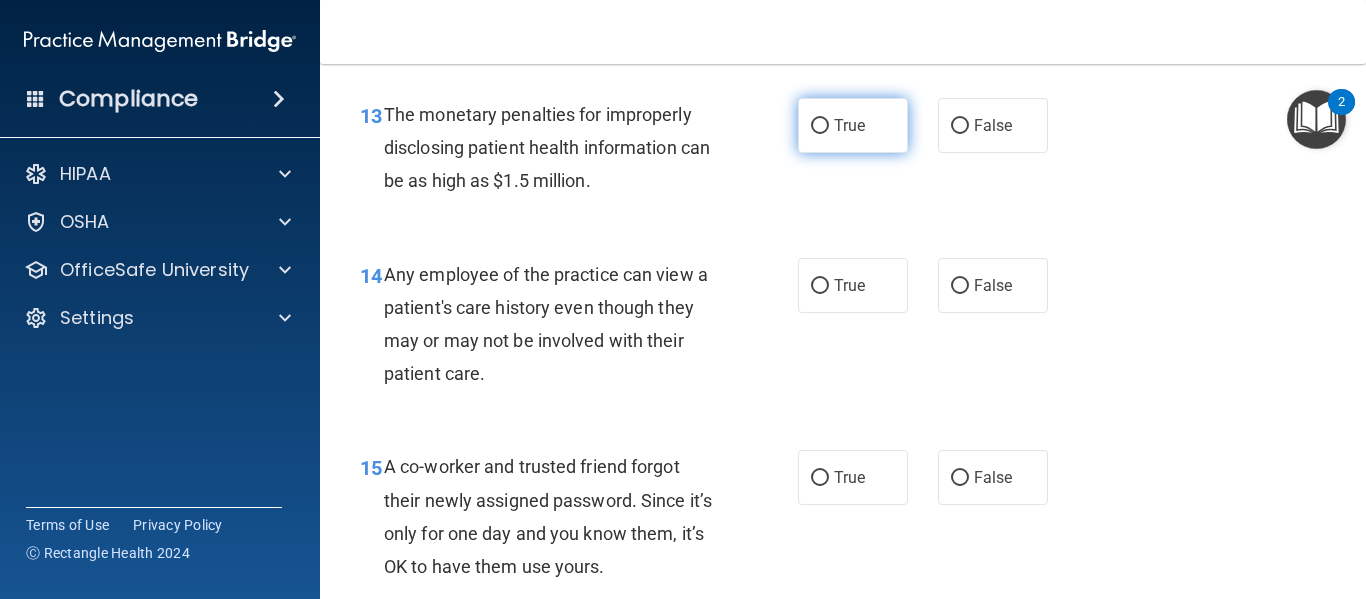 click on "True" at bounding box center [849, 125] 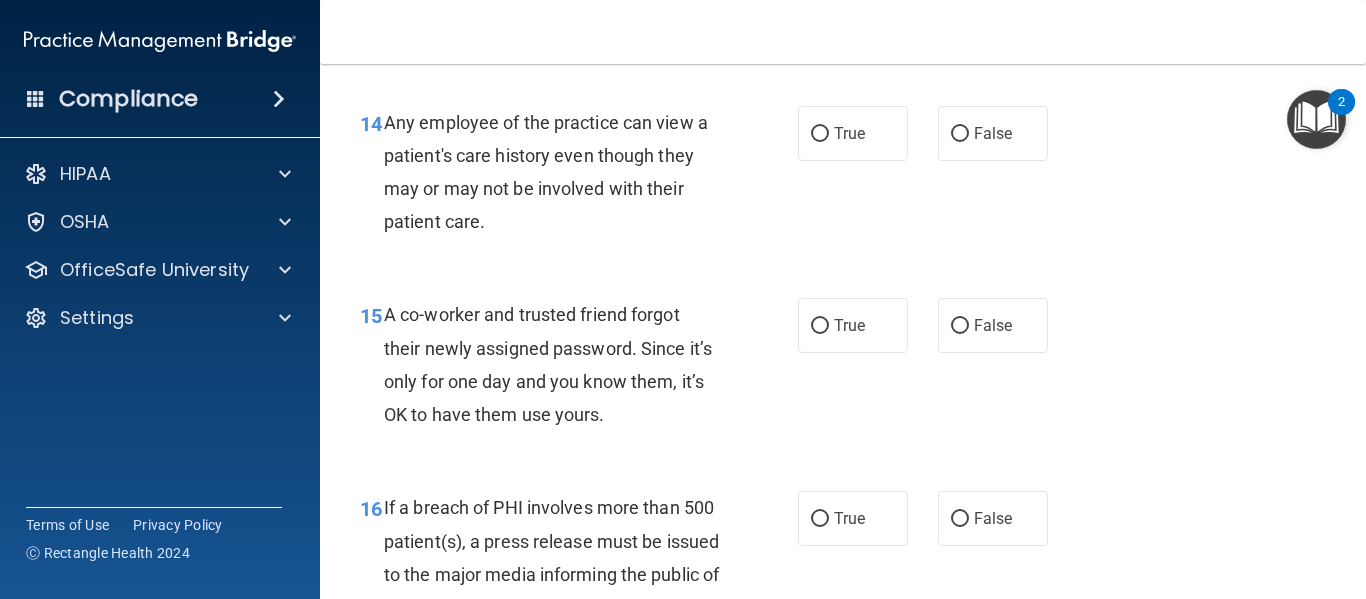 scroll, scrollTop: 2527, scrollLeft: 0, axis: vertical 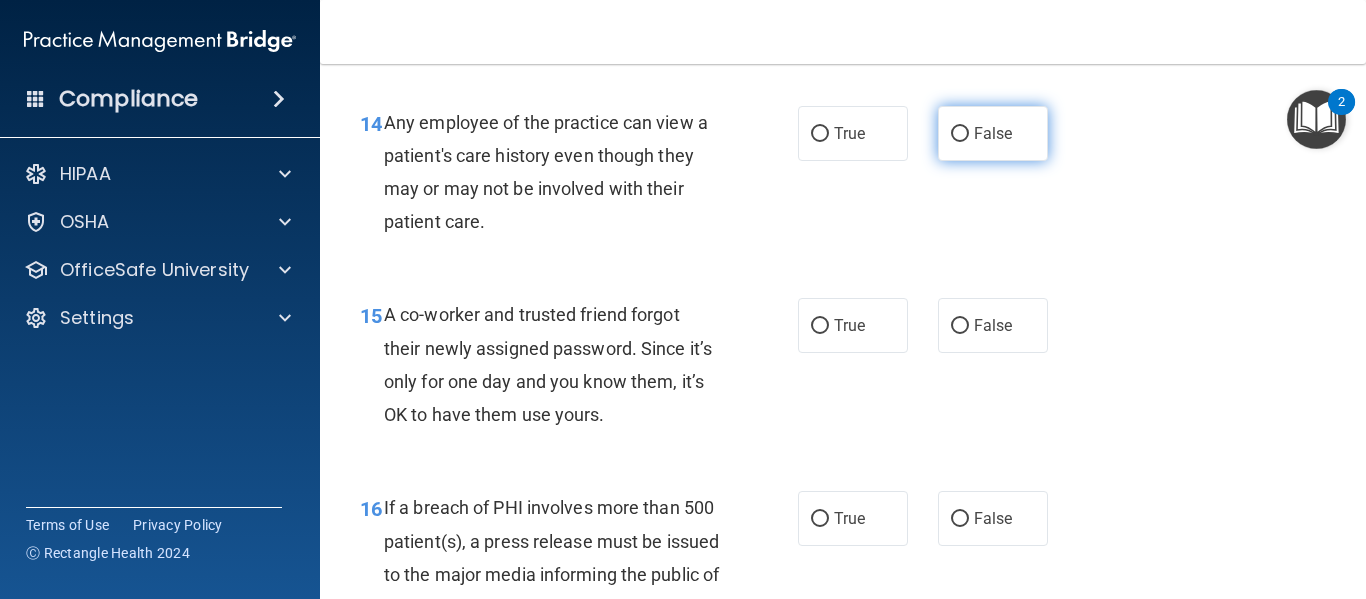 click on "False" at bounding box center [993, 133] 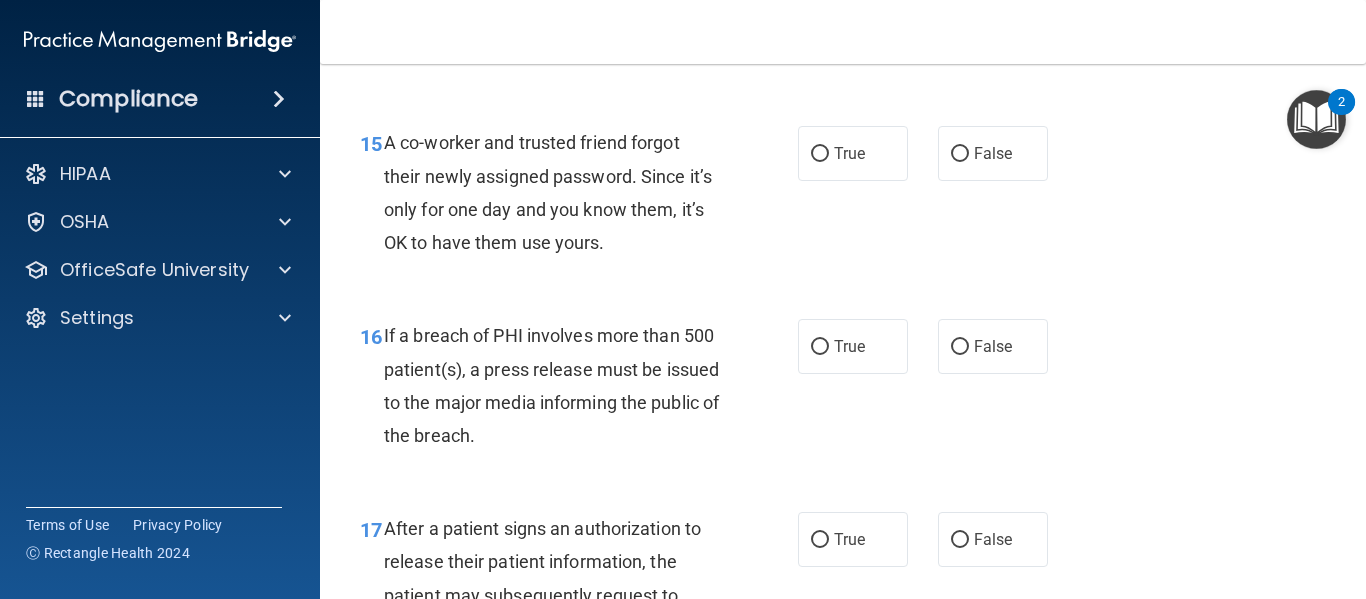 scroll, scrollTop: 2699, scrollLeft: 0, axis: vertical 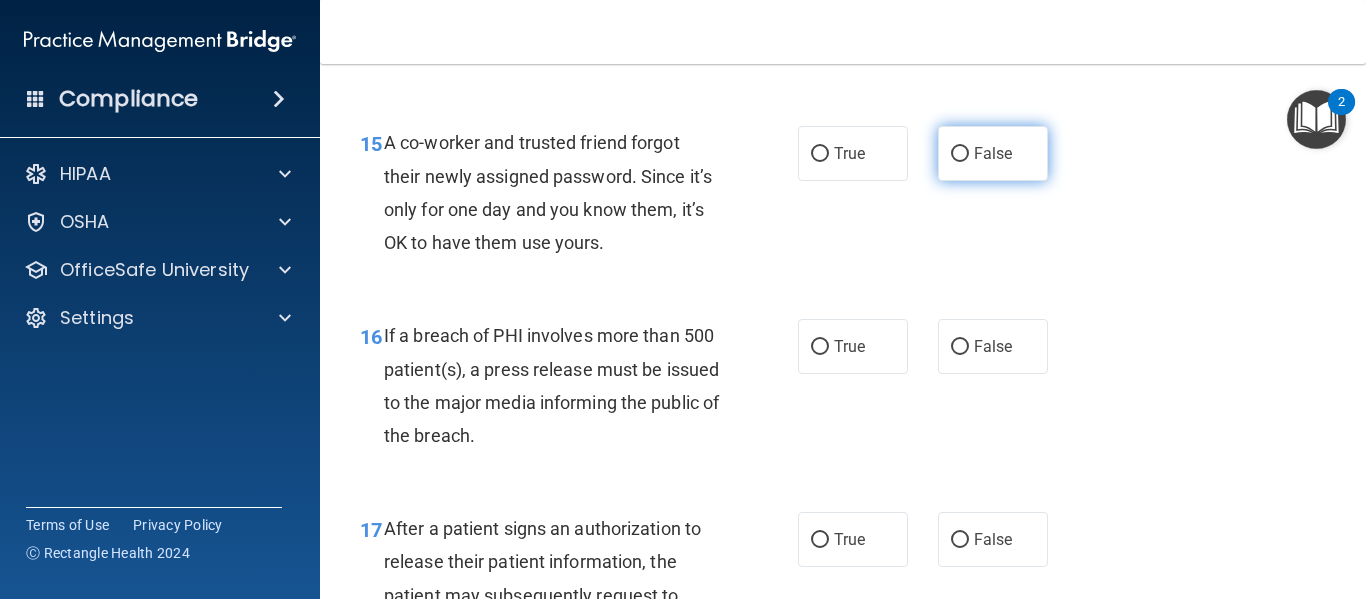 click on "False" at bounding box center [993, 153] 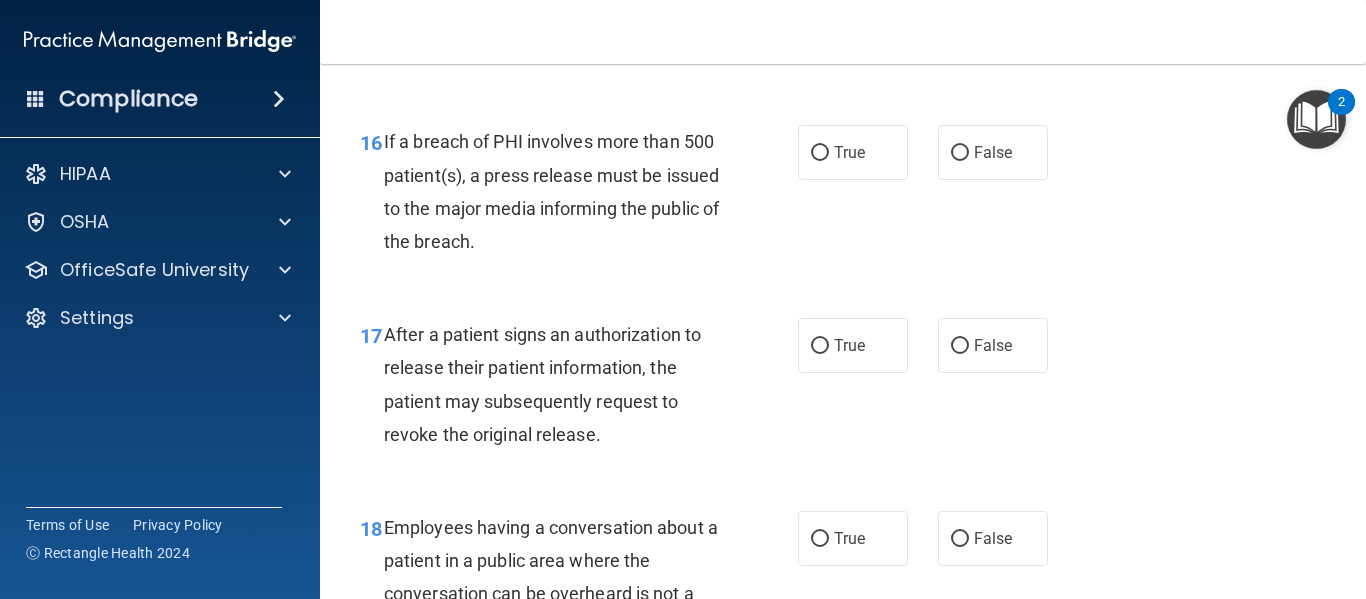 scroll, scrollTop: 2892, scrollLeft: 0, axis: vertical 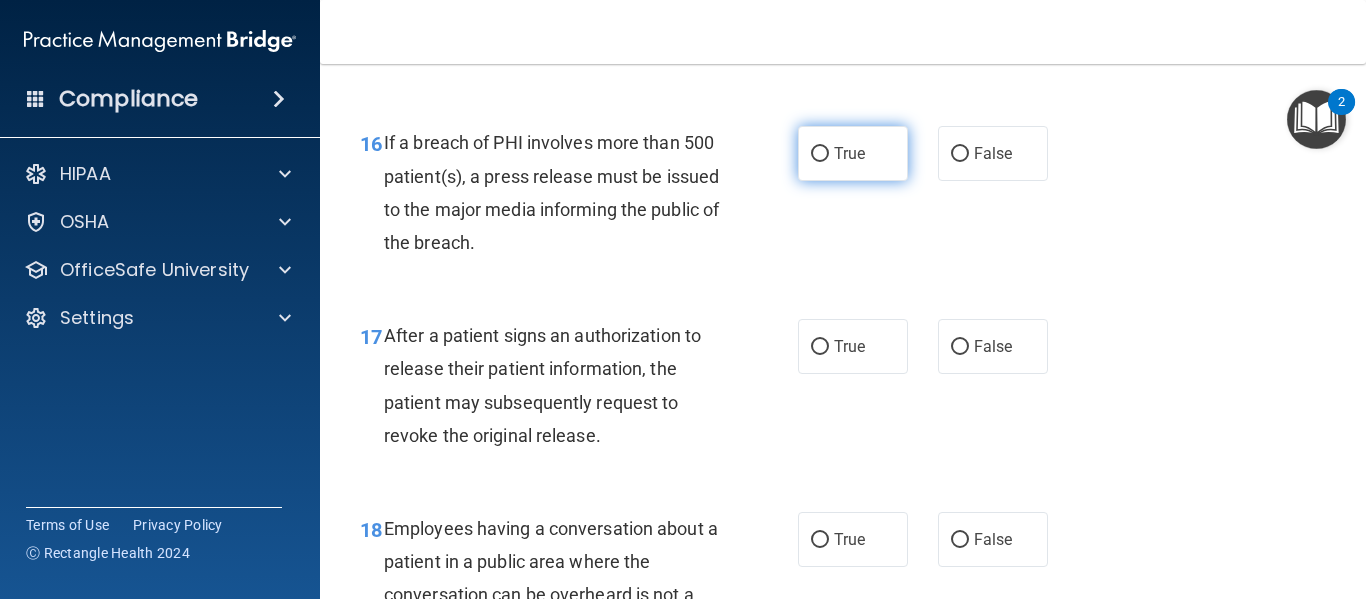 click on "True" at bounding box center [853, 153] 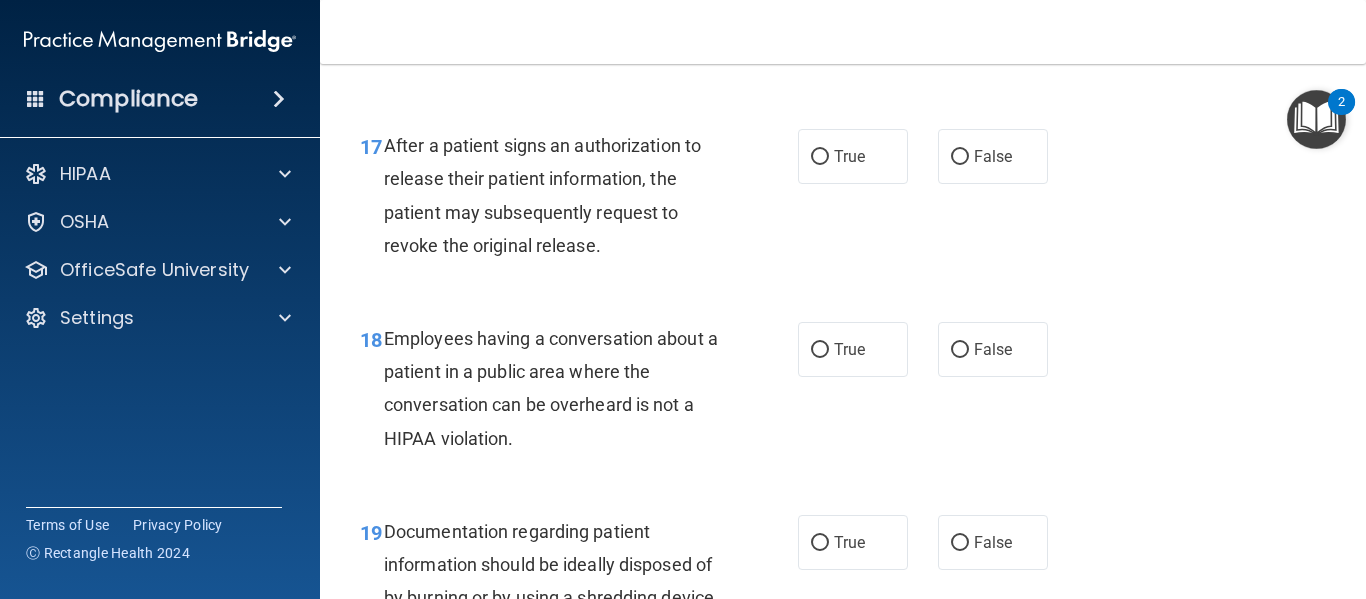 scroll, scrollTop: 3081, scrollLeft: 0, axis: vertical 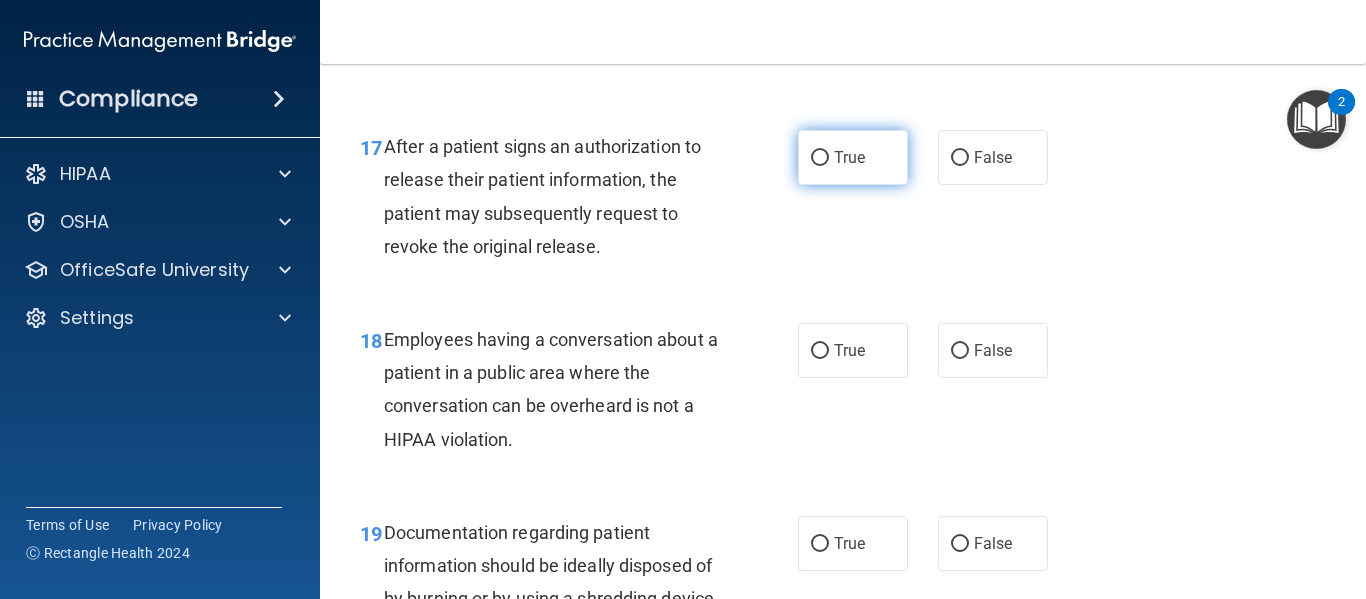 click on "True" at bounding box center (849, 157) 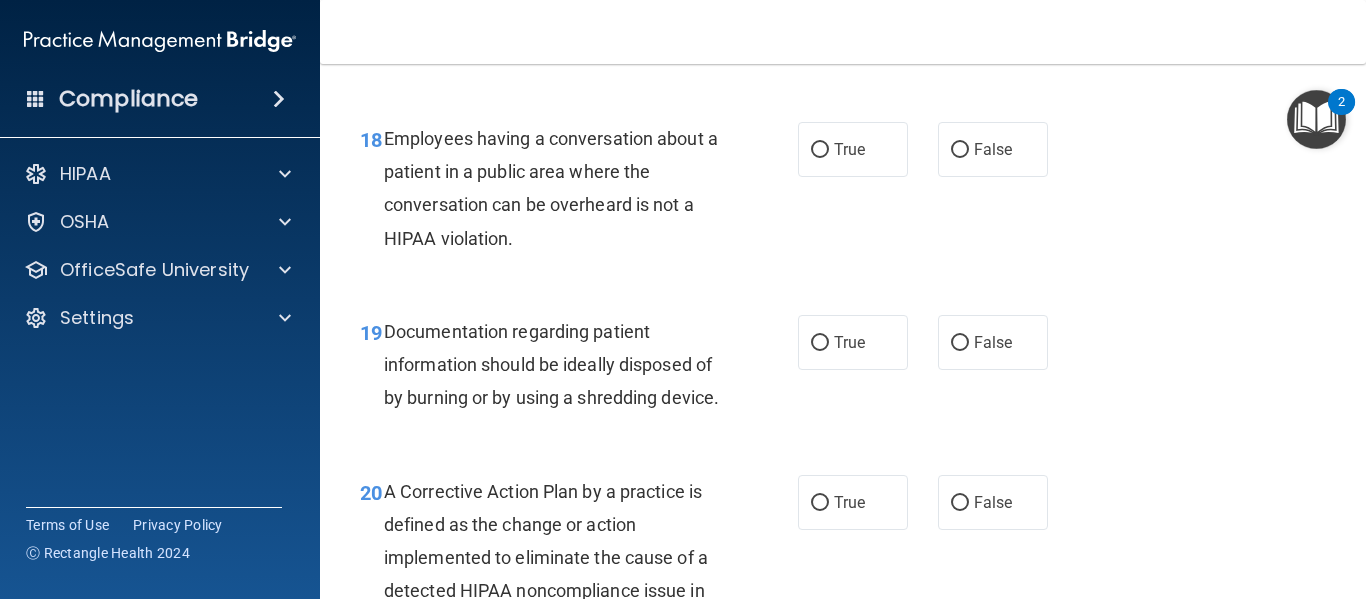 scroll, scrollTop: 3283, scrollLeft: 0, axis: vertical 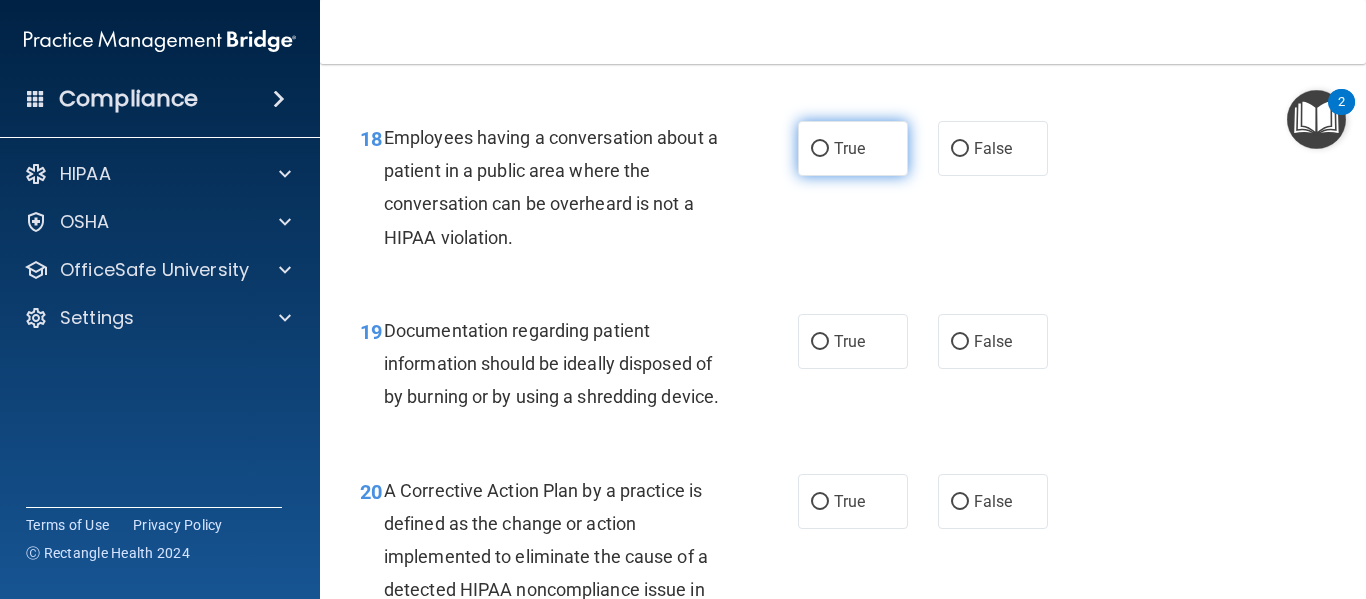 click on "True" at bounding box center (820, 149) 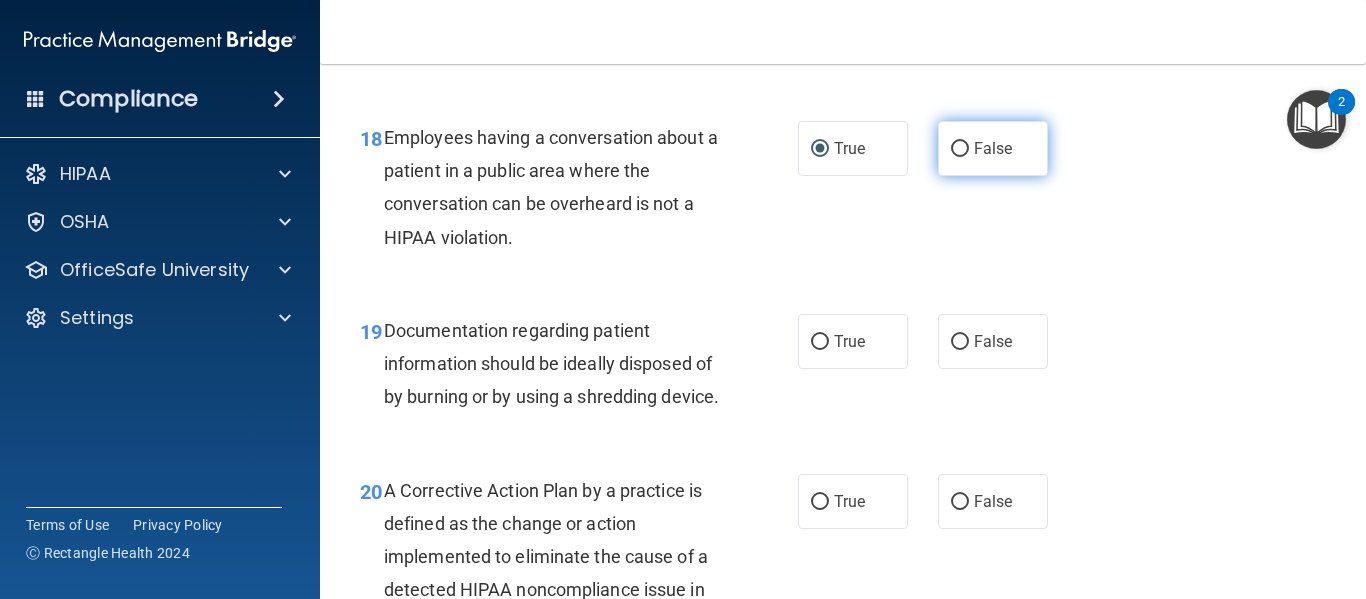 click on "False" at bounding box center (993, 148) 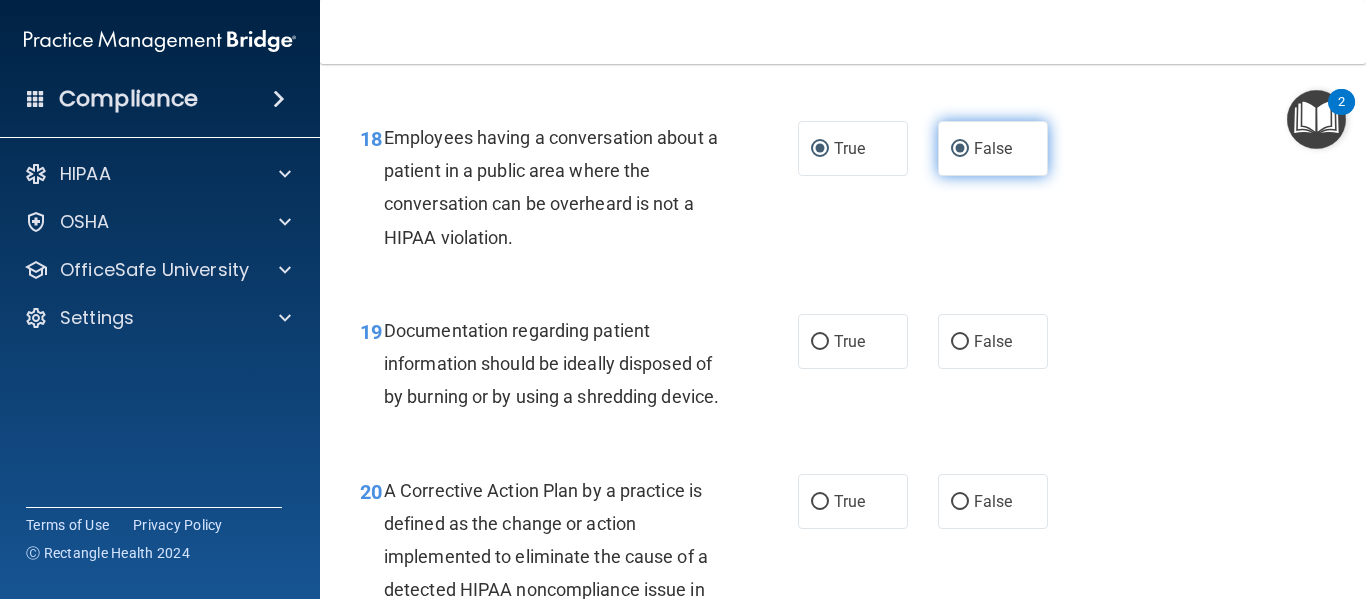 radio on "false" 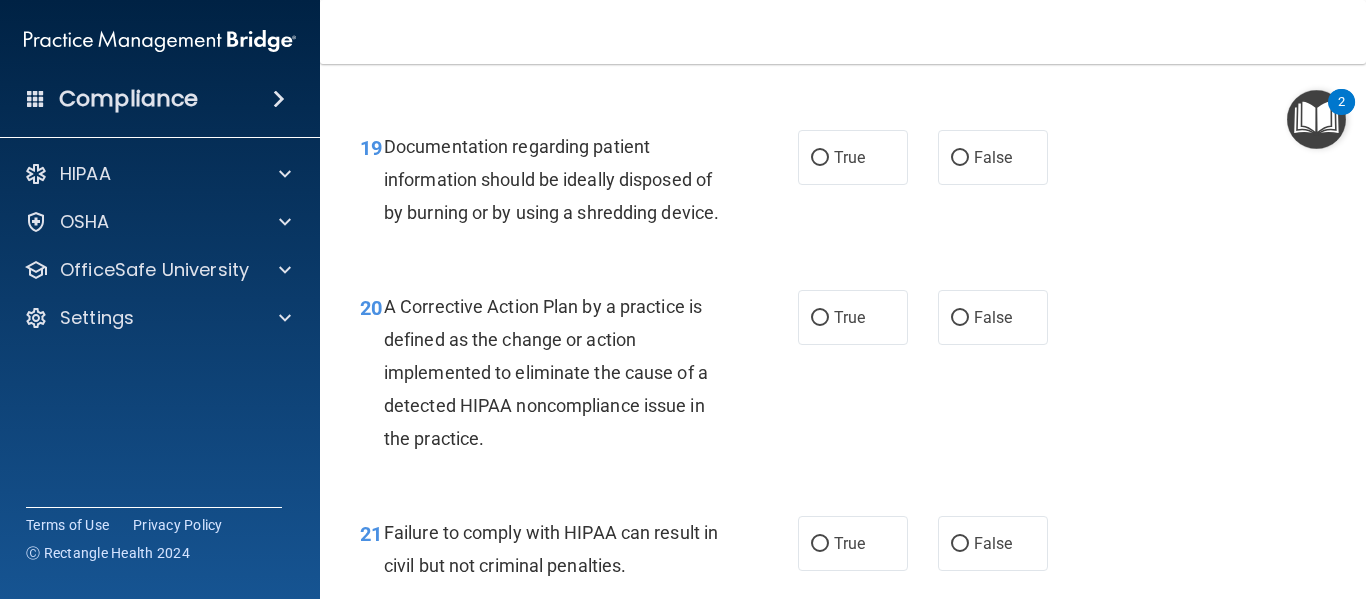 scroll, scrollTop: 3466, scrollLeft: 0, axis: vertical 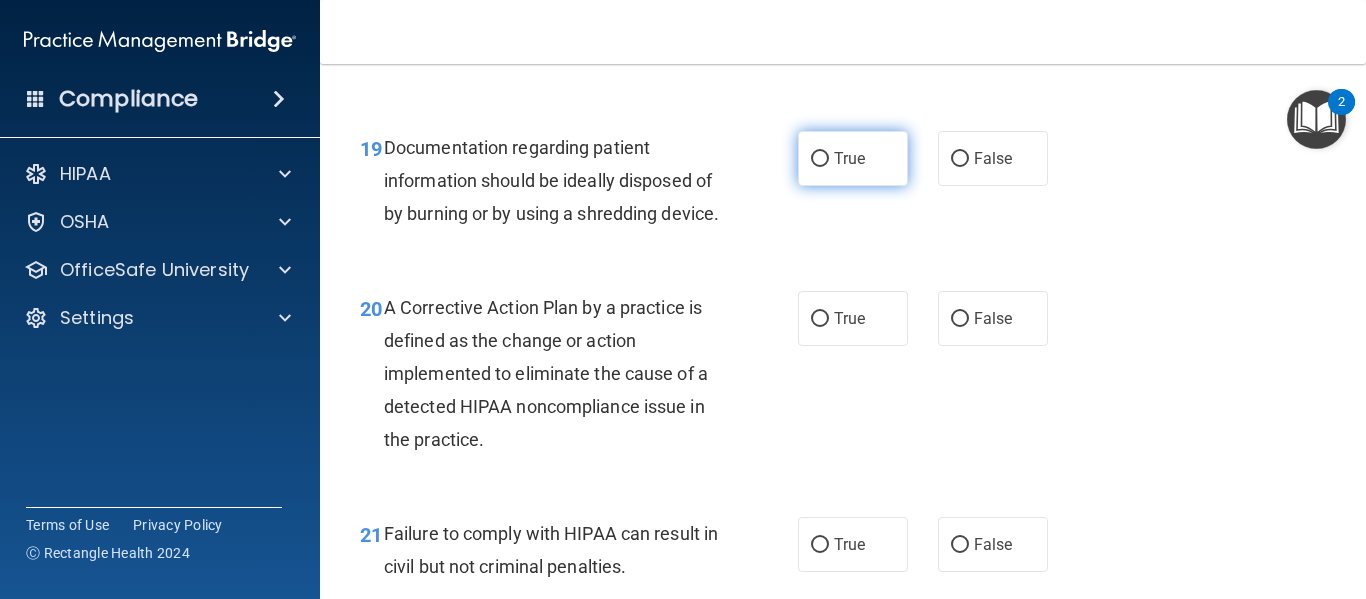 click on "True" at bounding box center [853, 158] 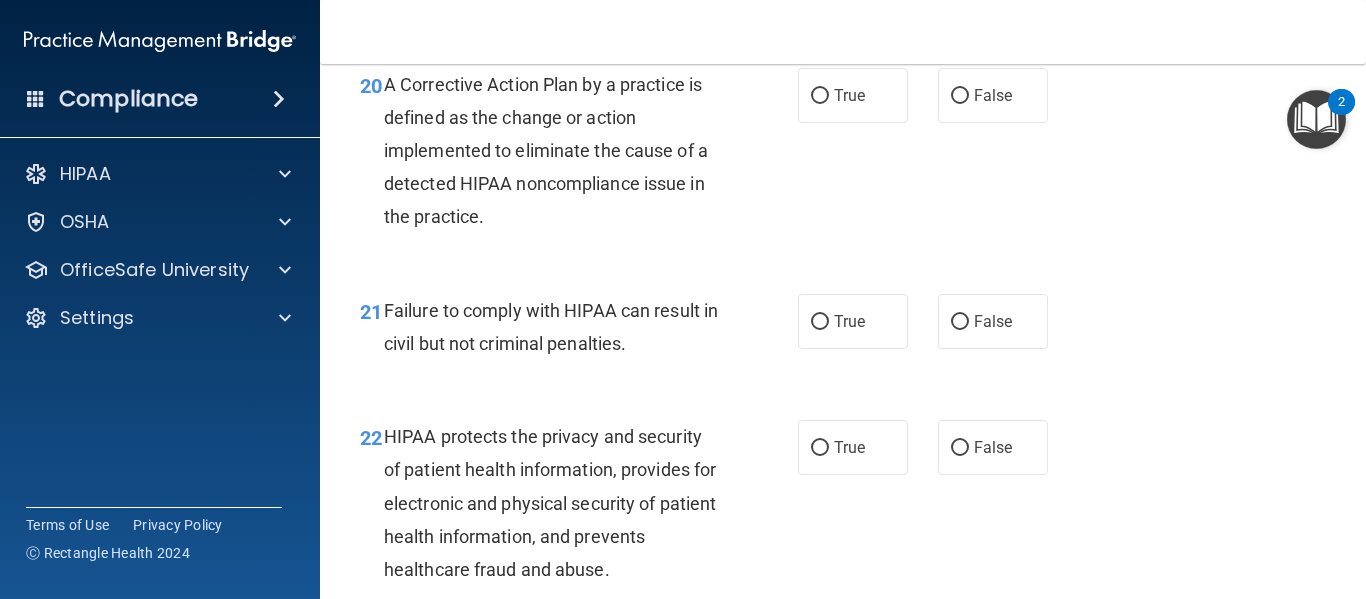 scroll, scrollTop: 3688, scrollLeft: 0, axis: vertical 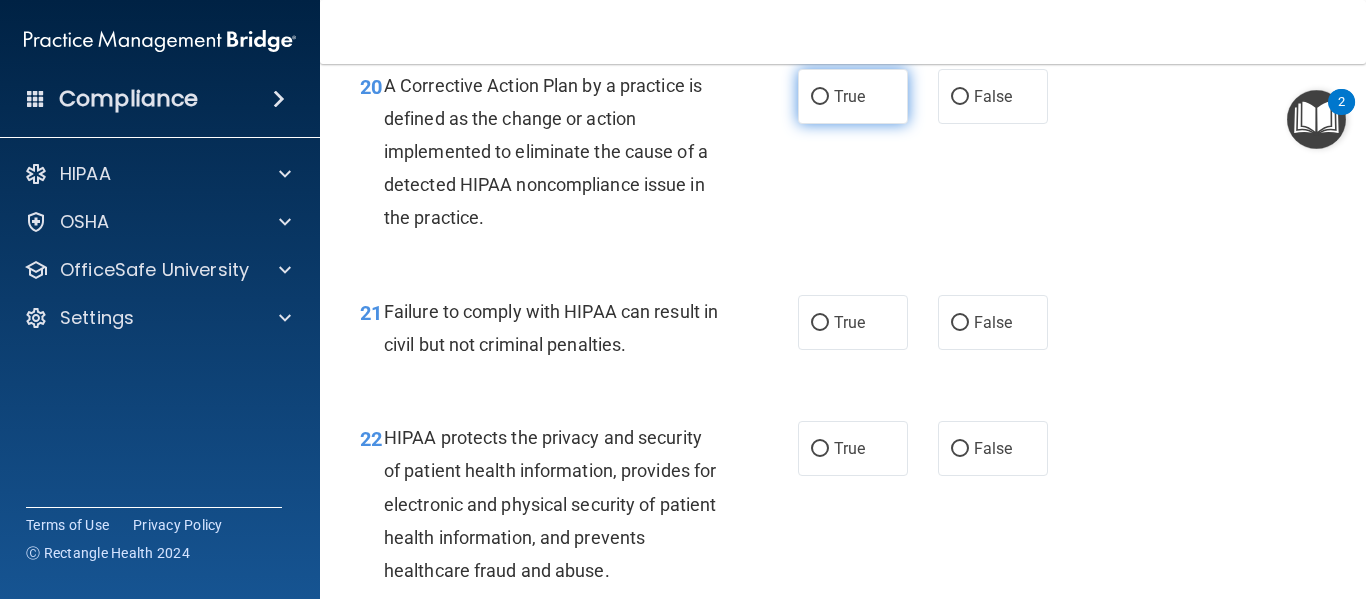 click on "True" at bounding box center (849, 96) 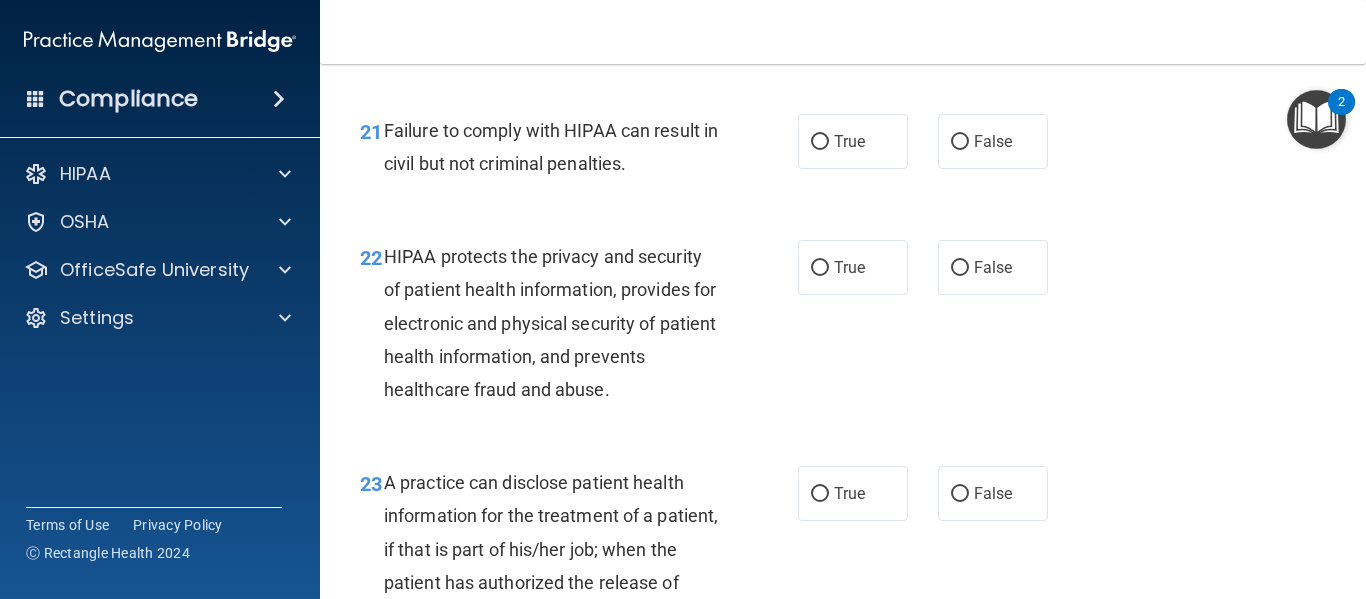 scroll, scrollTop: 3870, scrollLeft: 0, axis: vertical 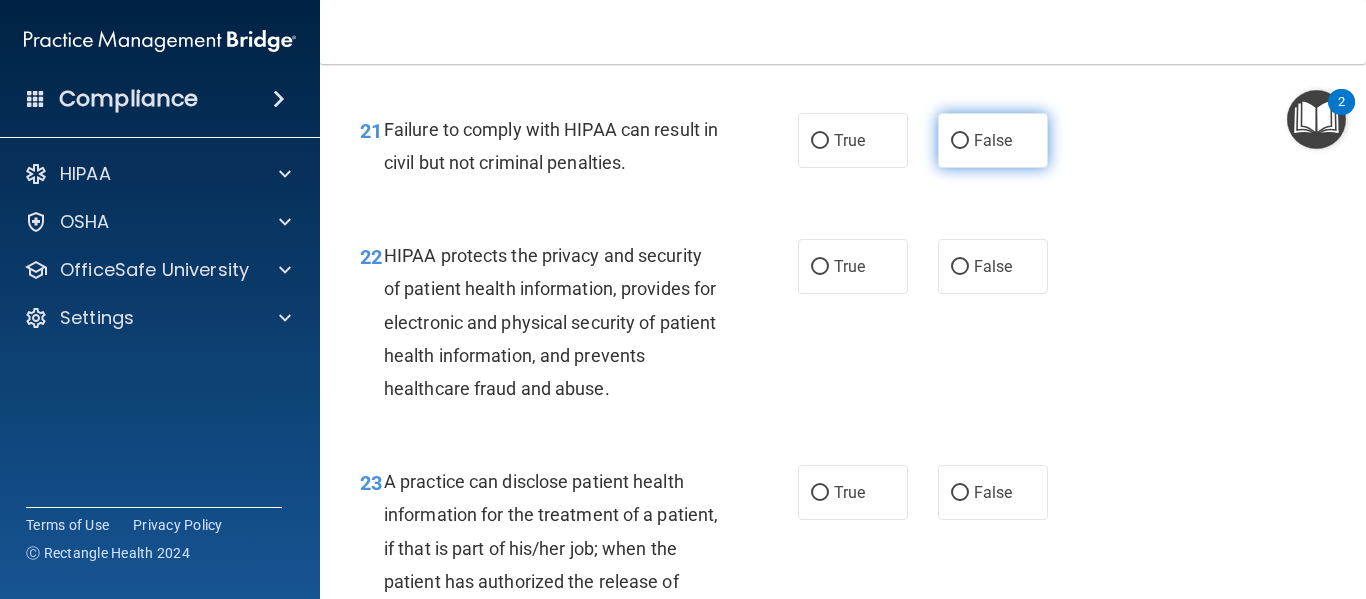click on "False" at bounding box center [993, 140] 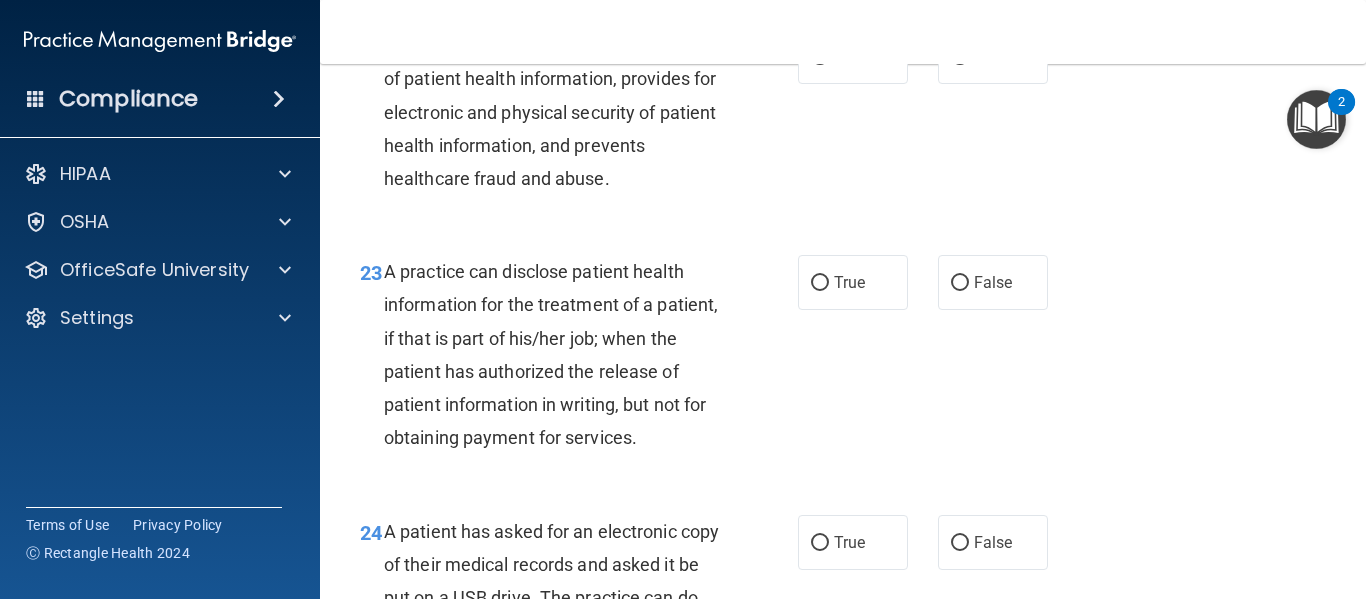 scroll, scrollTop: 4103, scrollLeft: 0, axis: vertical 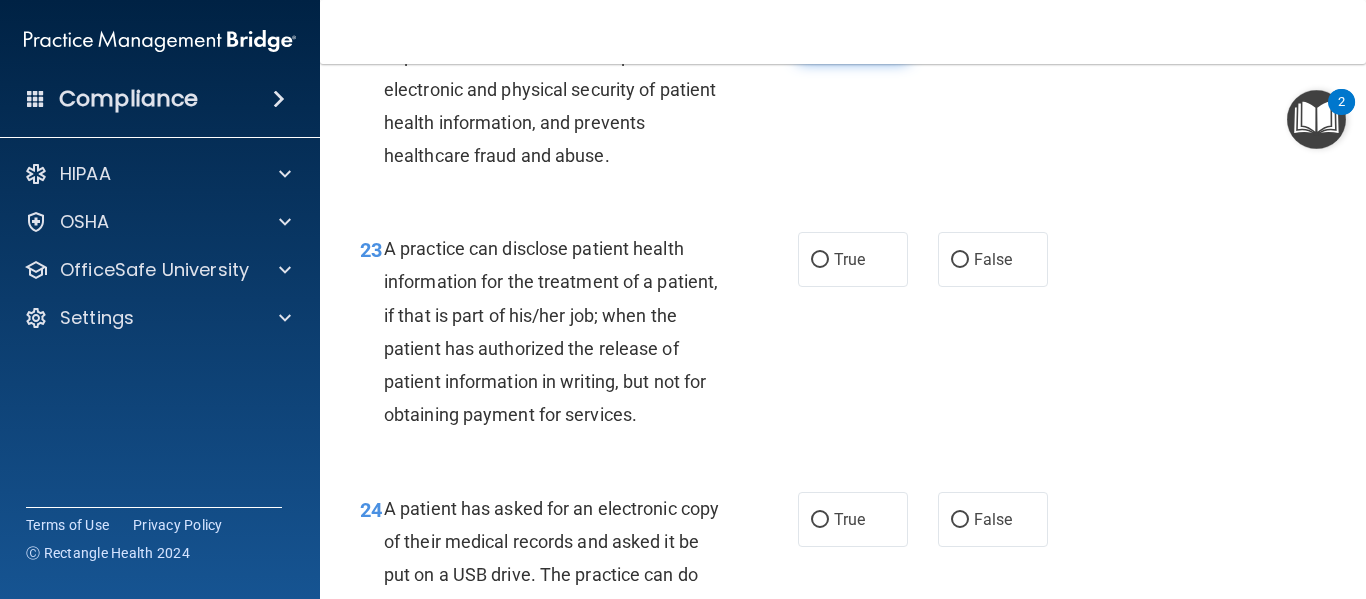 click on "True" at bounding box center [849, 33] 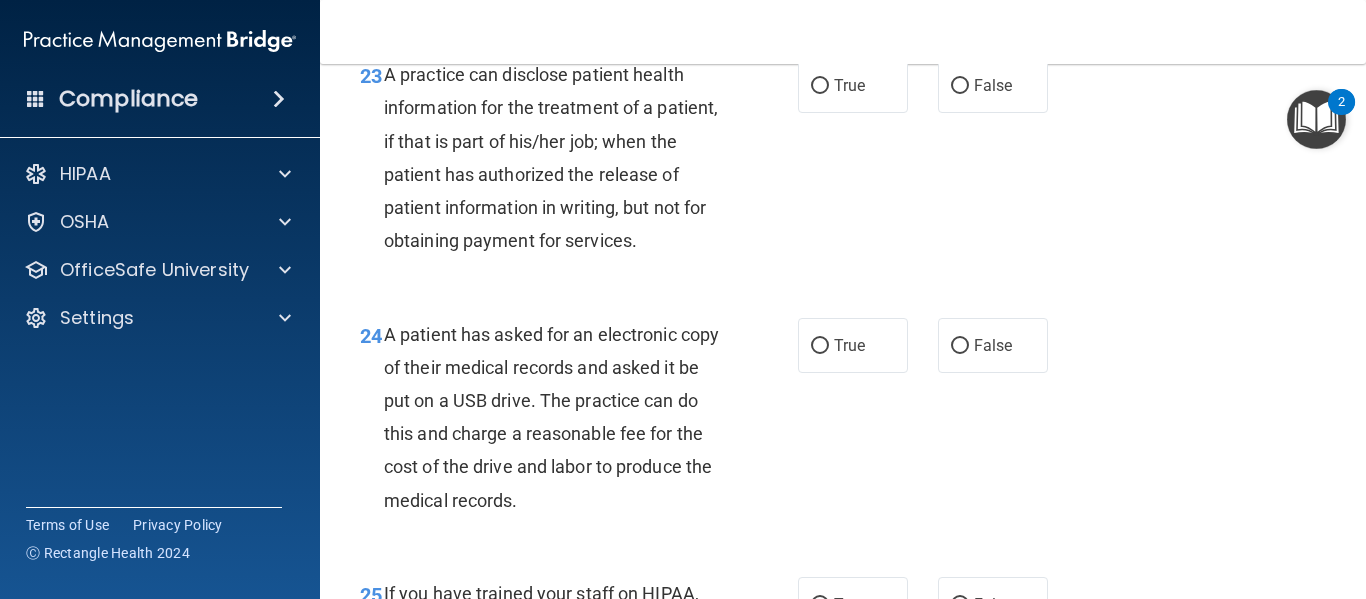 scroll, scrollTop: 4277, scrollLeft: 0, axis: vertical 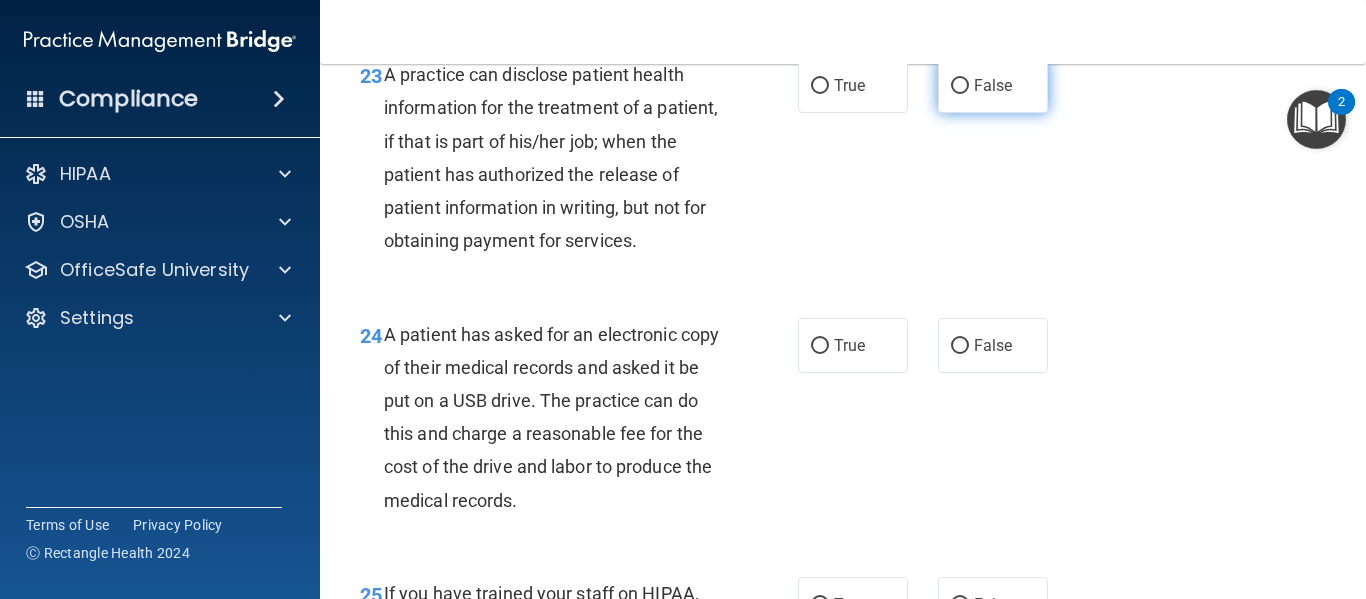 click on "False" at bounding box center [993, 85] 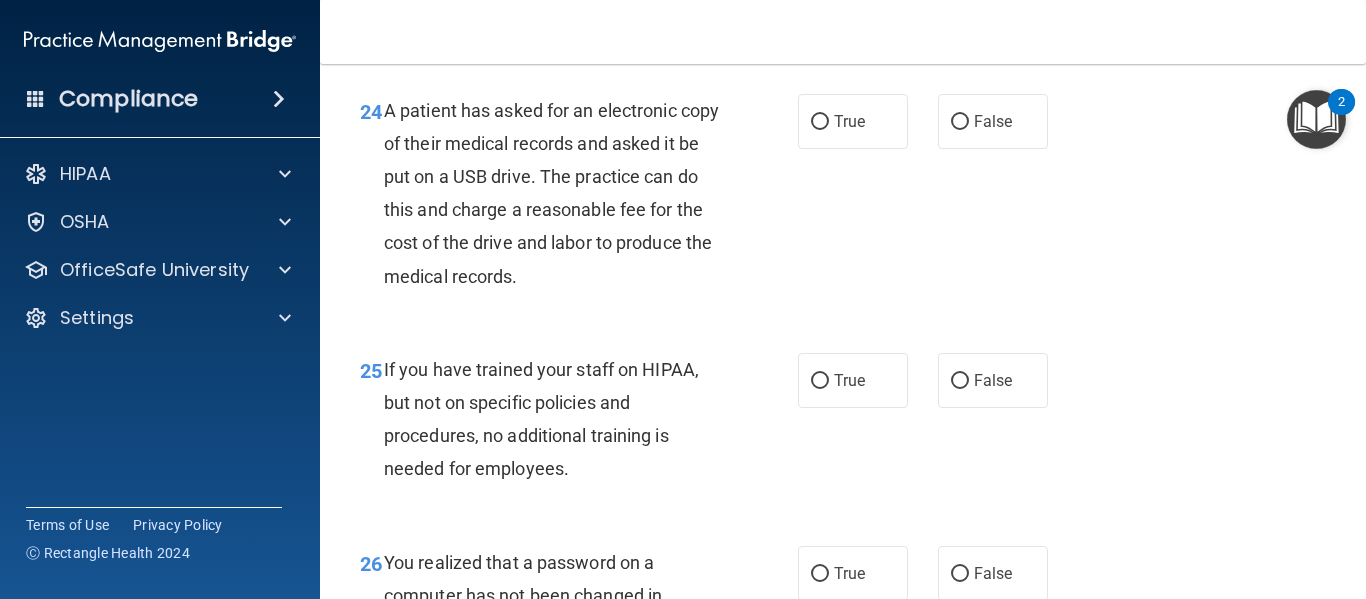 scroll, scrollTop: 4500, scrollLeft: 0, axis: vertical 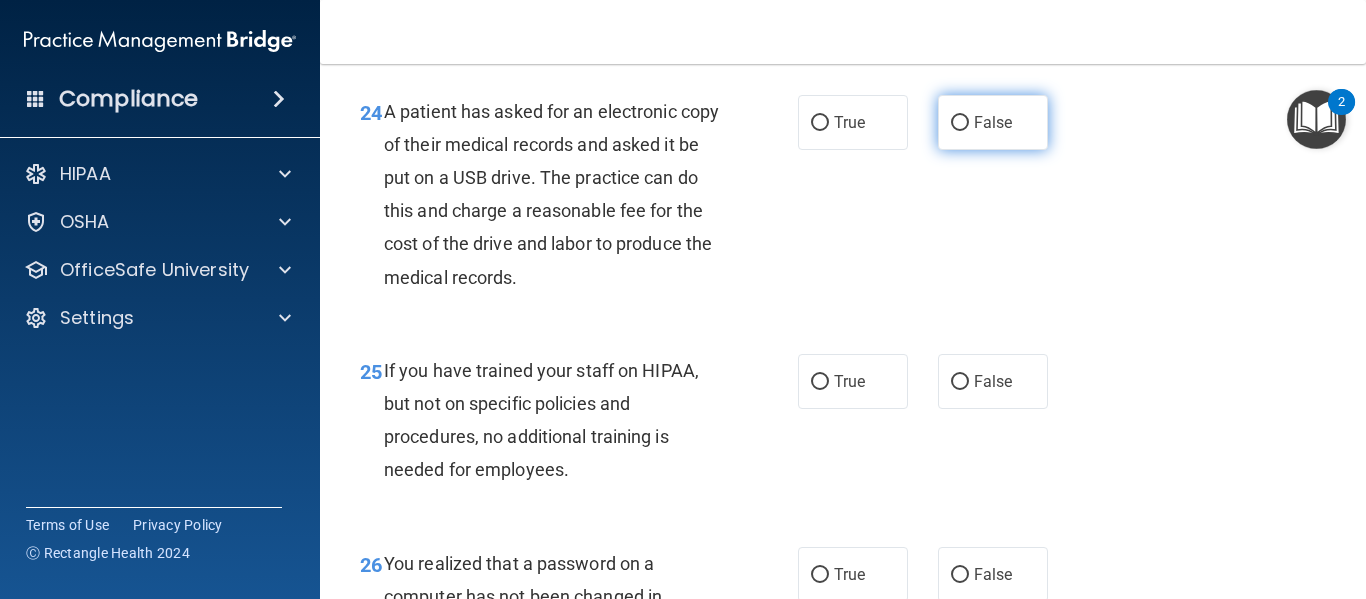 click on "False" at bounding box center (993, 122) 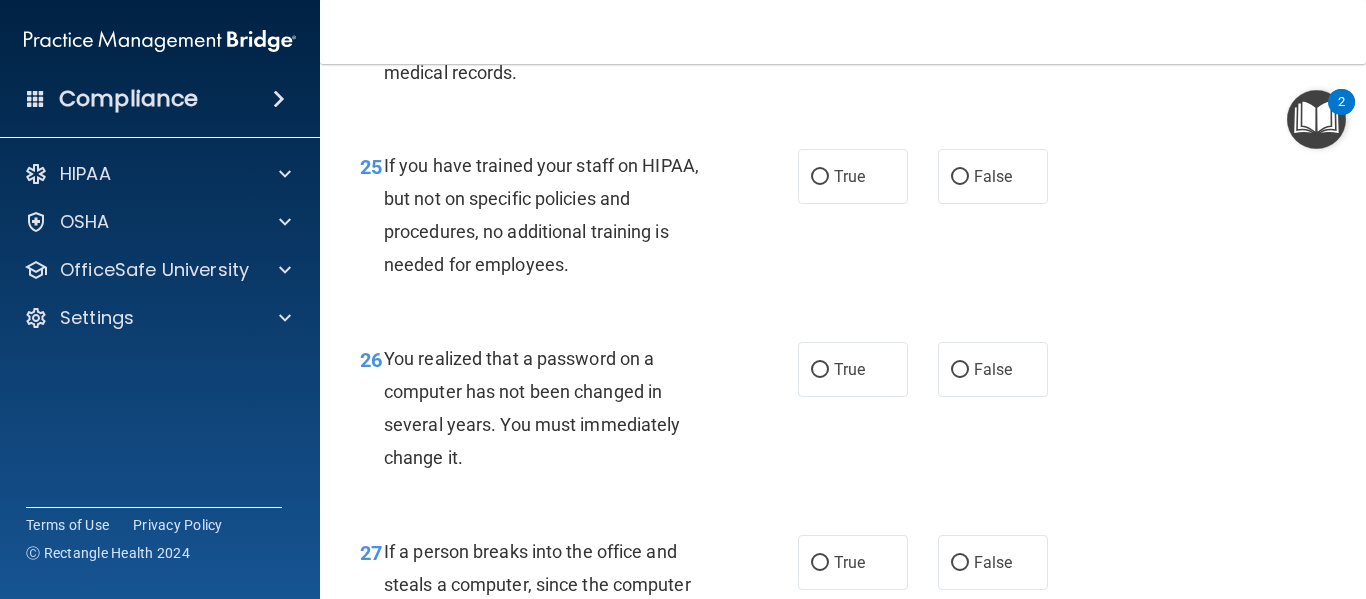 scroll, scrollTop: 4706, scrollLeft: 0, axis: vertical 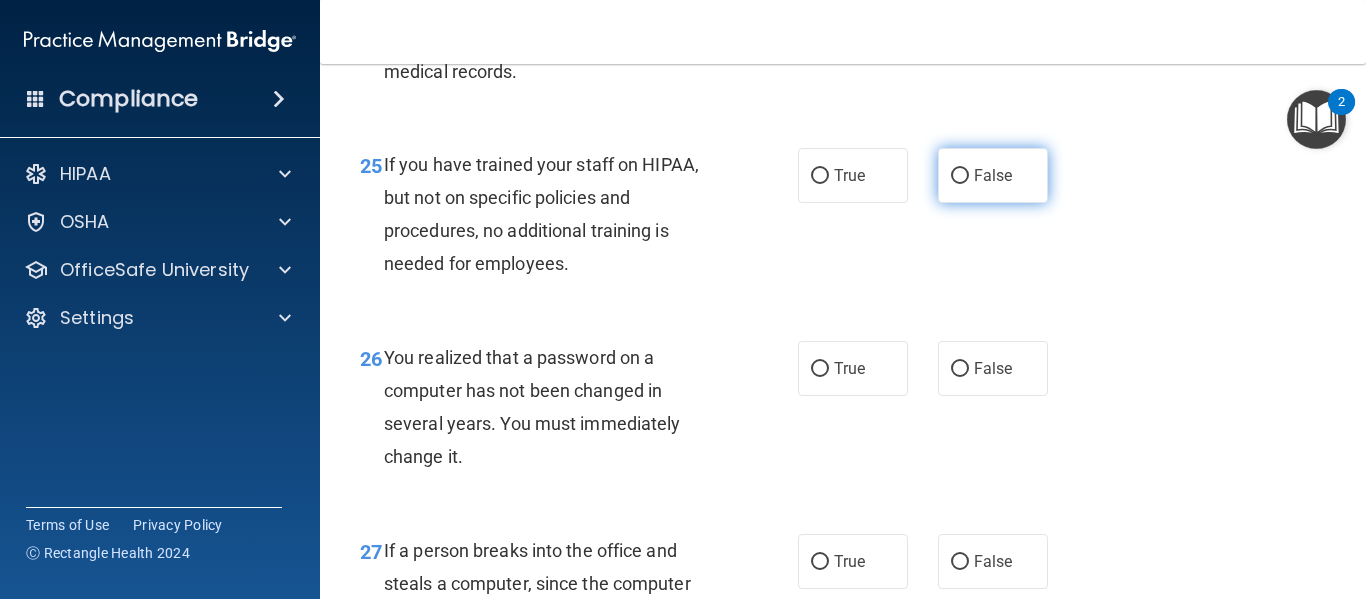 click on "False" at bounding box center [993, 175] 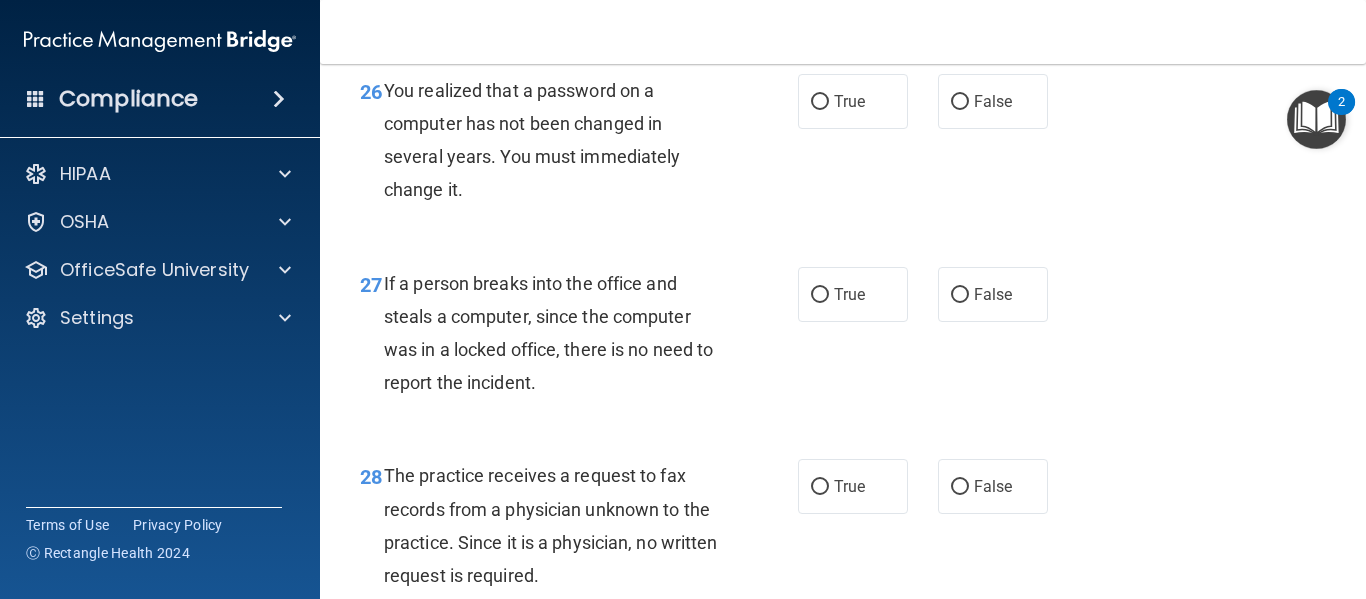 scroll, scrollTop: 4973, scrollLeft: 0, axis: vertical 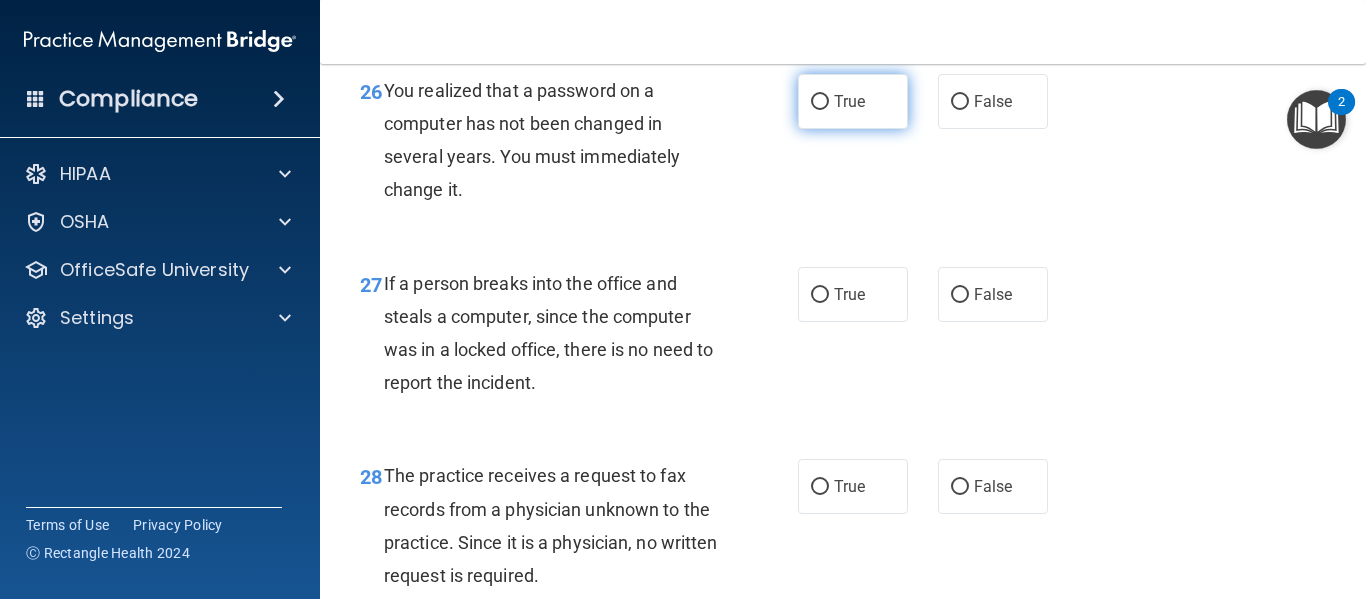 click on "True" at bounding box center [853, 101] 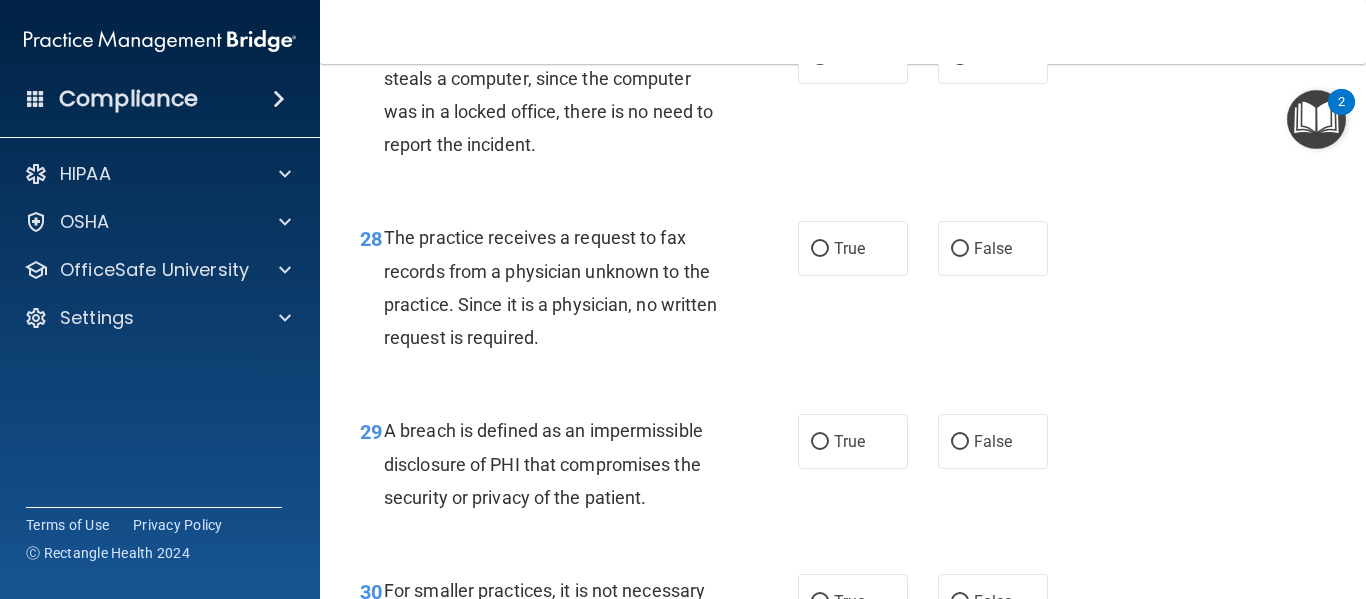 scroll, scrollTop: 5212, scrollLeft: 0, axis: vertical 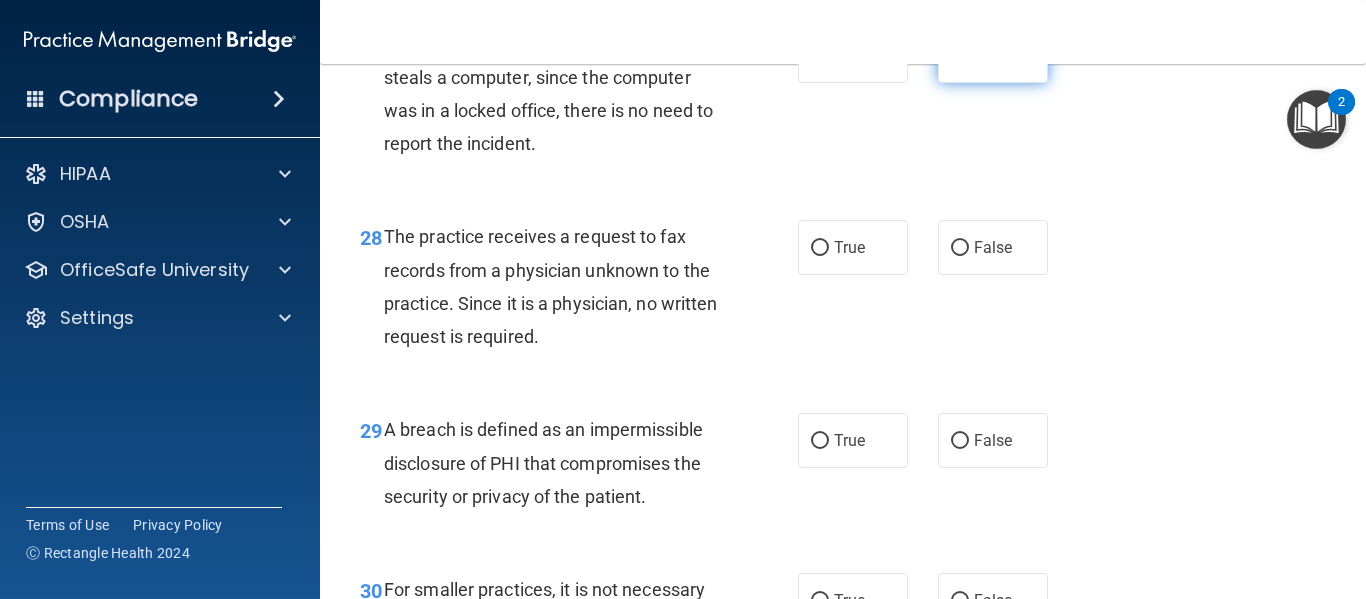 click on "False" at bounding box center (993, 55) 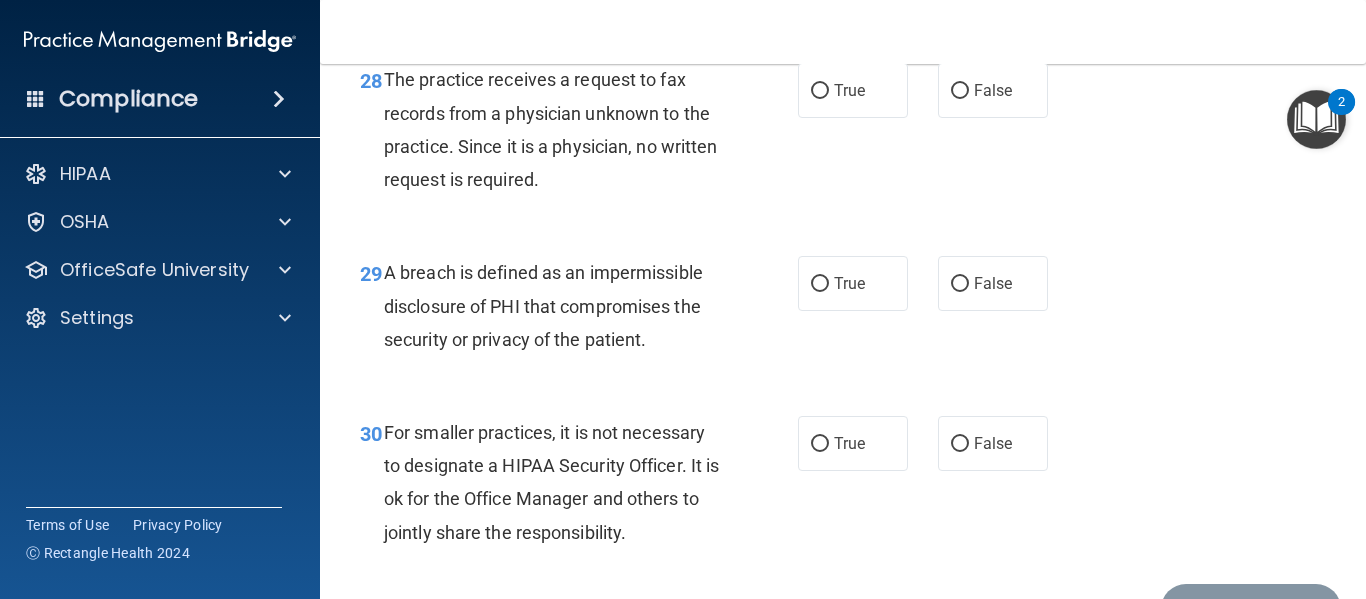 scroll, scrollTop: 5371, scrollLeft: 0, axis: vertical 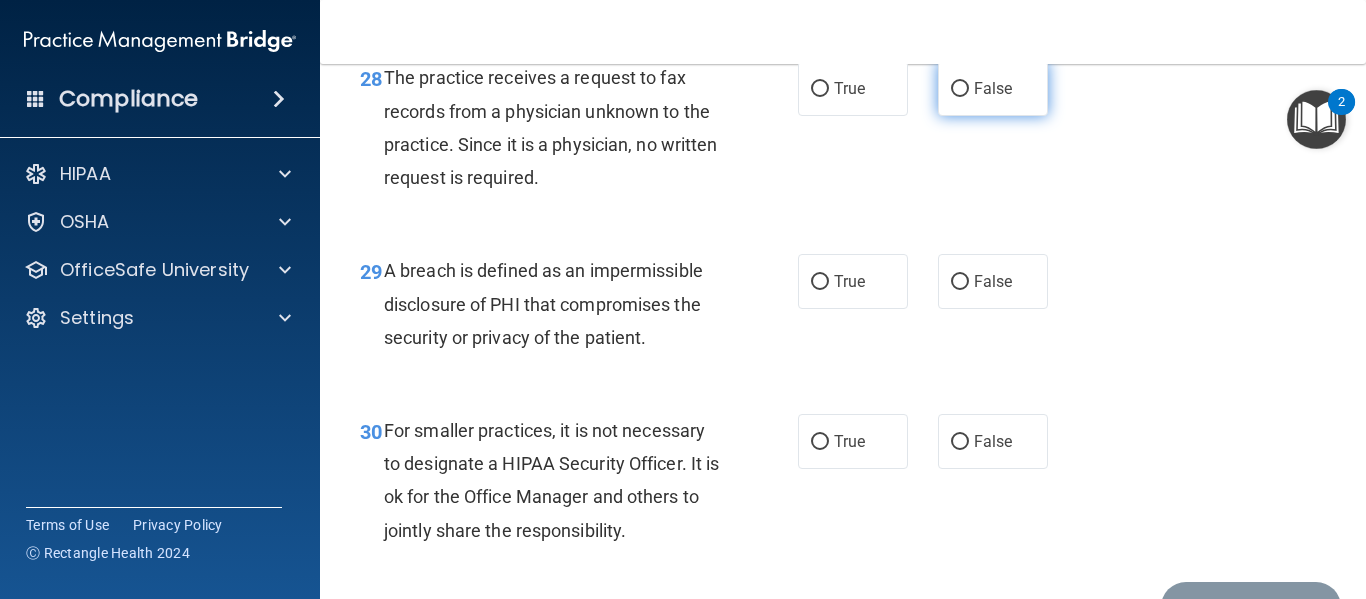 click on "False" at bounding box center [960, 89] 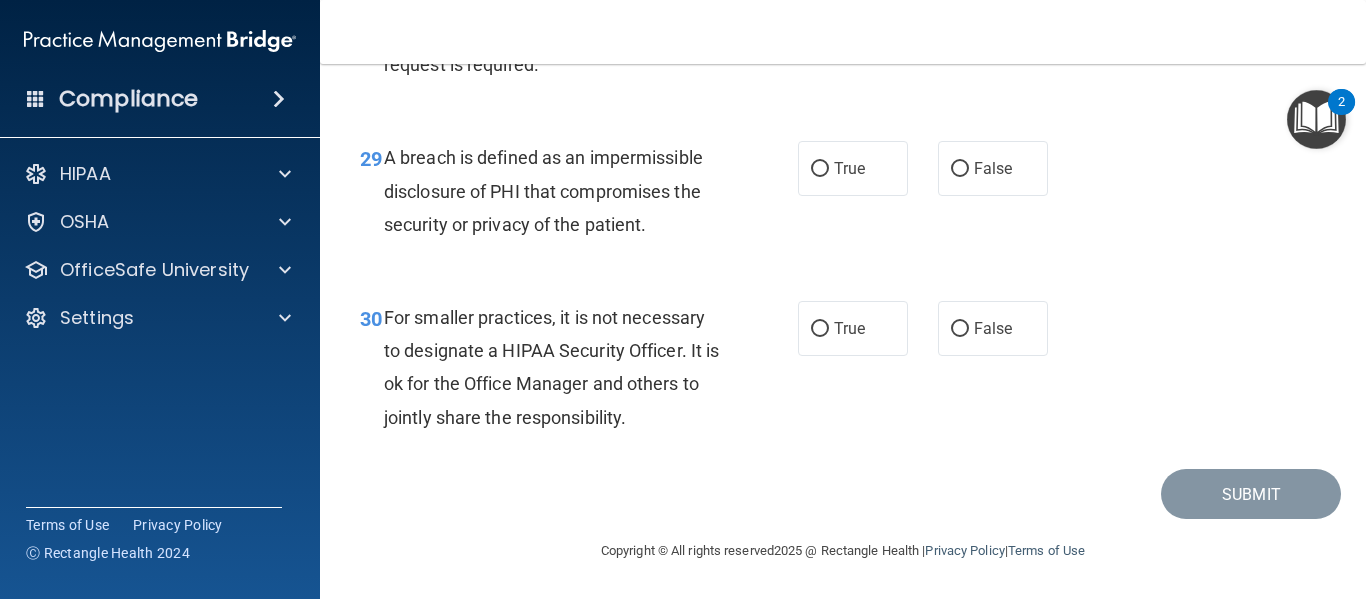 scroll, scrollTop: 5551, scrollLeft: 0, axis: vertical 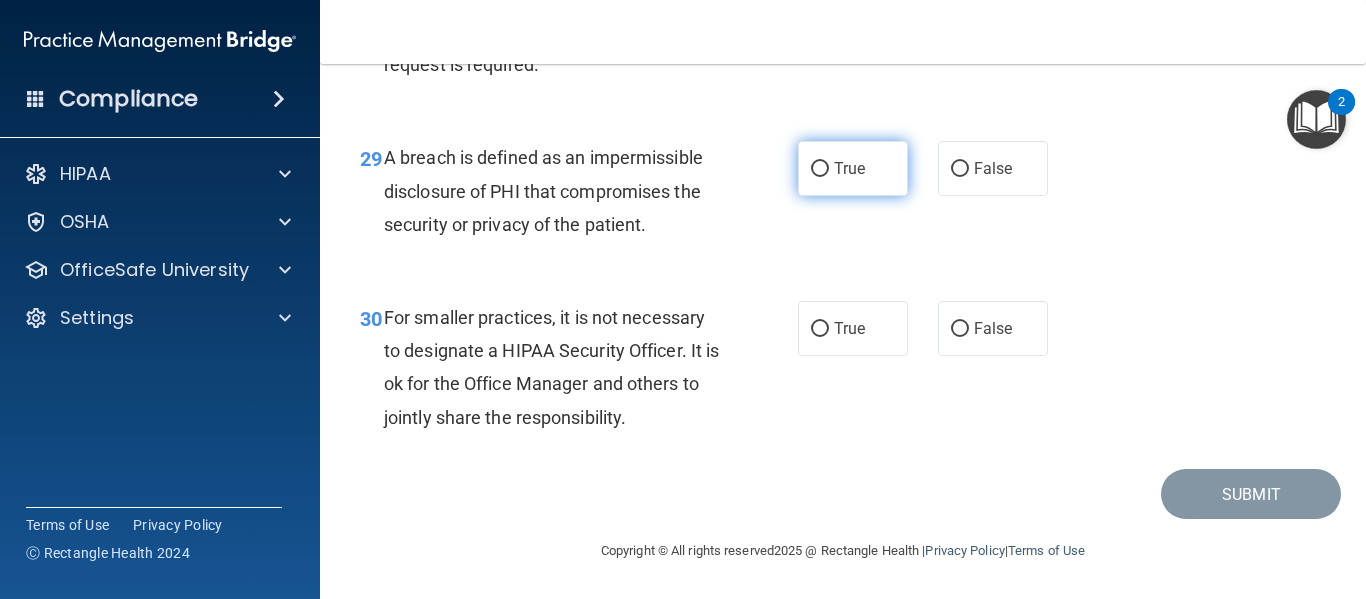 click on "True" at bounding box center [820, 169] 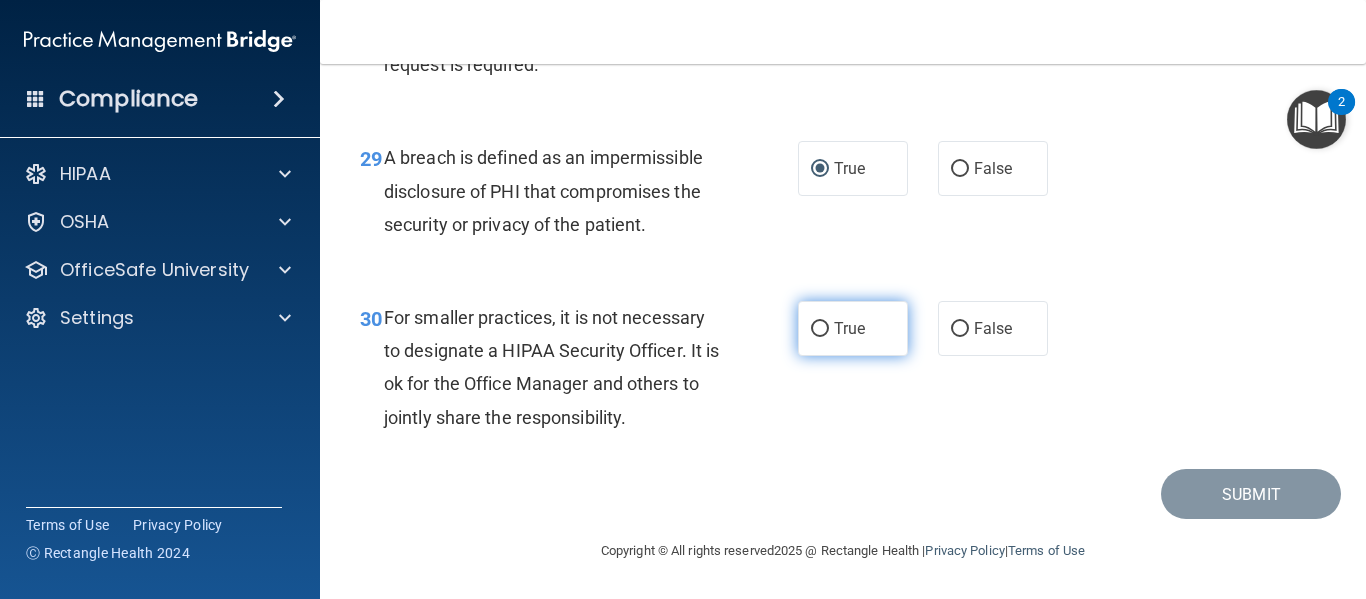 click on "True" at bounding box center (849, 328) 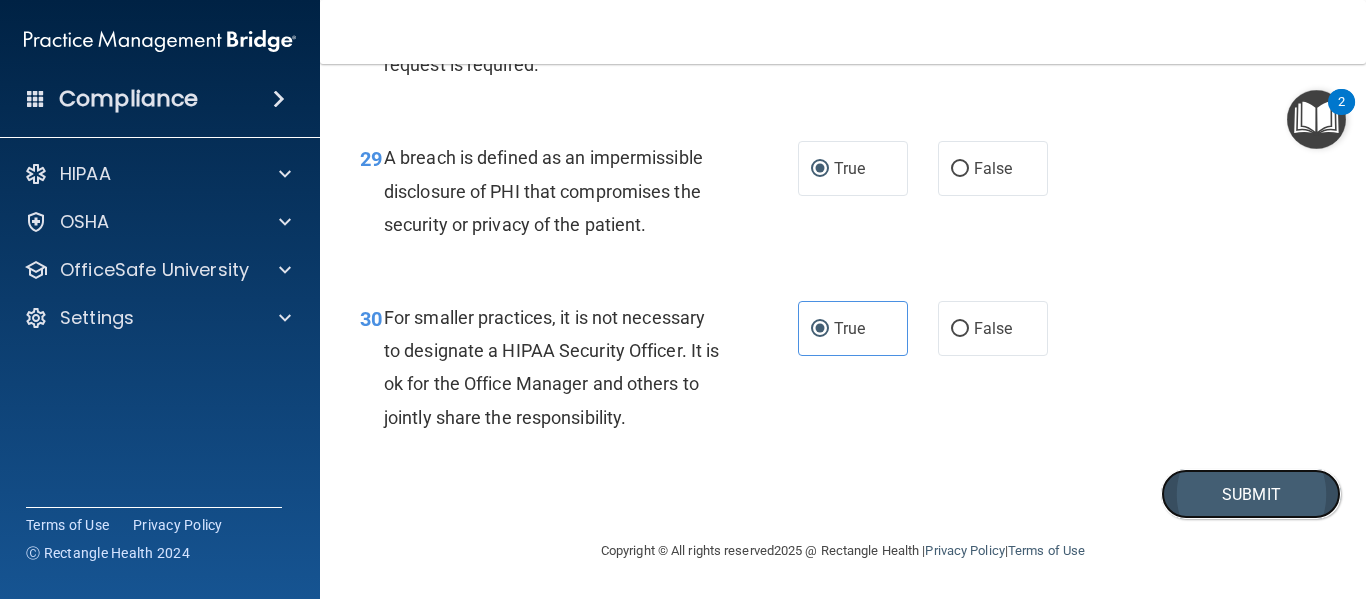 click on "Submit" at bounding box center (1251, 494) 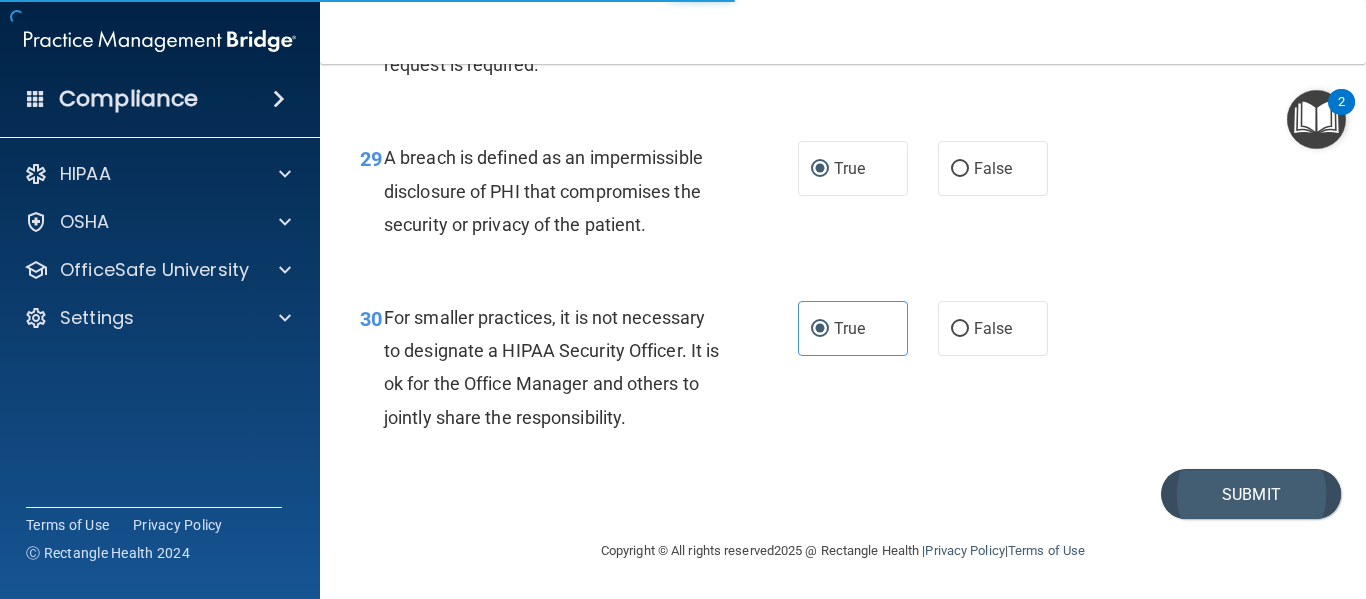 scroll, scrollTop: 0, scrollLeft: 0, axis: both 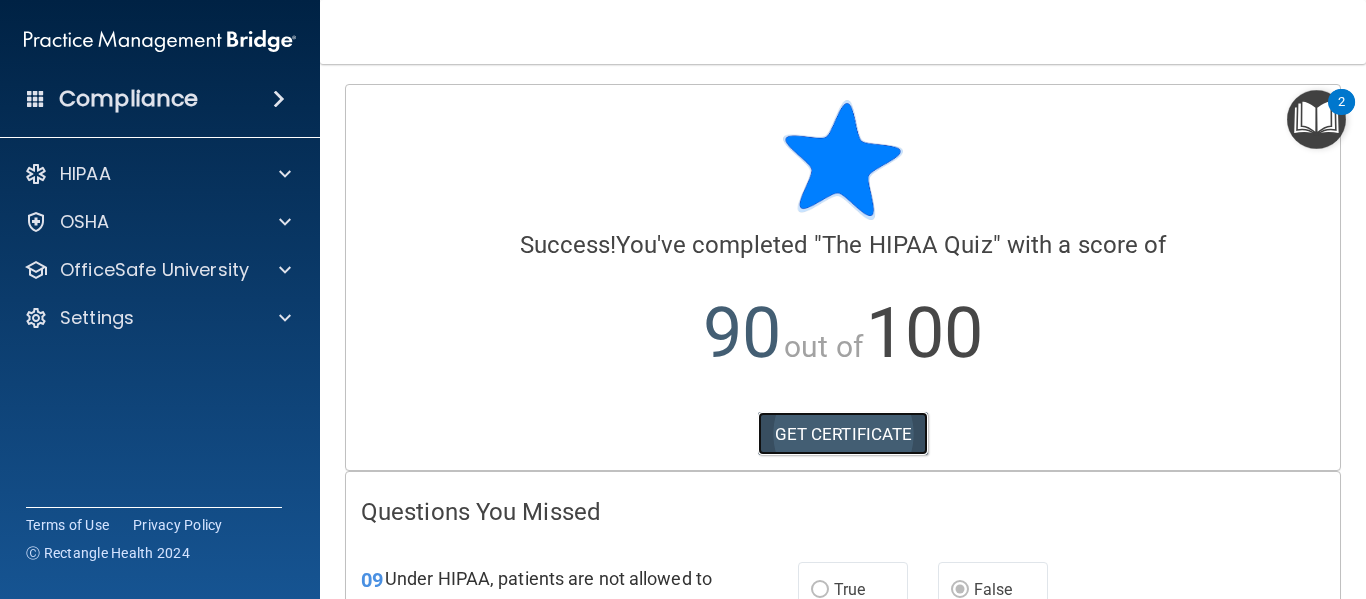 click on "GET CERTIFICATE" at bounding box center (843, 434) 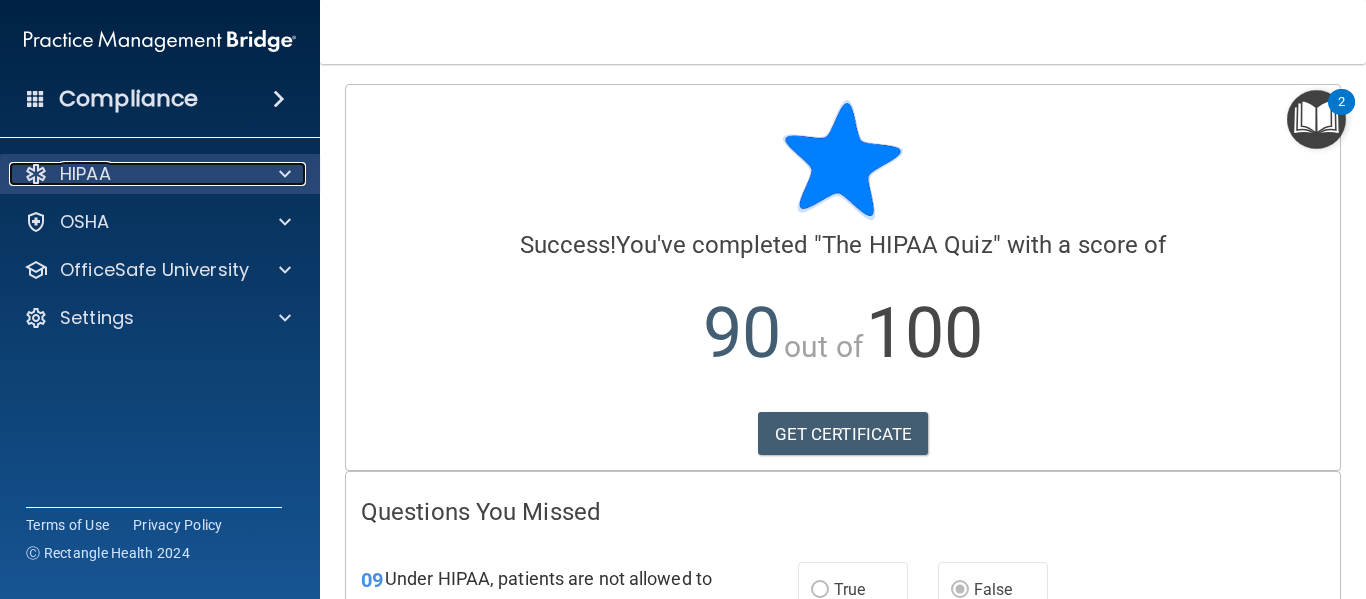 click on "HIPAA" at bounding box center (133, 174) 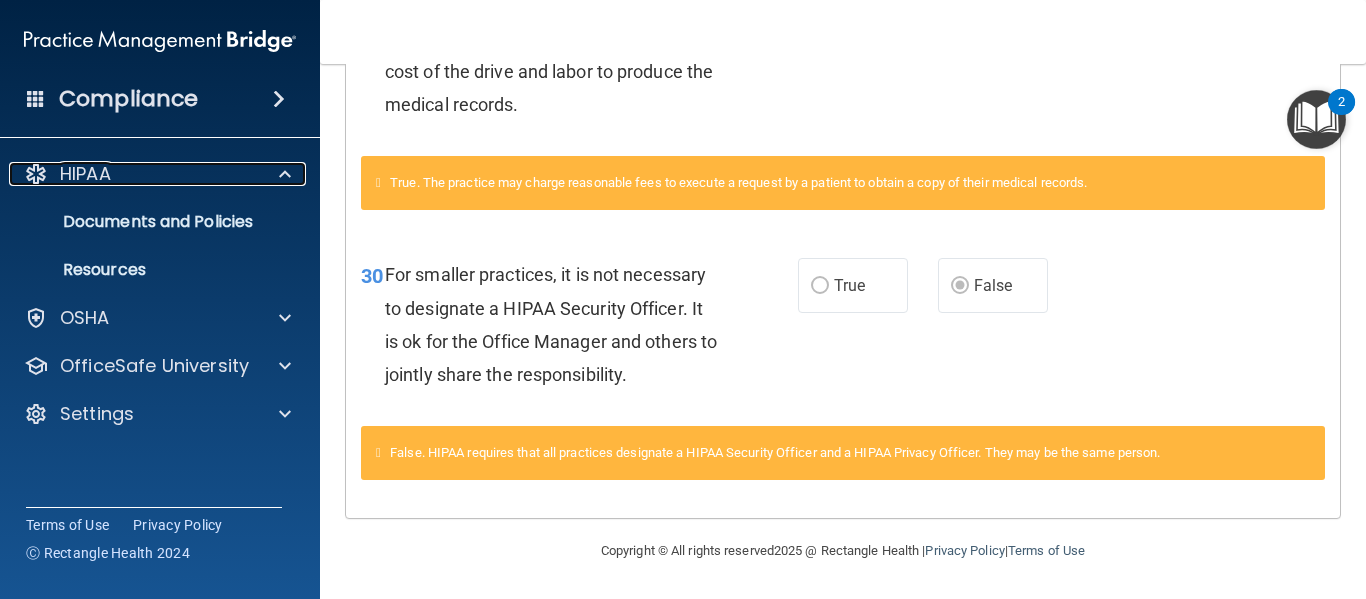 scroll, scrollTop: 0, scrollLeft: 0, axis: both 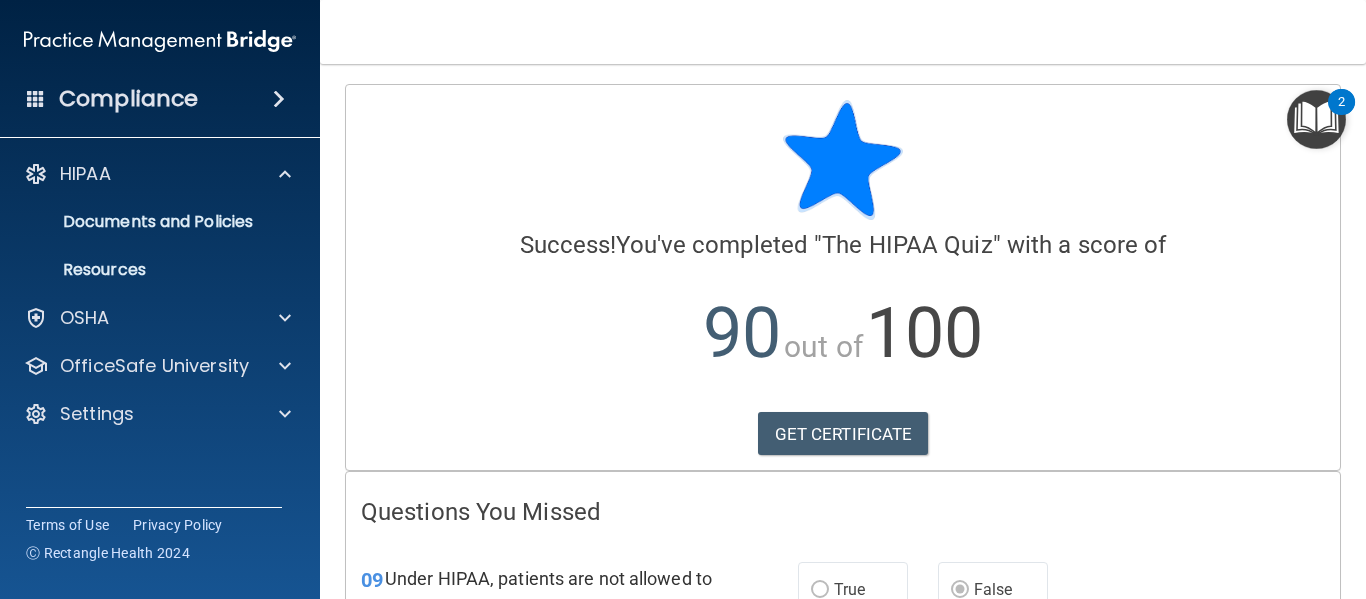 click at bounding box center [1316, 119] 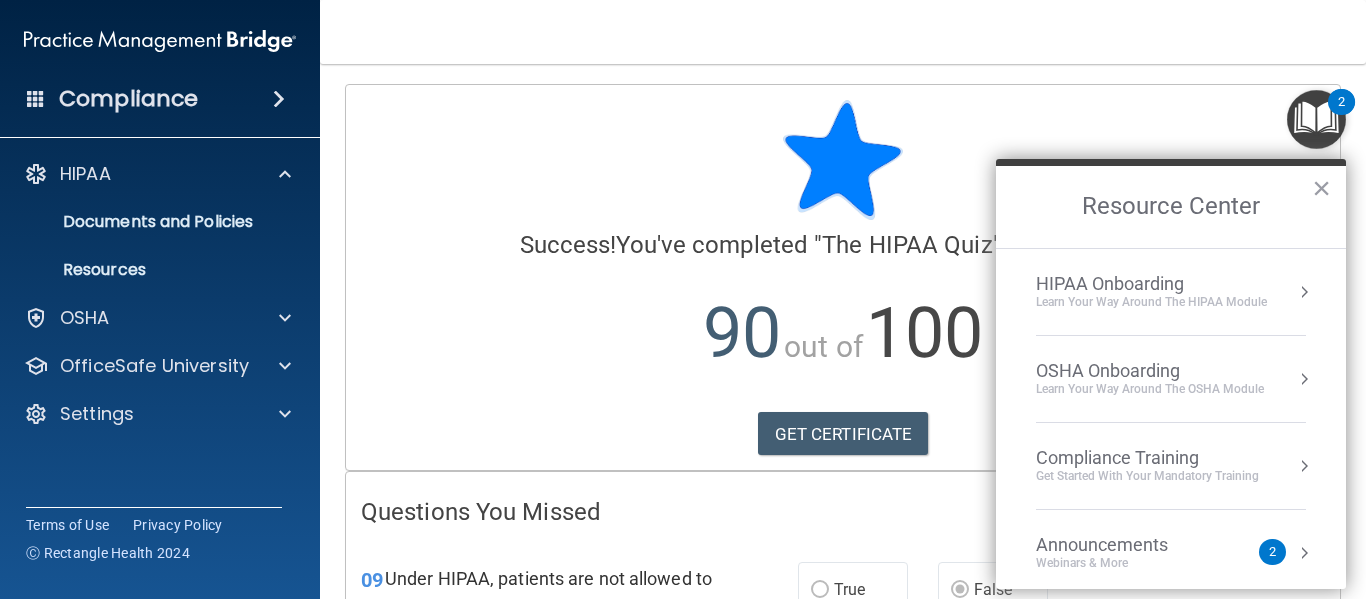 scroll, scrollTop: 112, scrollLeft: 0, axis: vertical 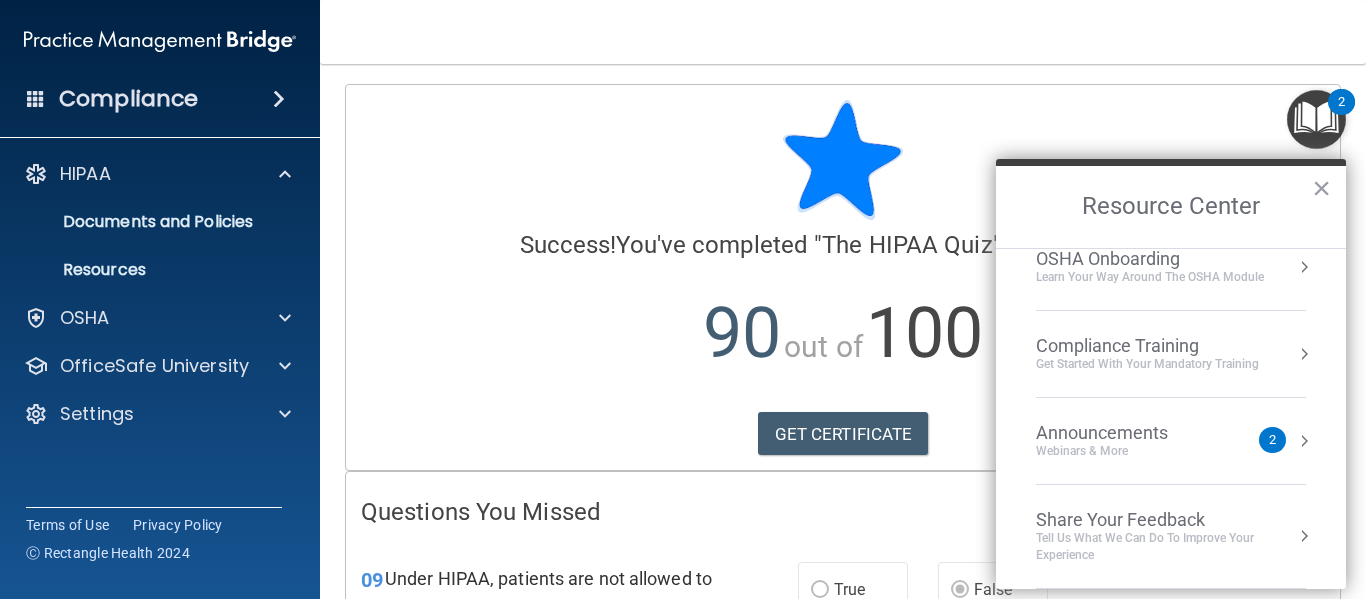 click on "Compliance Training" at bounding box center (1147, 346) 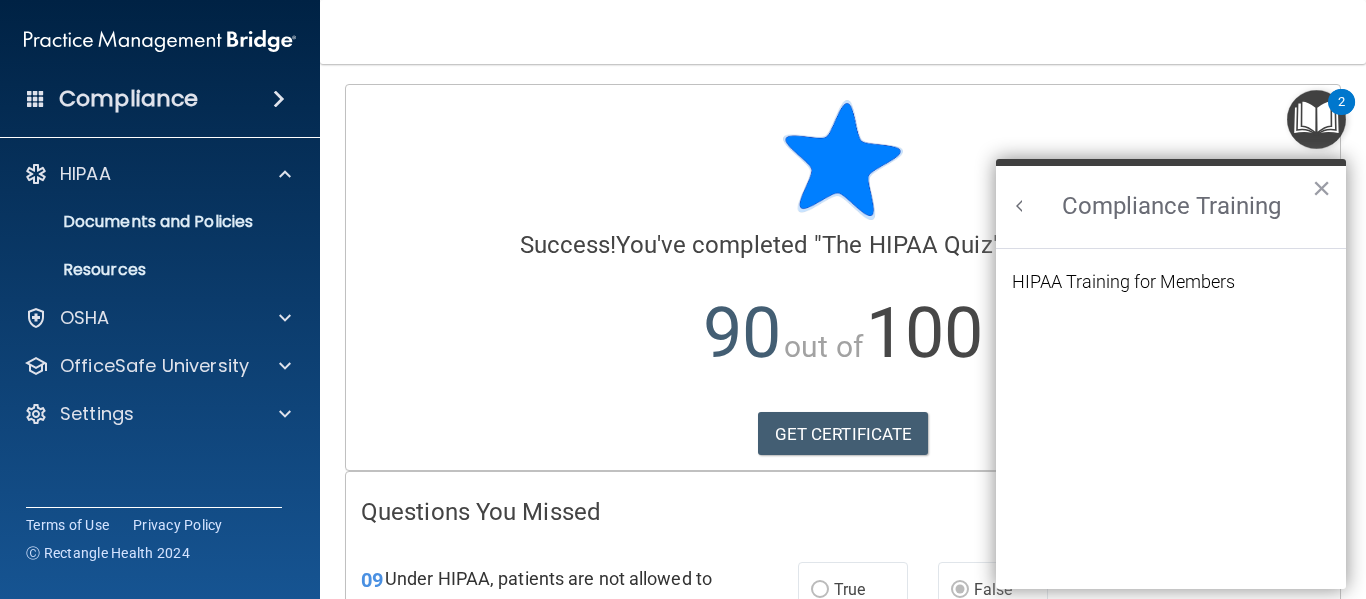 scroll, scrollTop: 0, scrollLeft: 0, axis: both 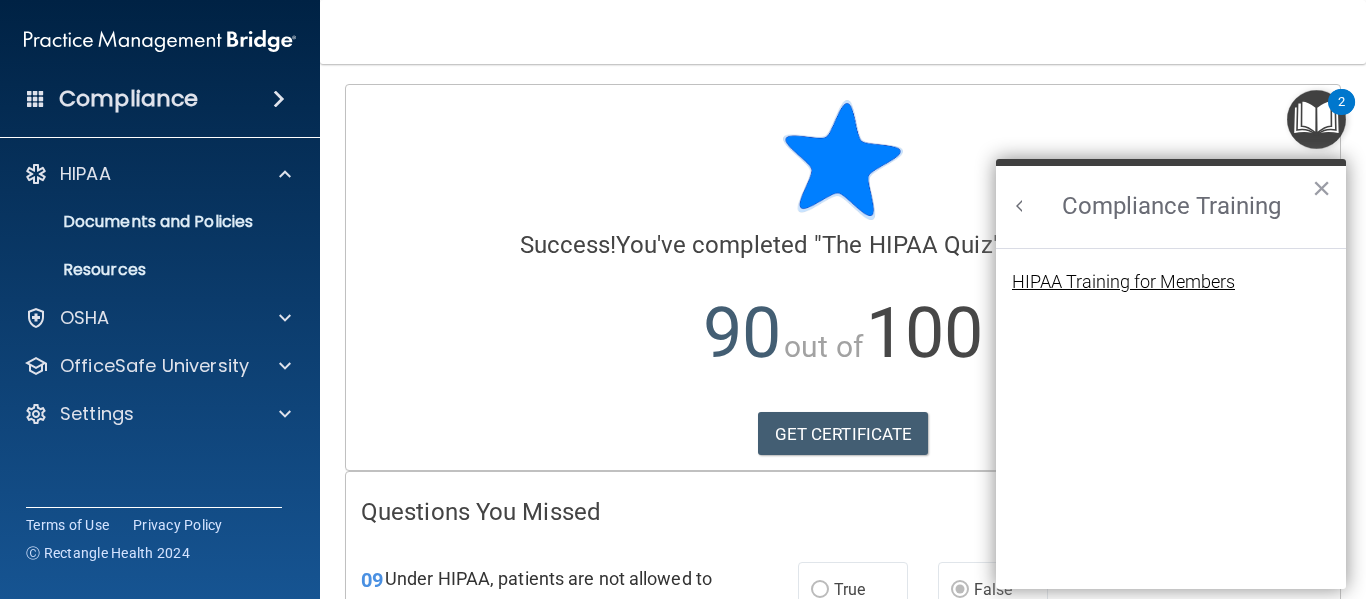click on "HIPAA Training for Members" at bounding box center [1123, 282] 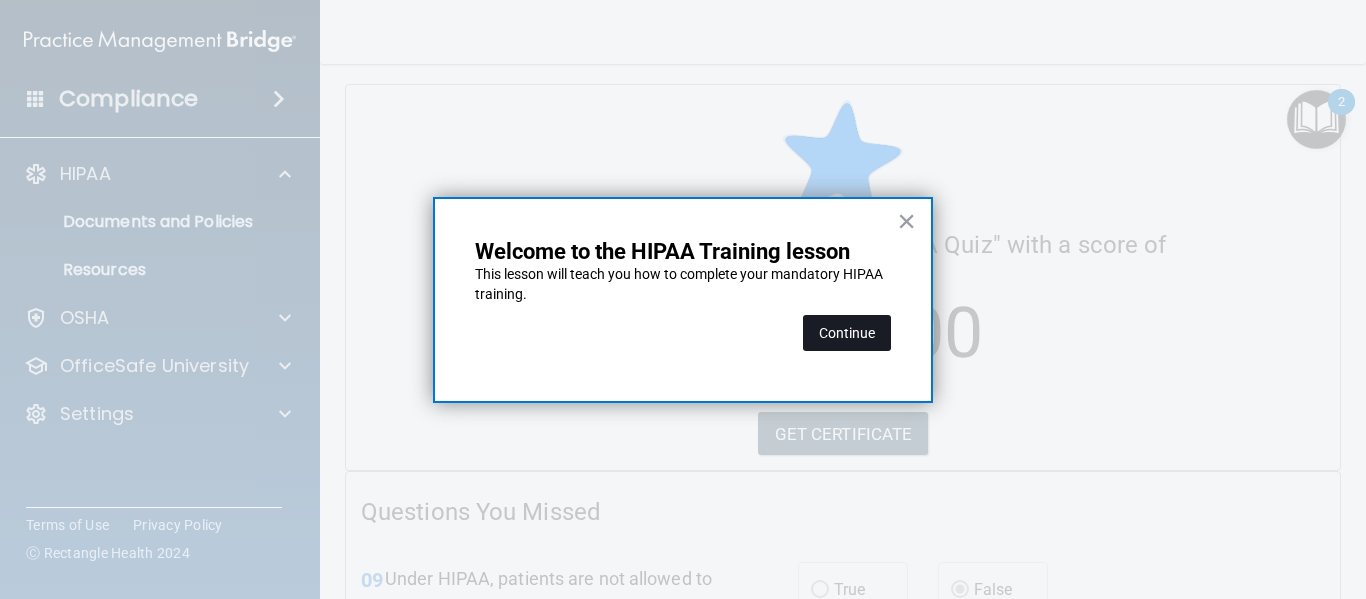 click on "Continue" at bounding box center (847, 333) 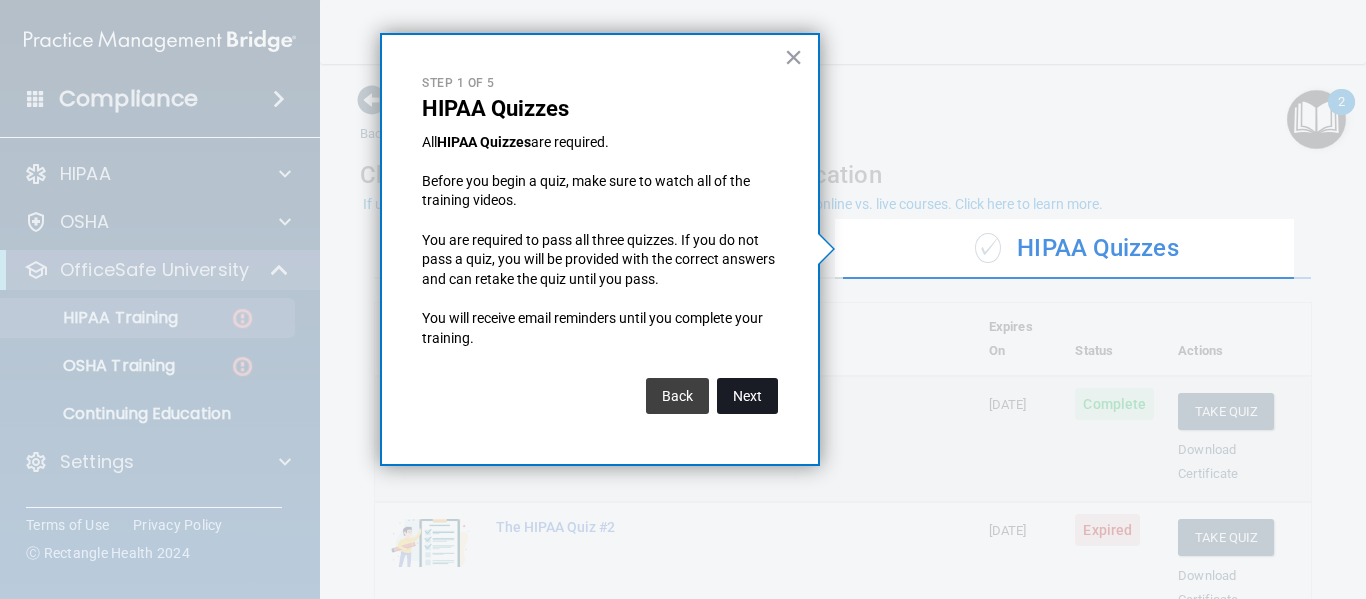 click on "Next" at bounding box center (747, 396) 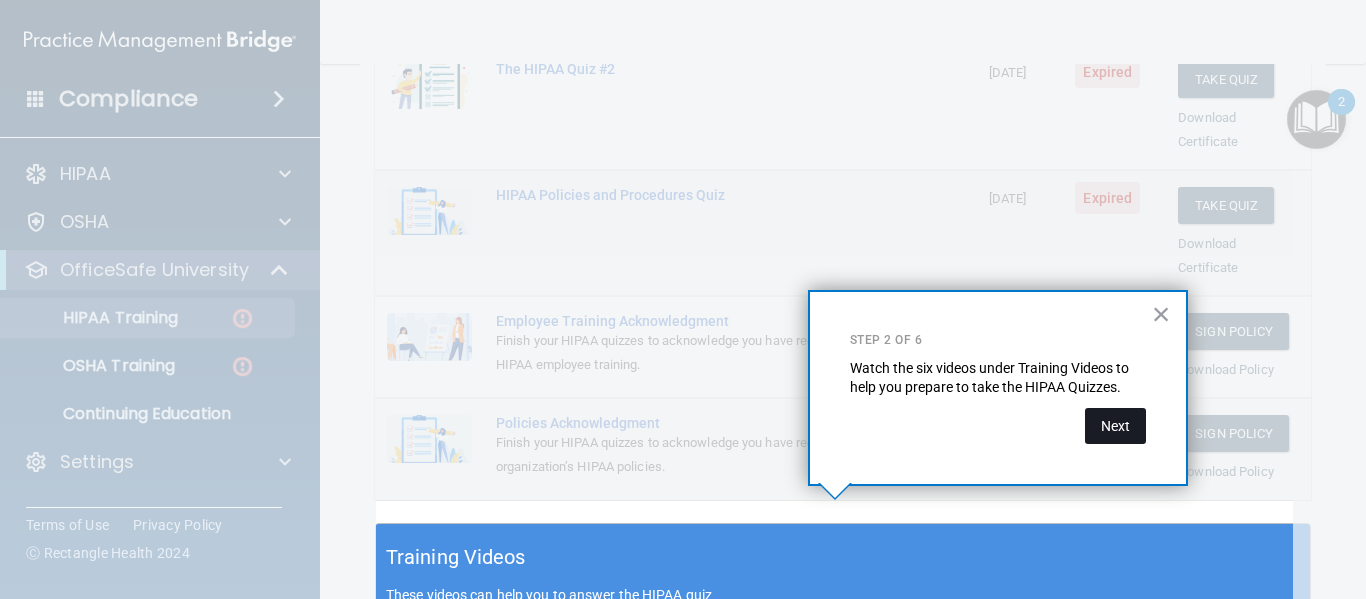 click on "Next" at bounding box center [1115, 426] 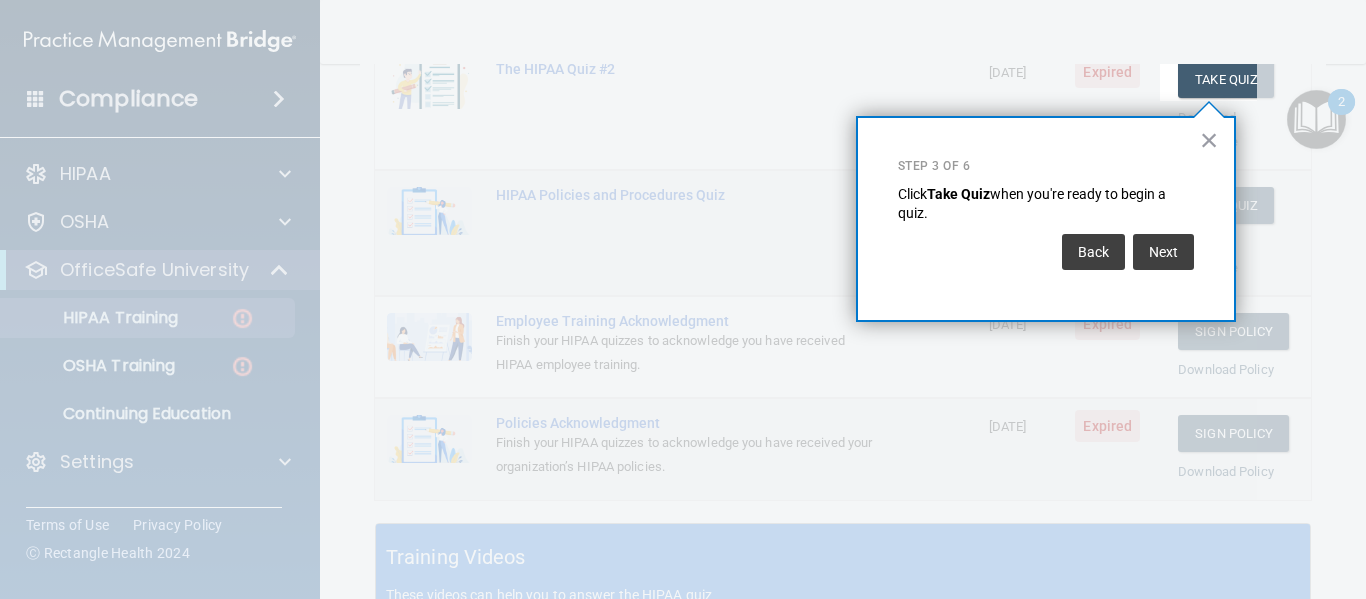 scroll, scrollTop: 305, scrollLeft: 0, axis: vertical 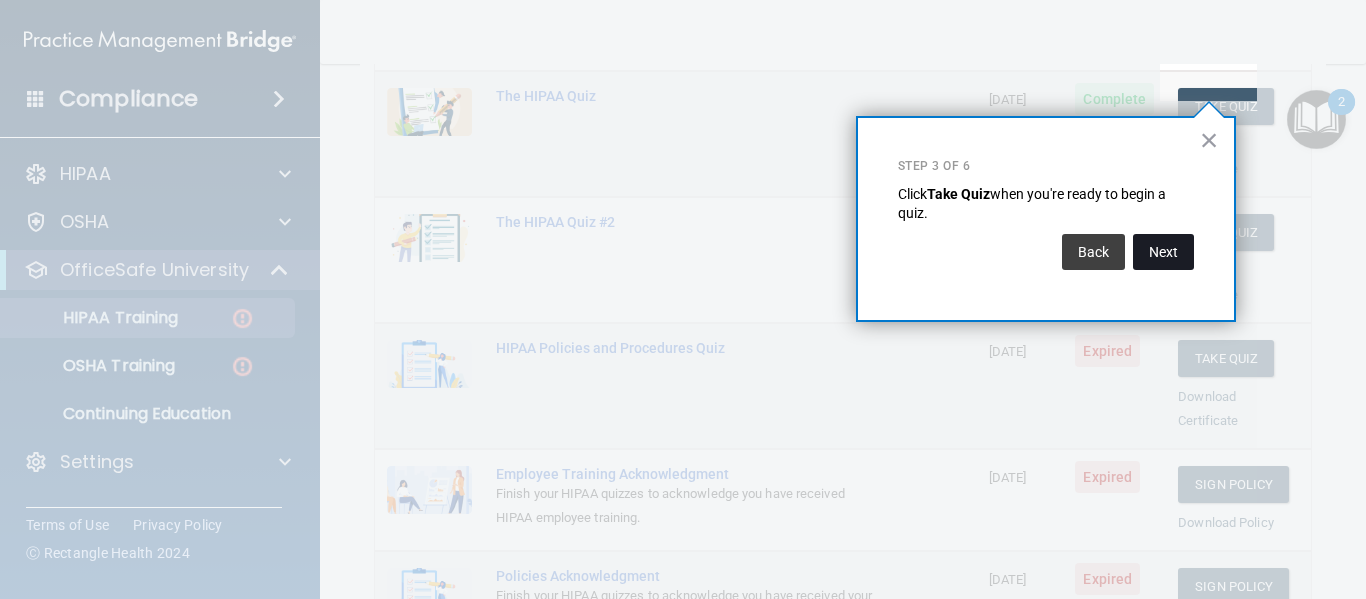 click on "Next" at bounding box center (1163, 252) 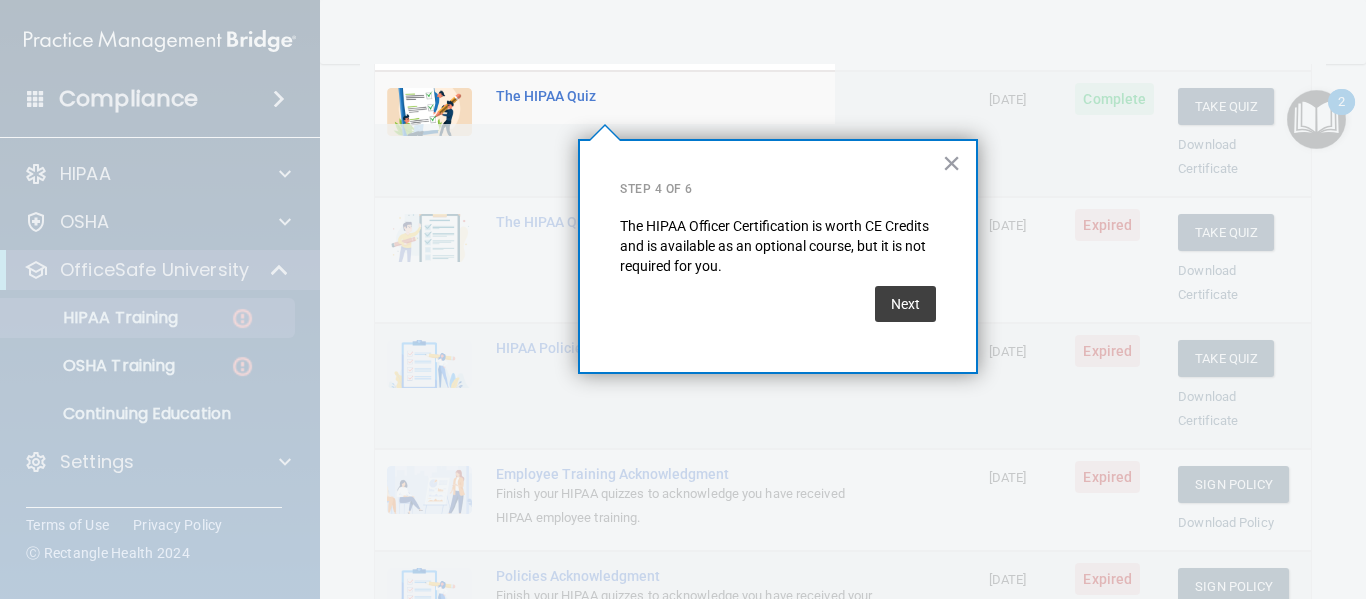 scroll, scrollTop: 155, scrollLeft: 0, axis: vertical 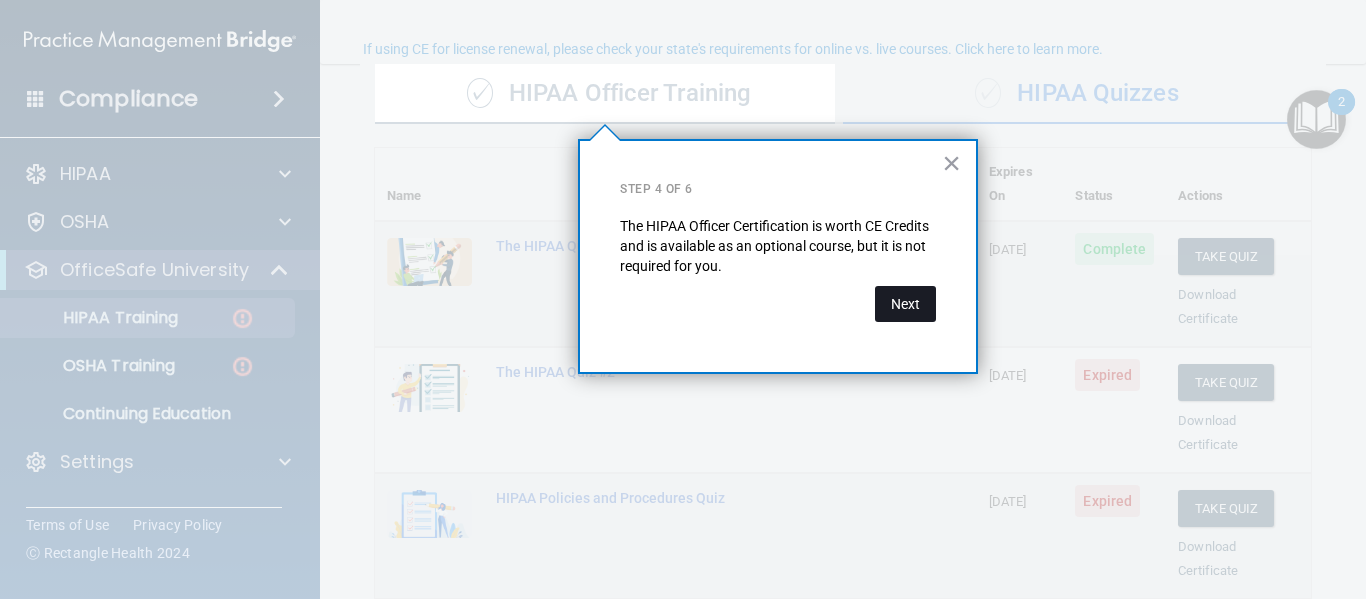 click on "Next" at bounding box center (905, 304) 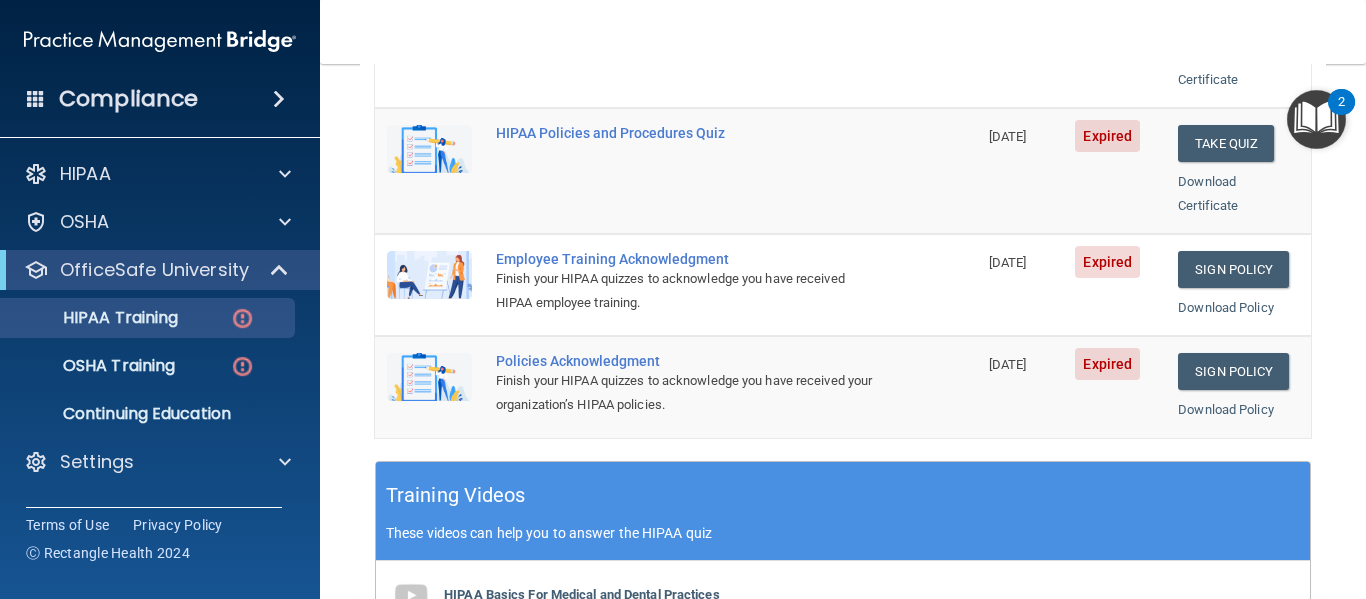 scroll, scrollTop: 533, scrollLeft: 0, axis: vertical 